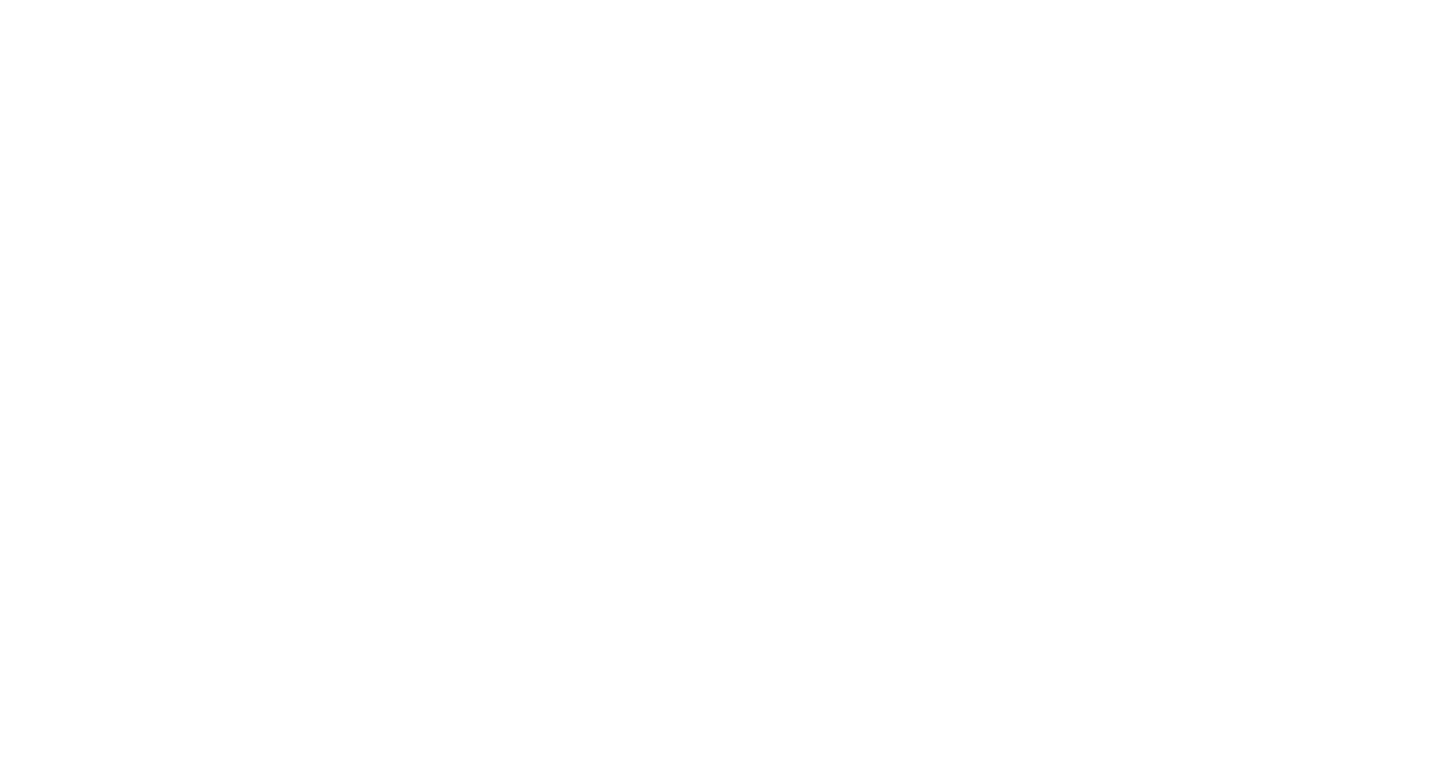 scroll, scrollTop: 0, scrollLeft: 0, axis: both 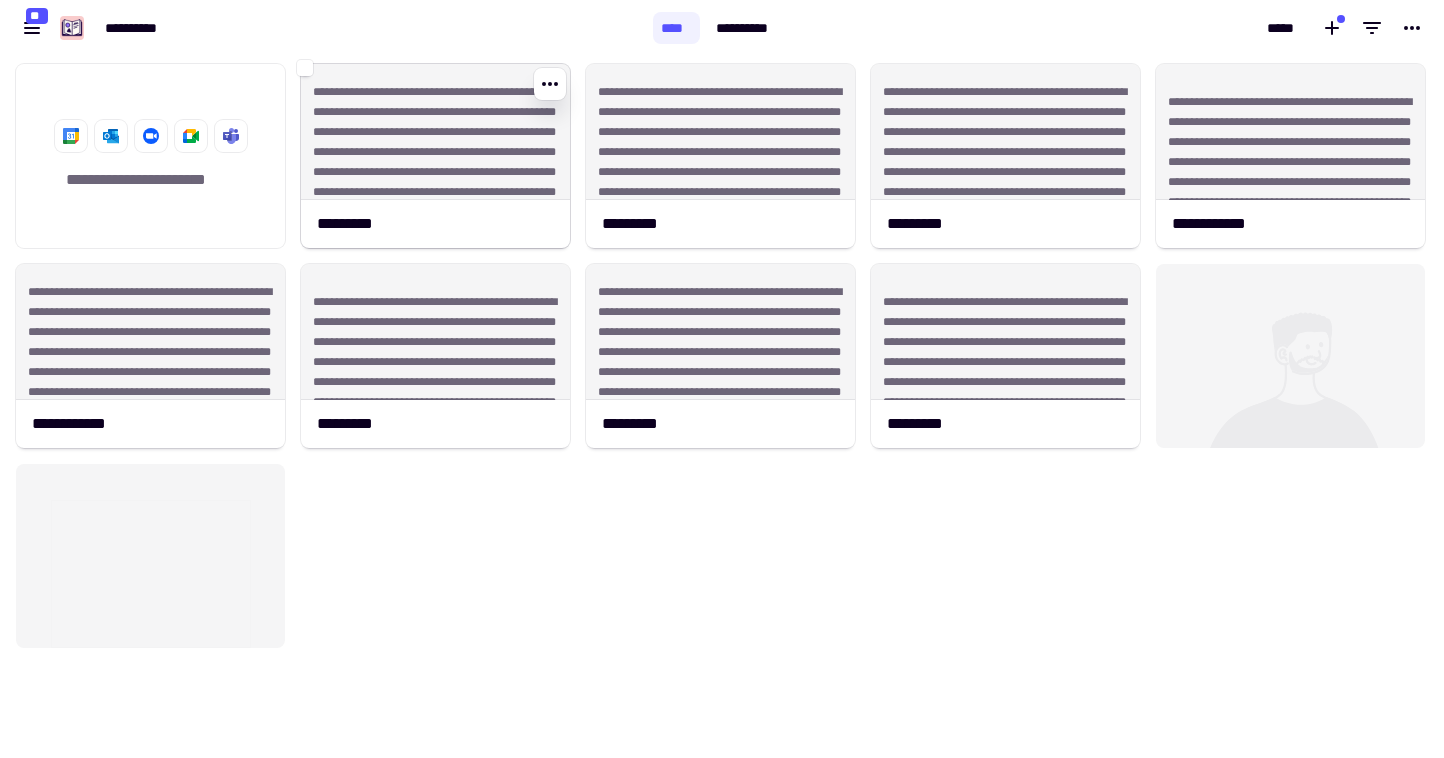 click on "**********" 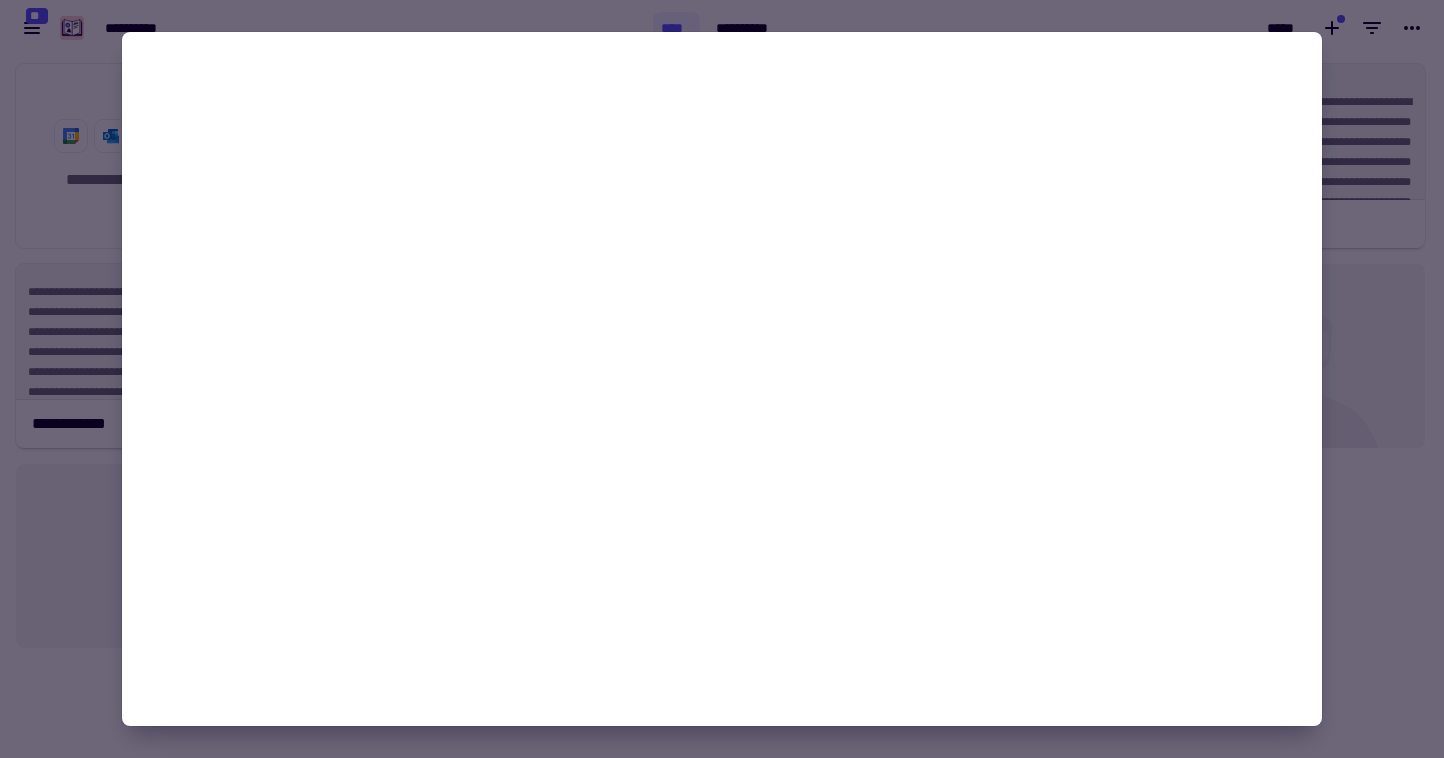 click on "**********" at bounding box center (722, 379) 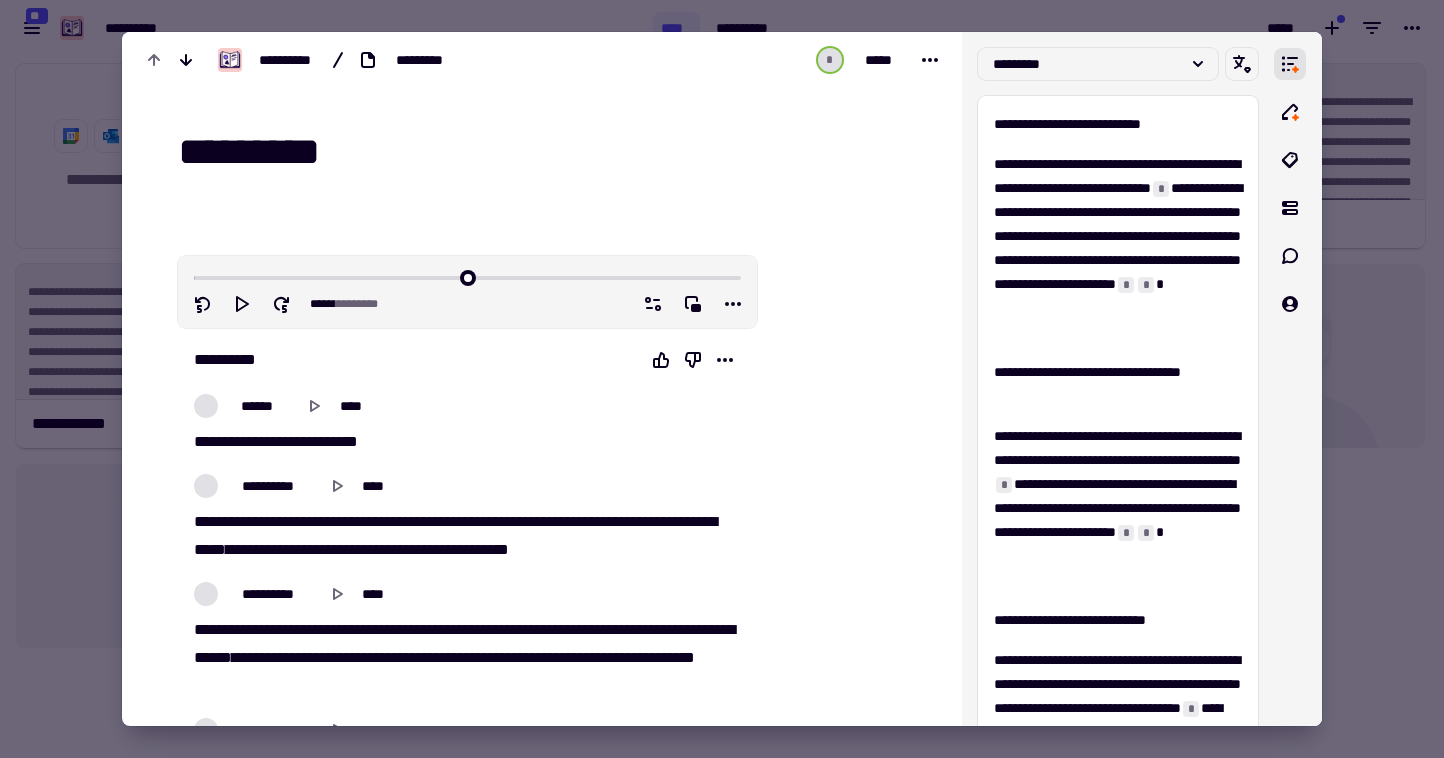 click at bounding box center [722, 379] 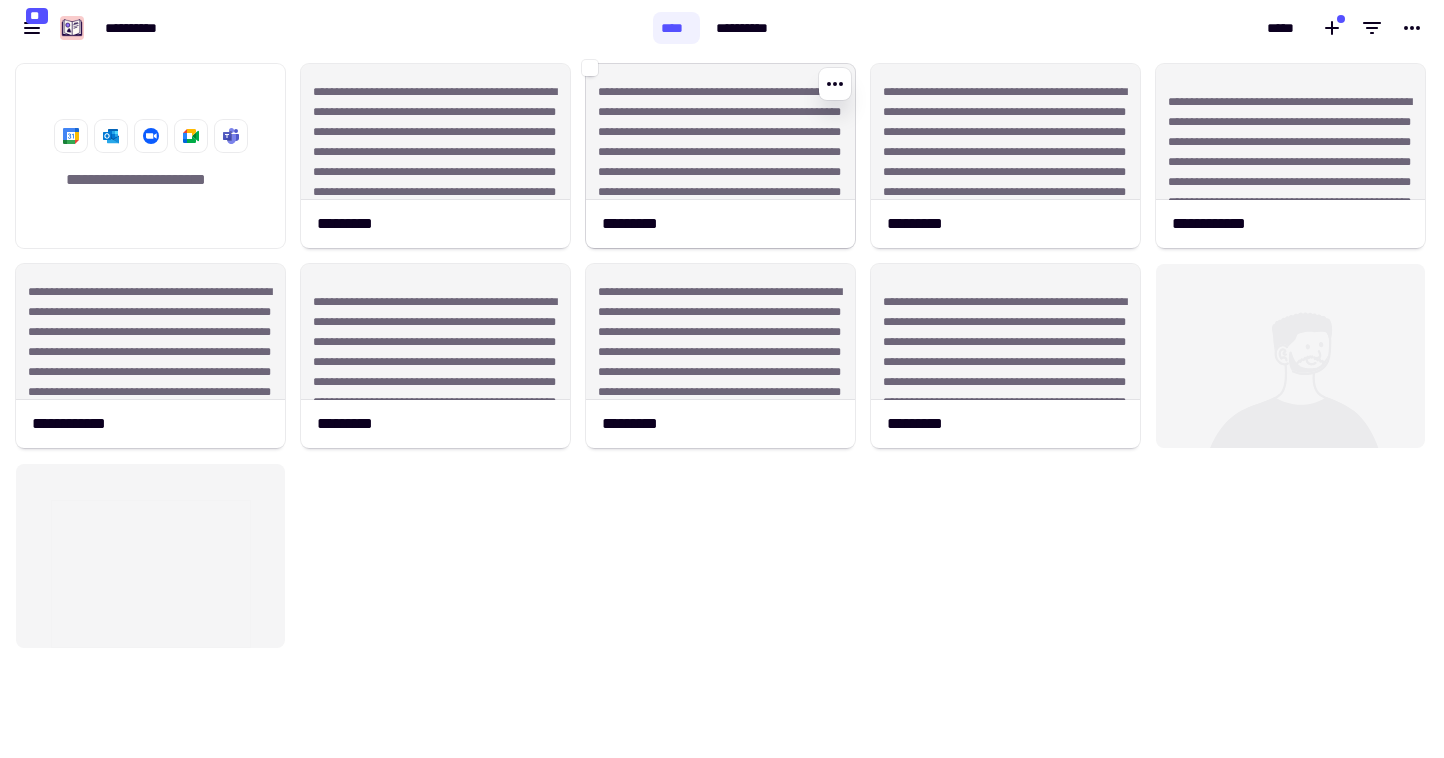 click on "*********" 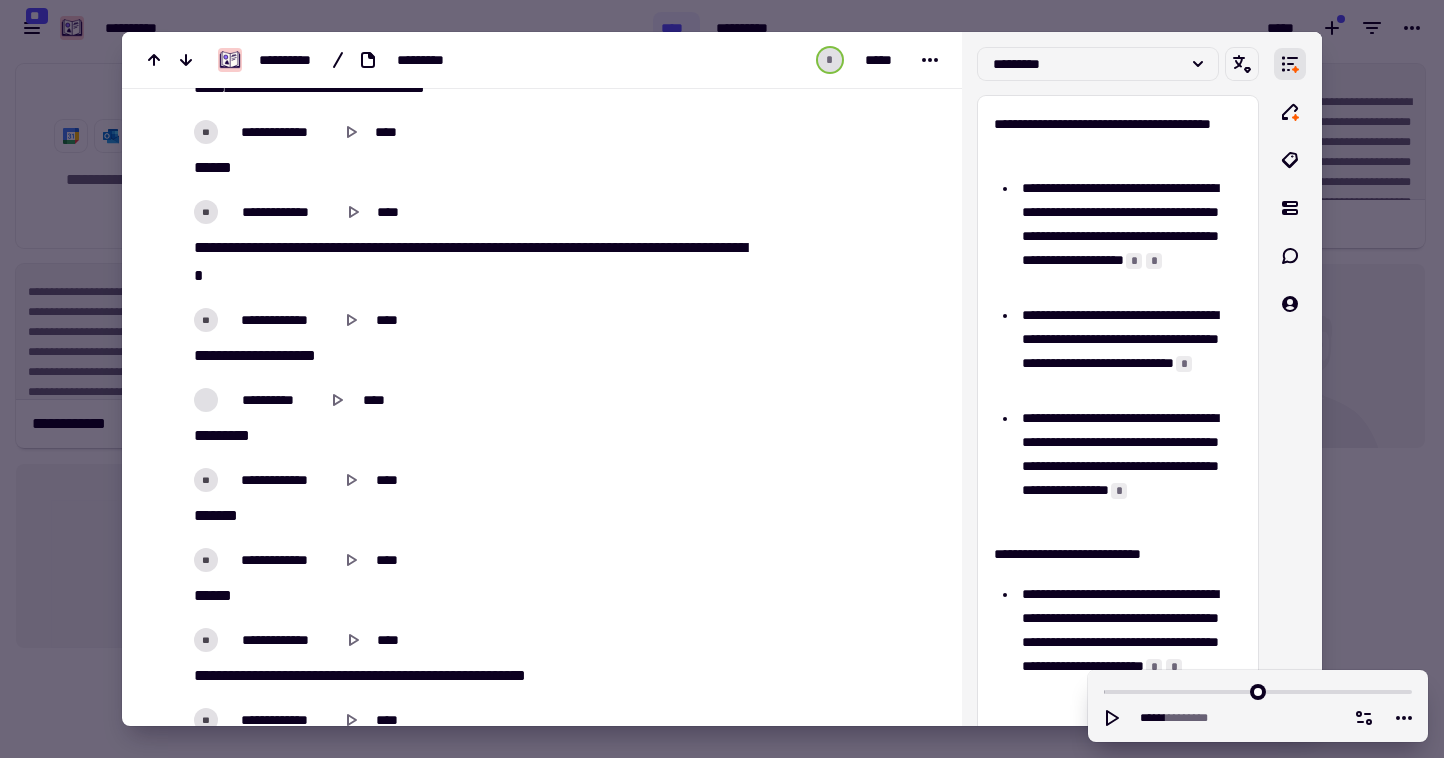 scroll, scrollTop: 4244, scrollLeft: 0, axis: vertical 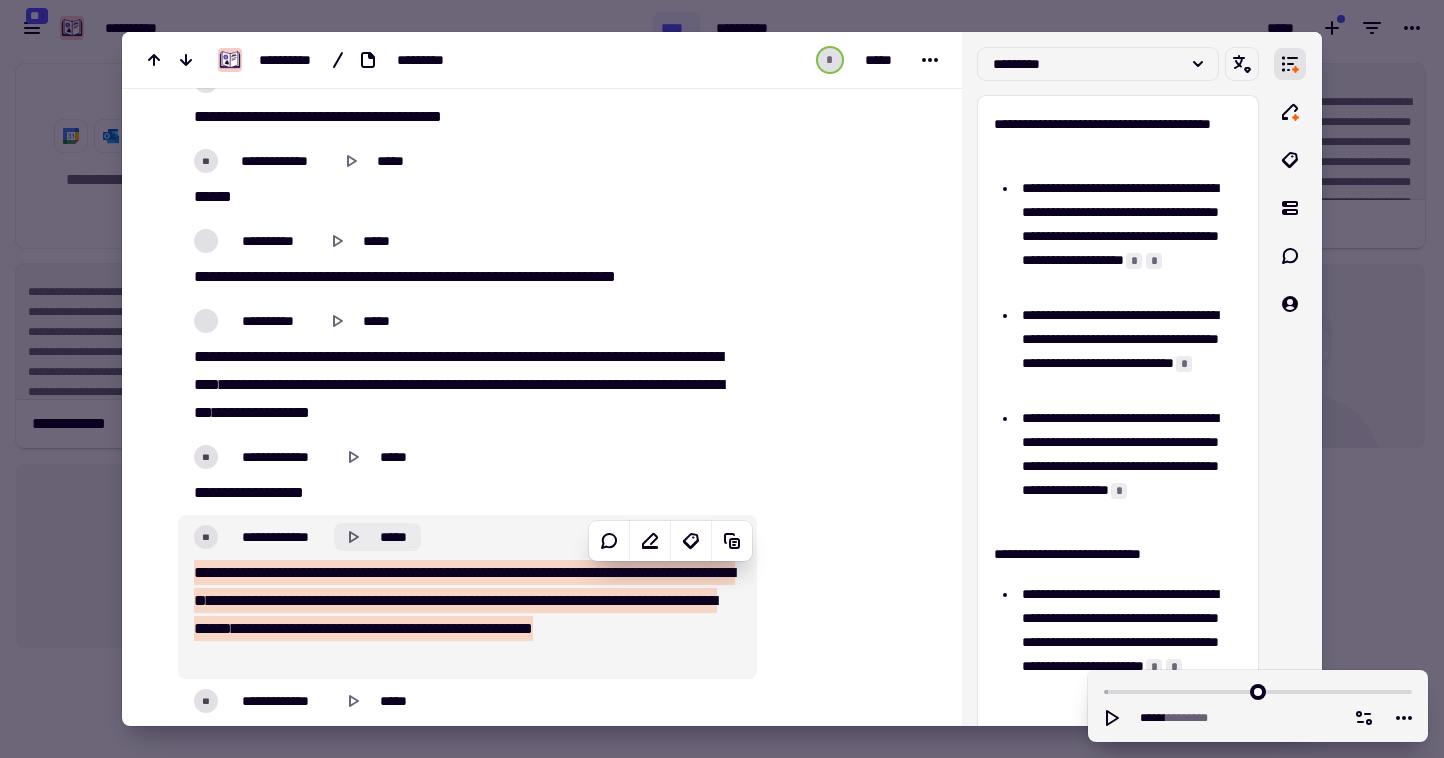 click 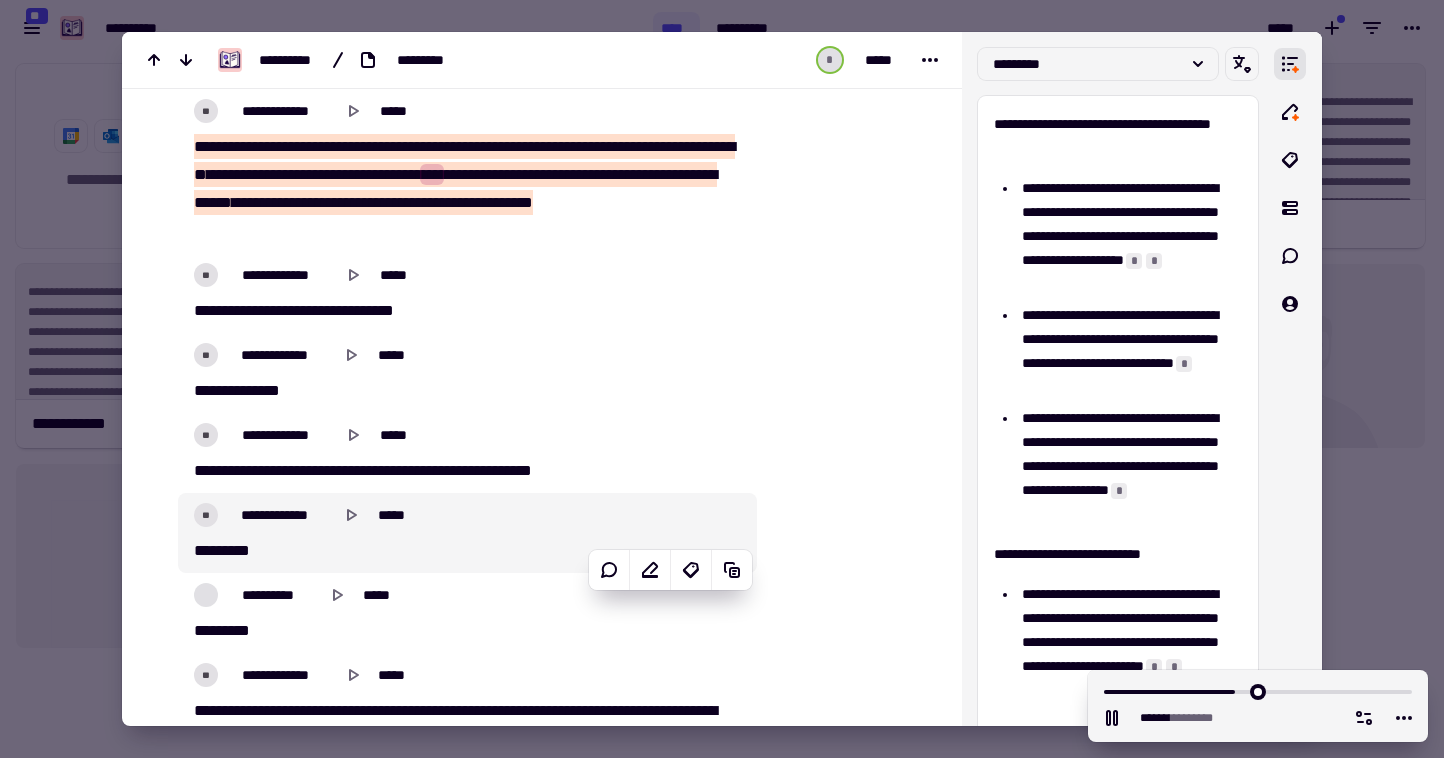 scroll, scrollTop: 63226, scrollLeft: 0, axis: vertical 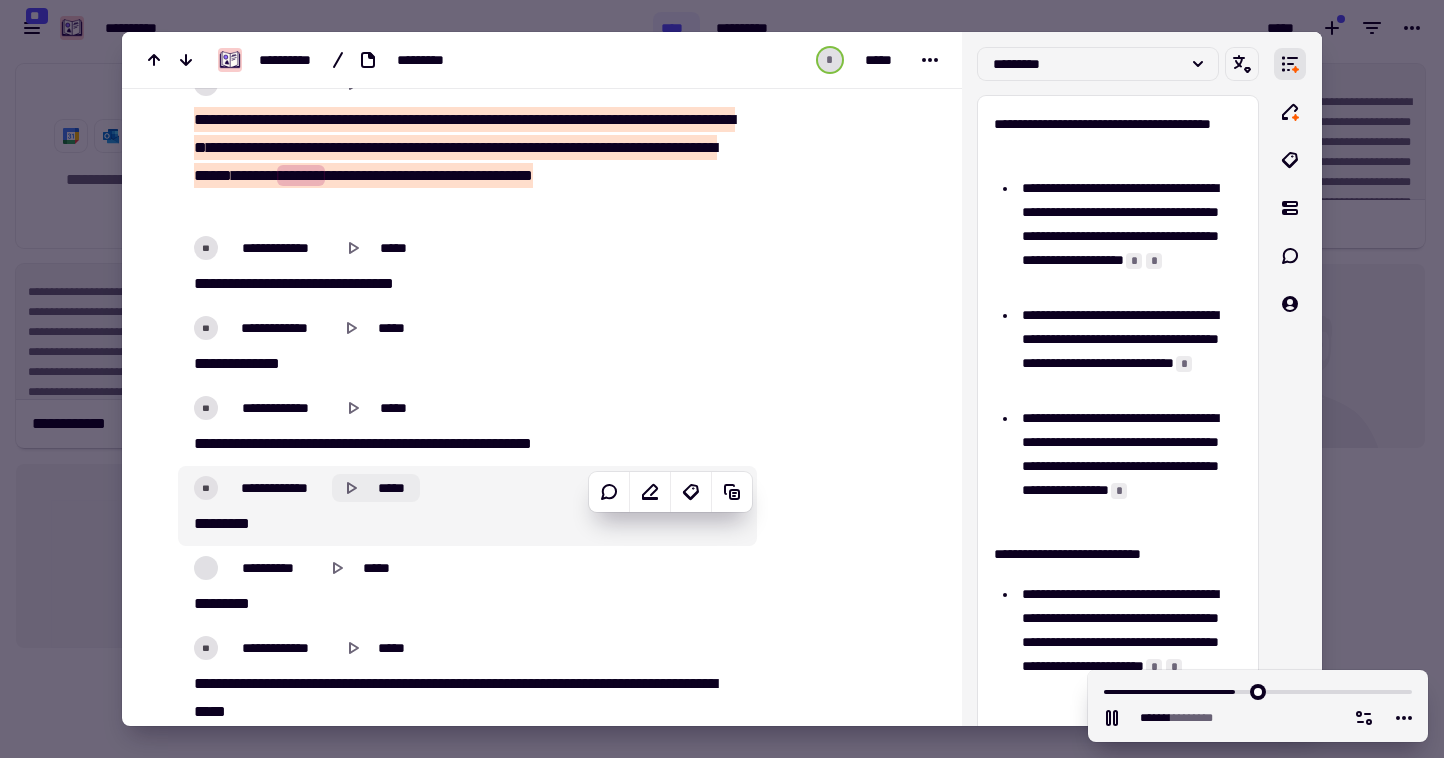 click 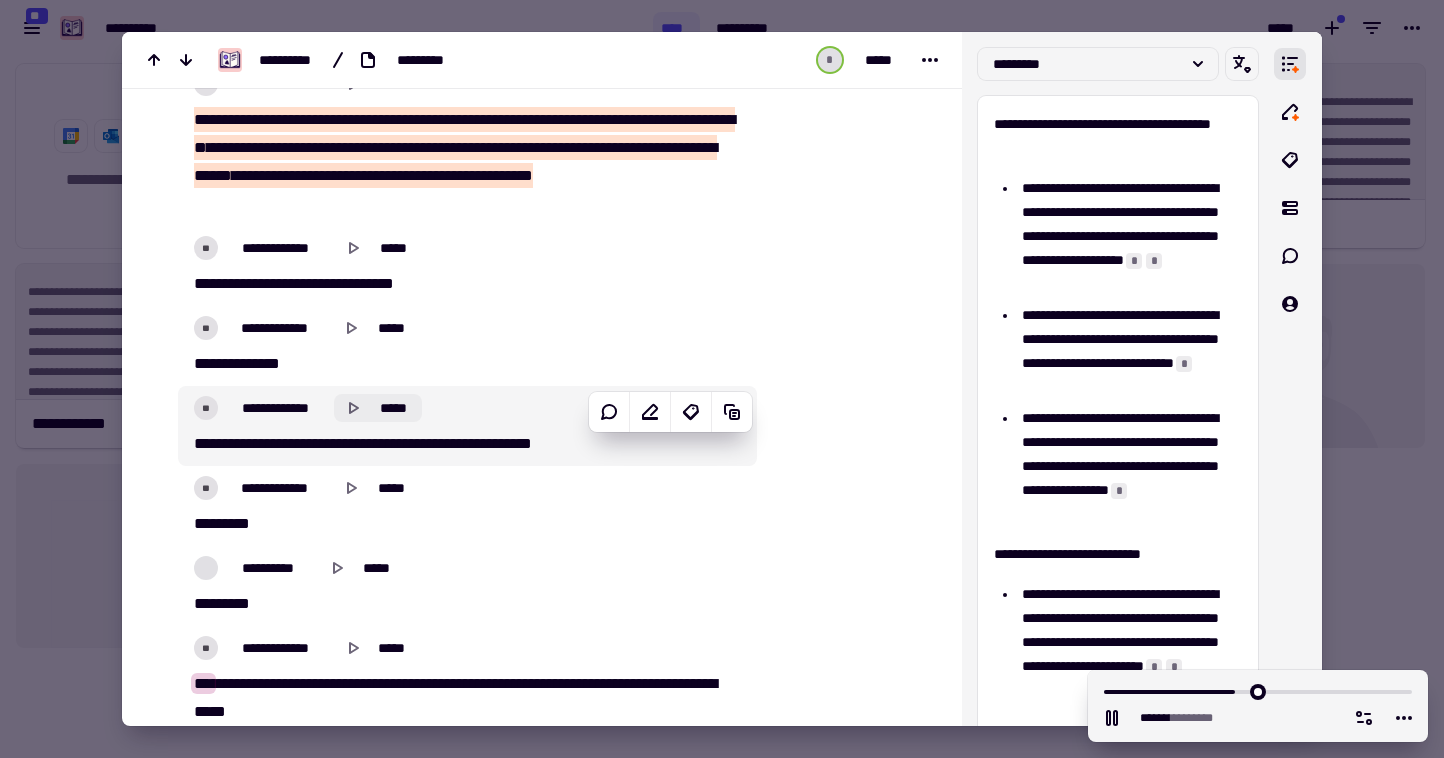 click 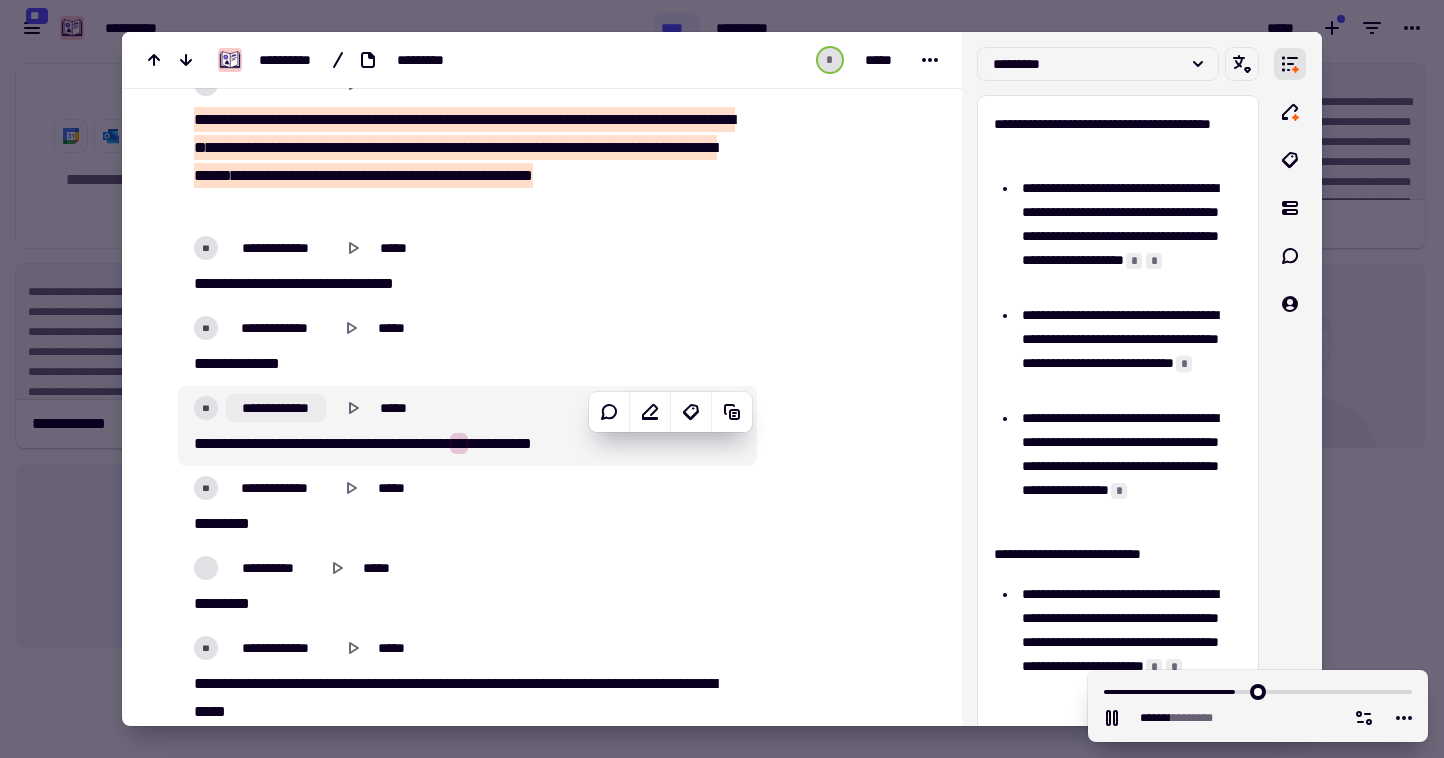 click on "**********" 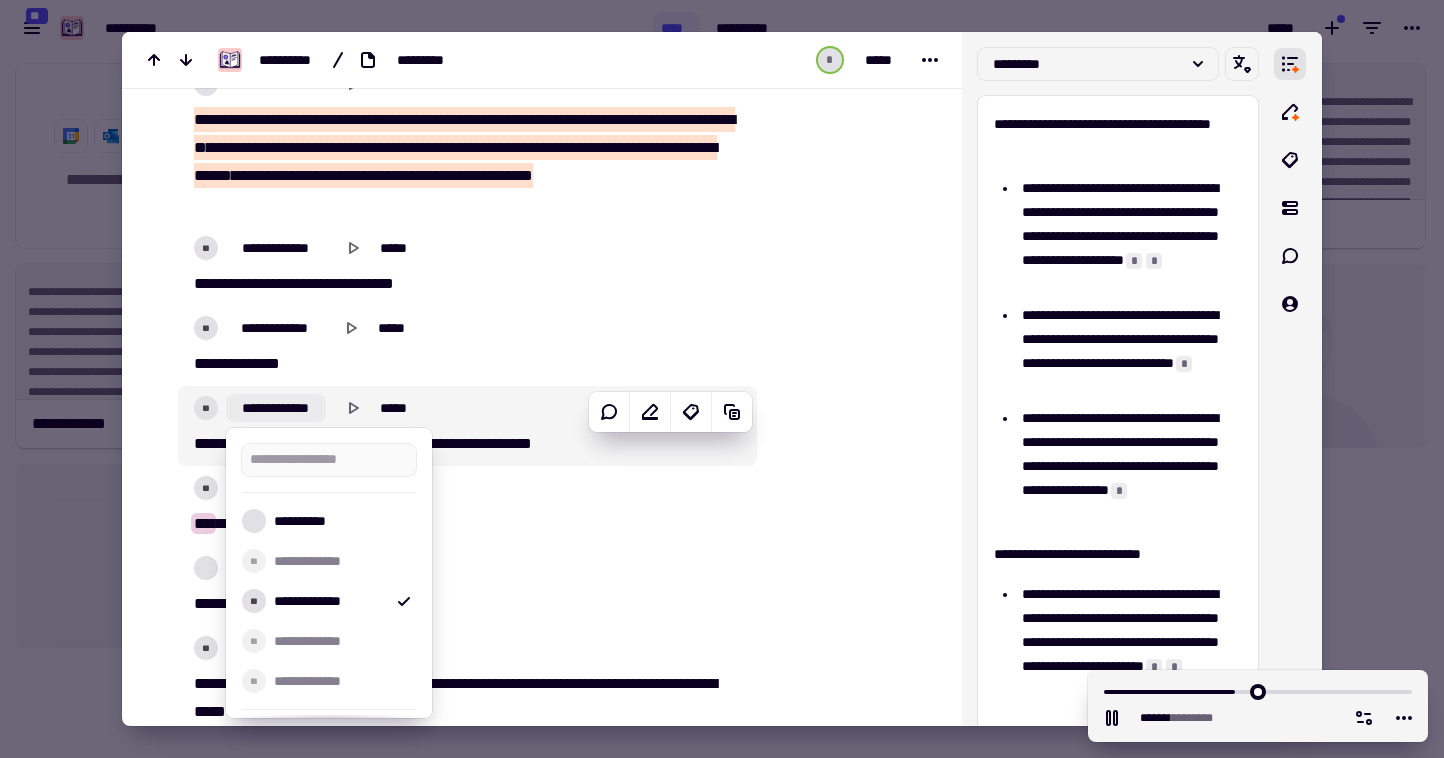 type on "*******" 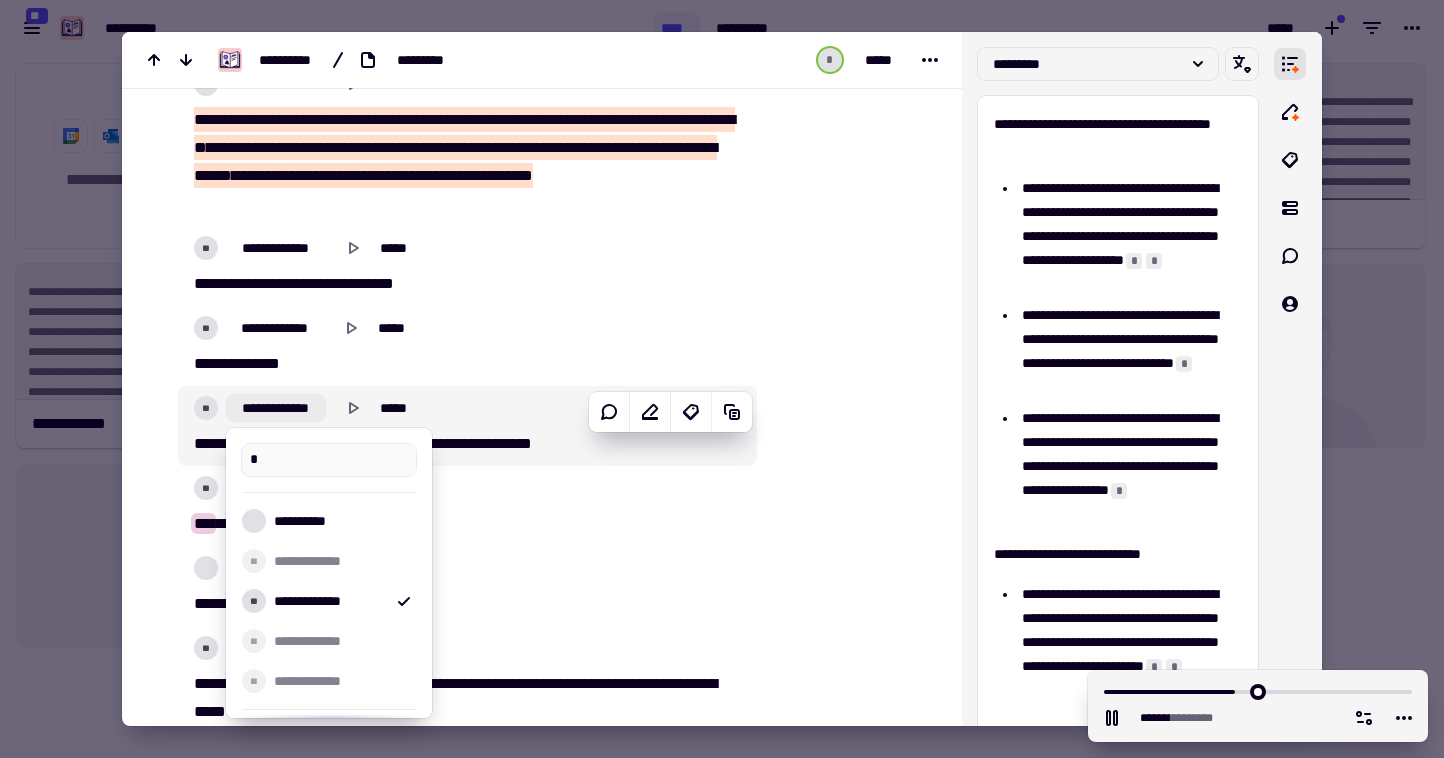 type on "**" 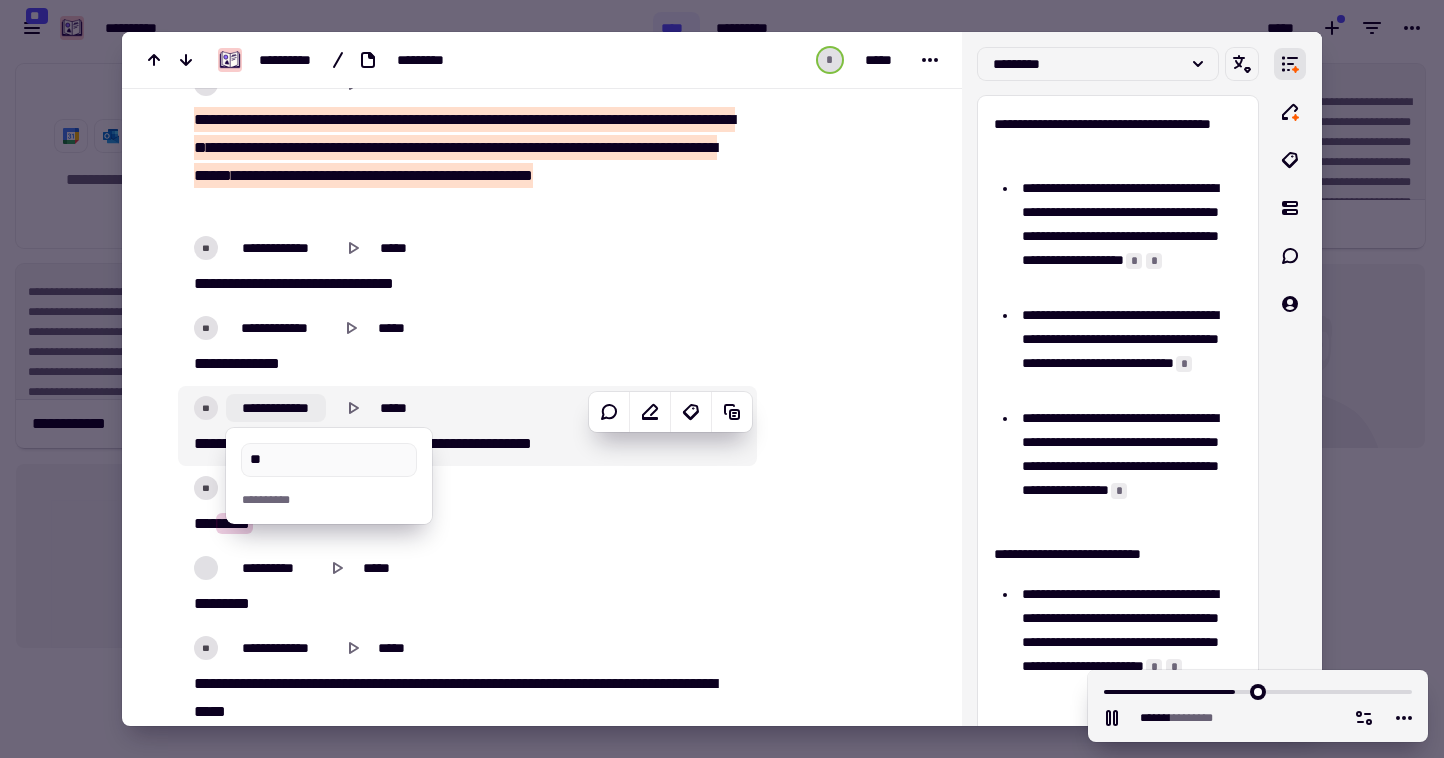 type on "*******" 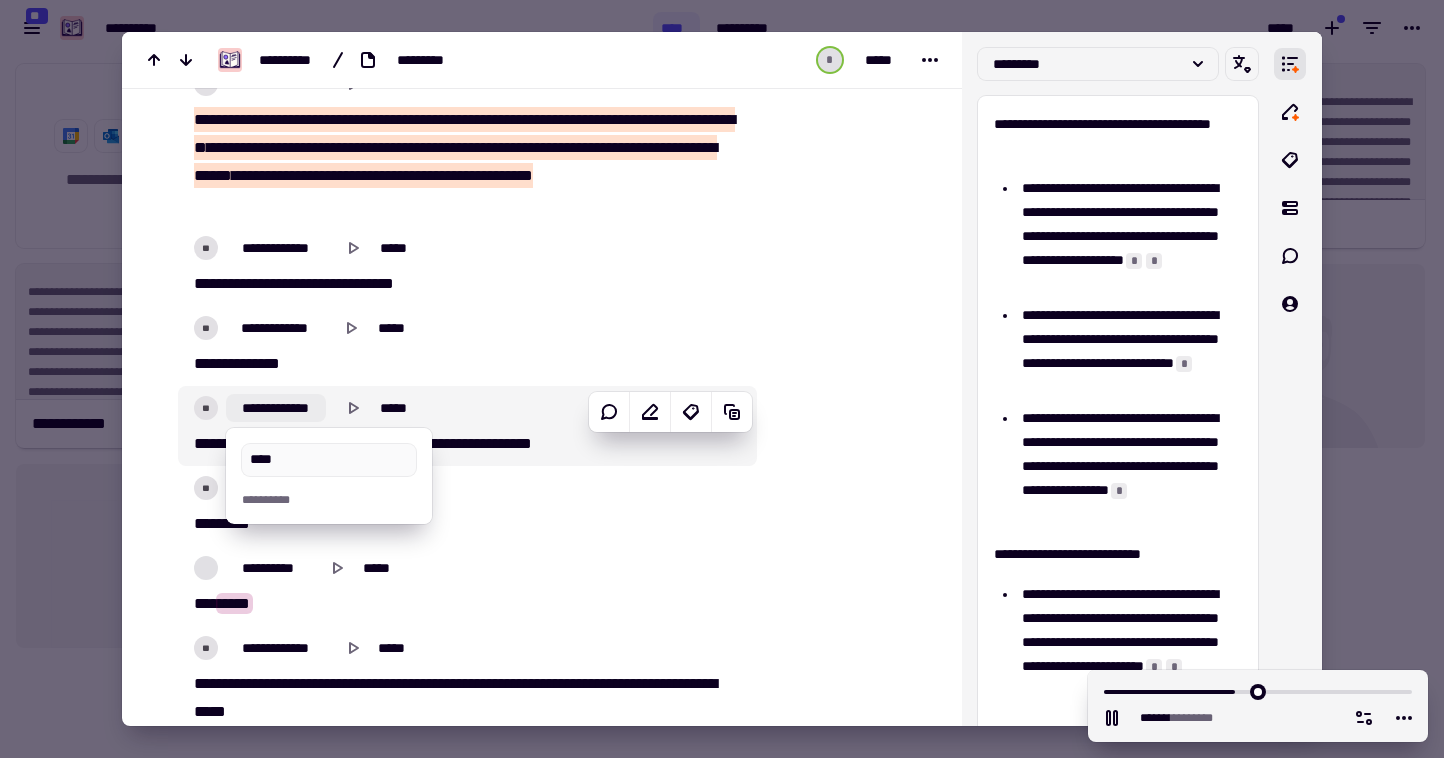 type on "*****" 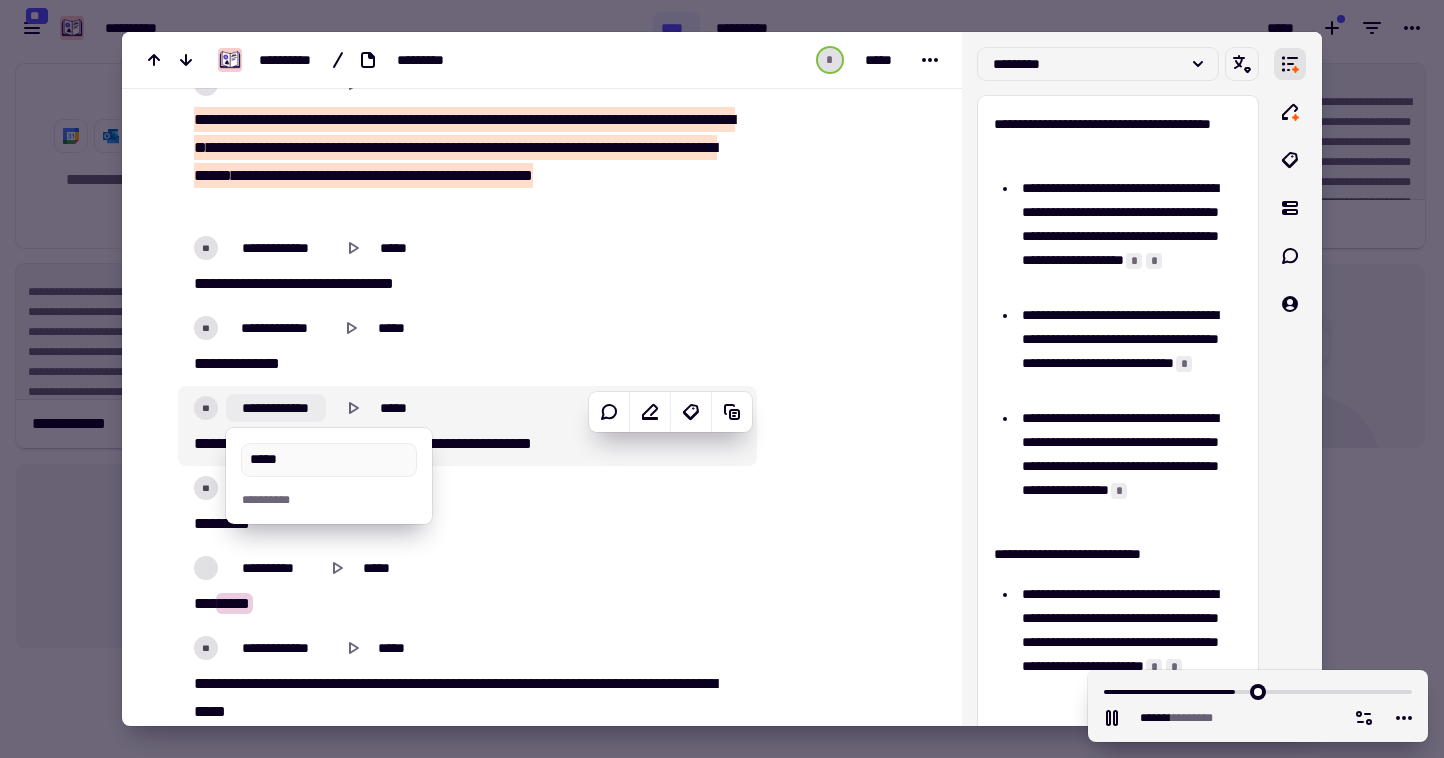 type on "*******" 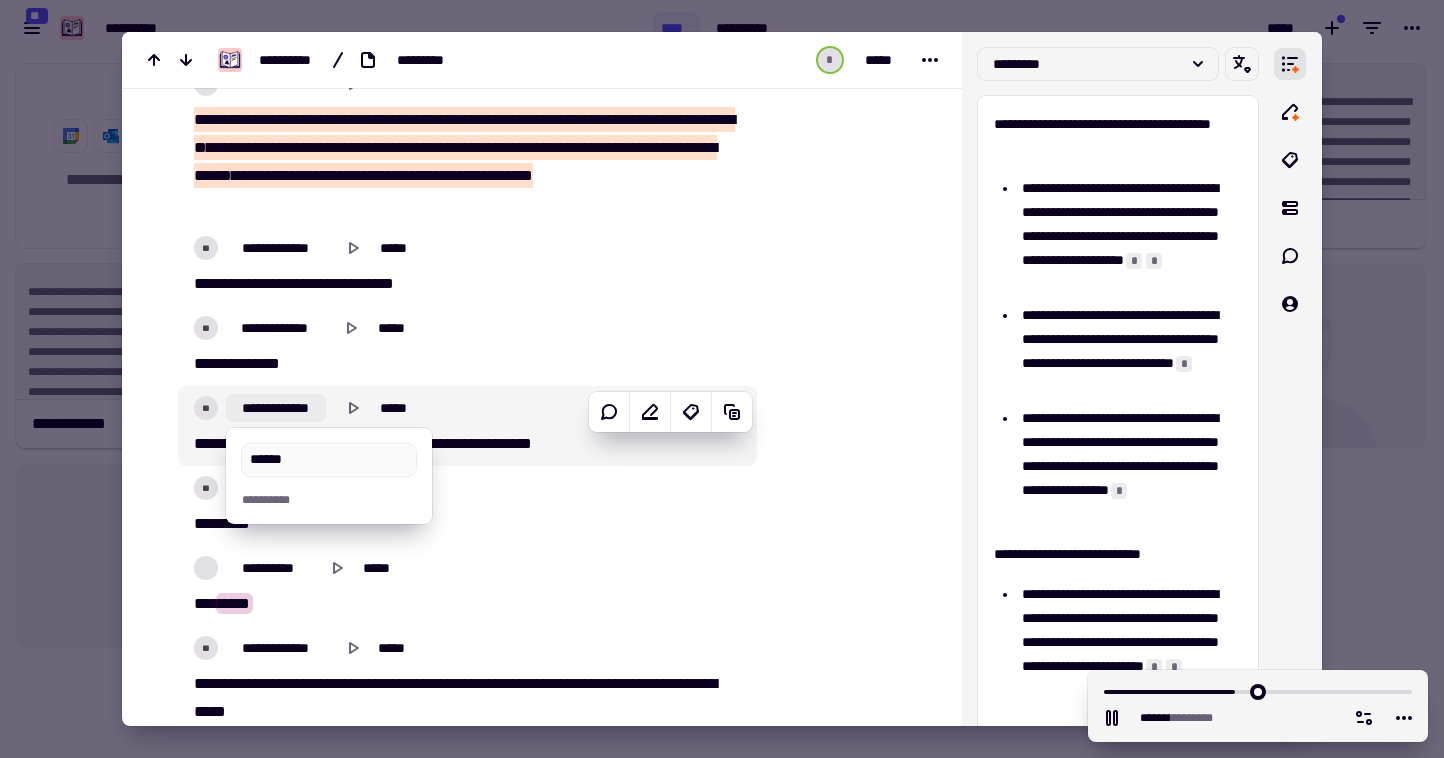 type on "*******" 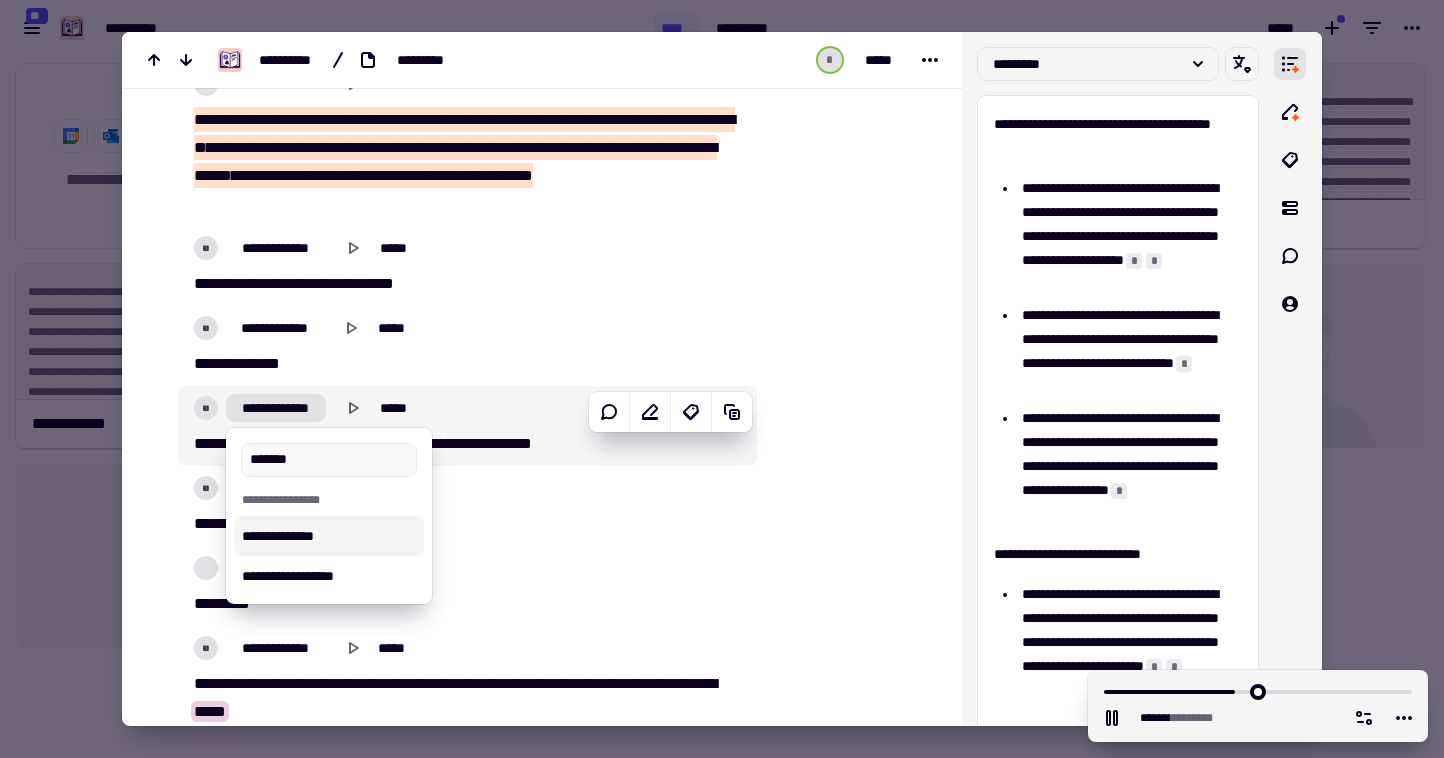 click on "**********" at bounding box center [329, 536] 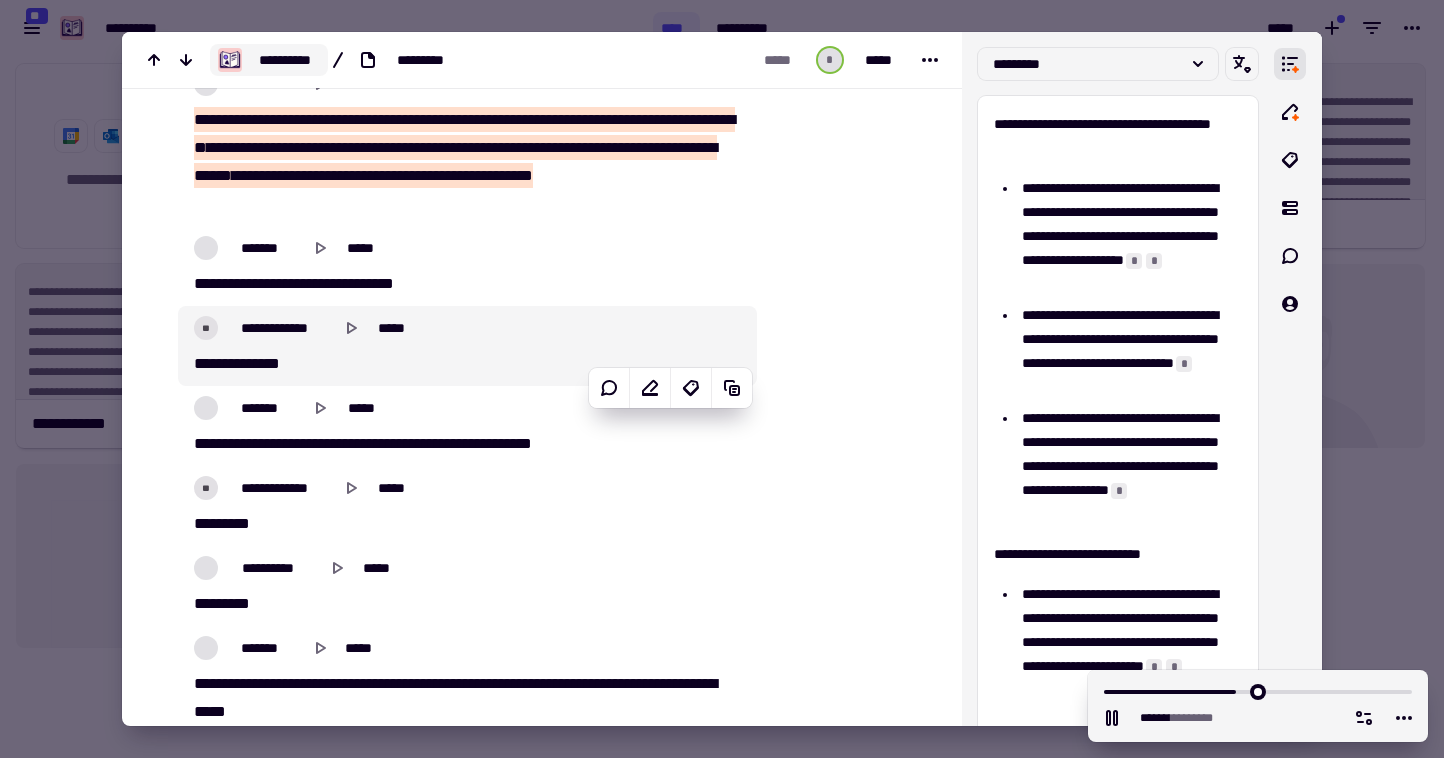 scroll, scrollTop: 63490, scrollLeft: 0, axis: vertical 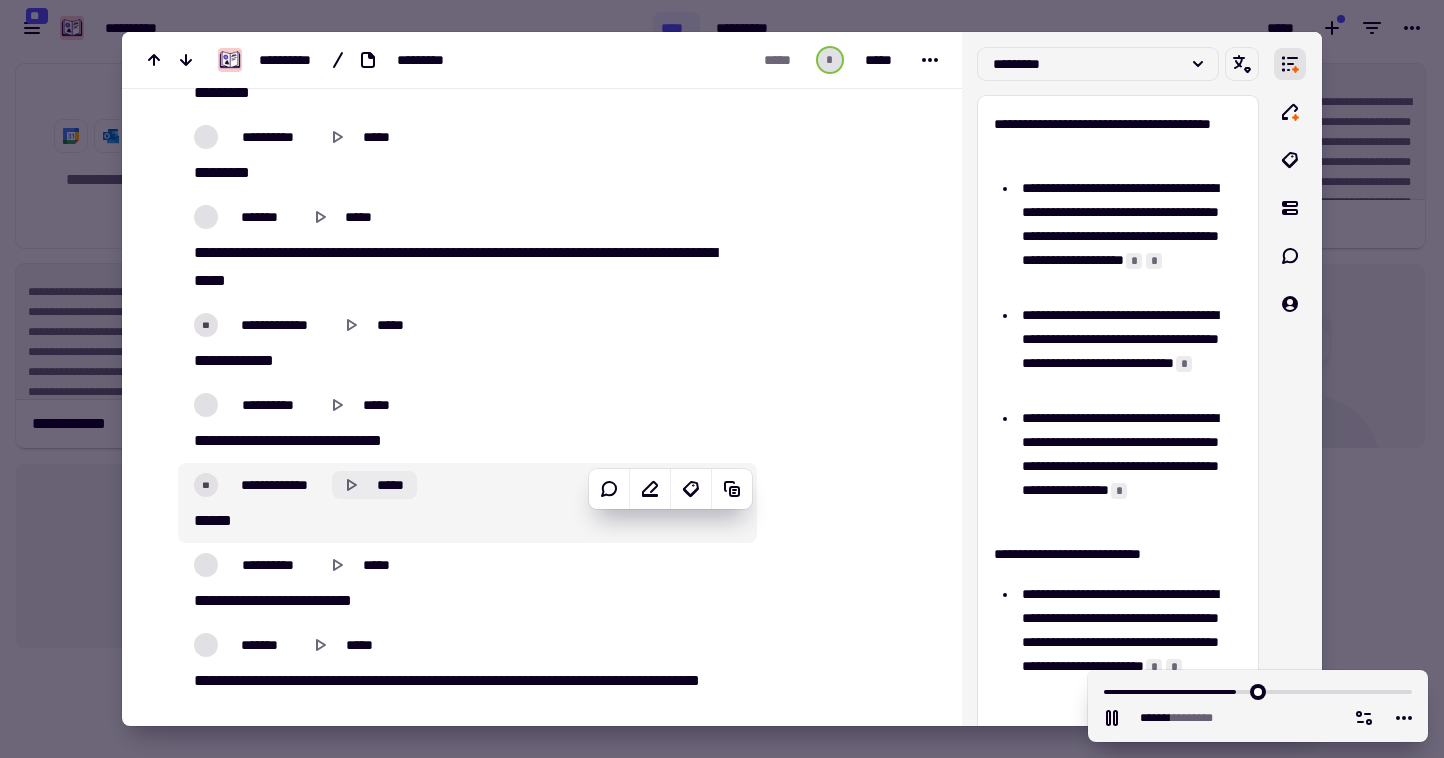 click 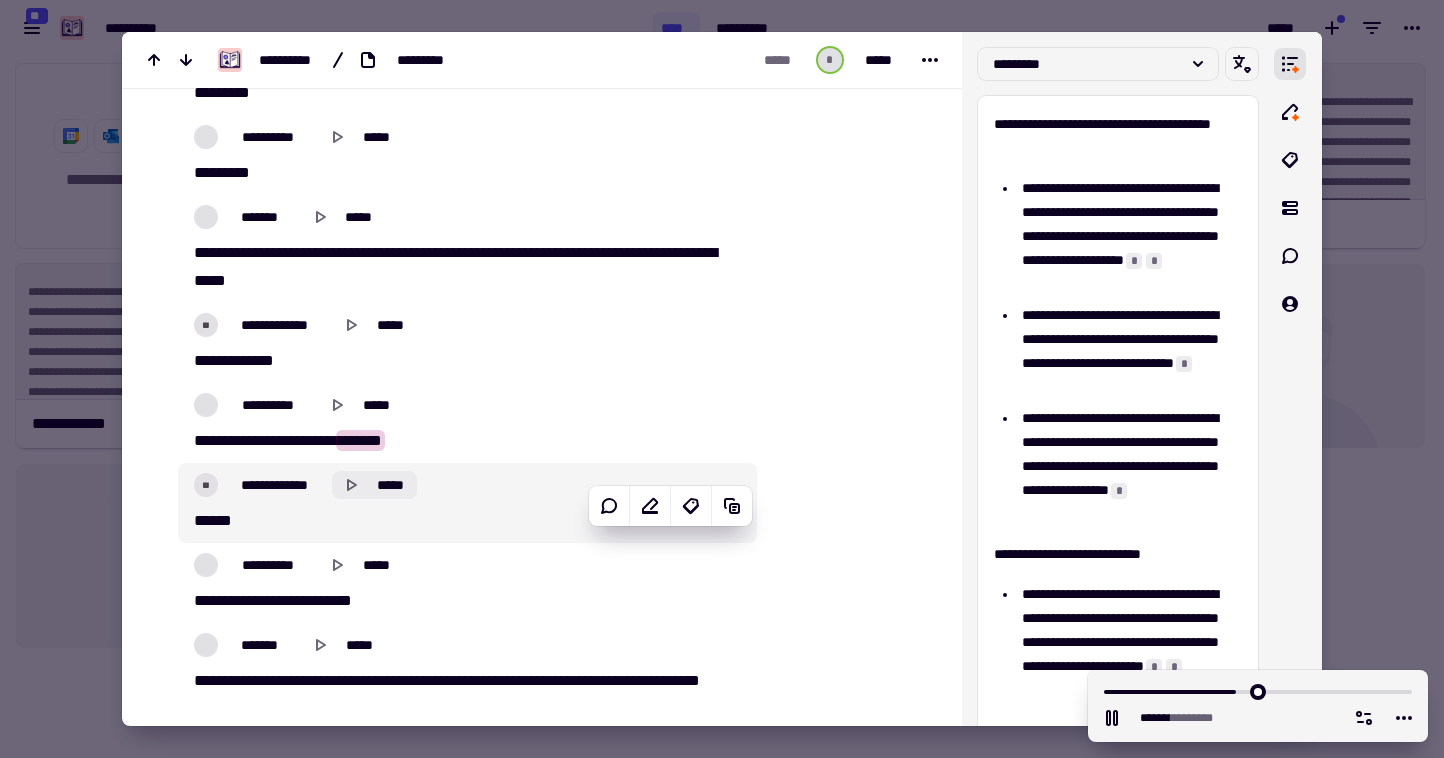 scroll, scrollTop: 63674, scrollLeft: 0, axis: vertical 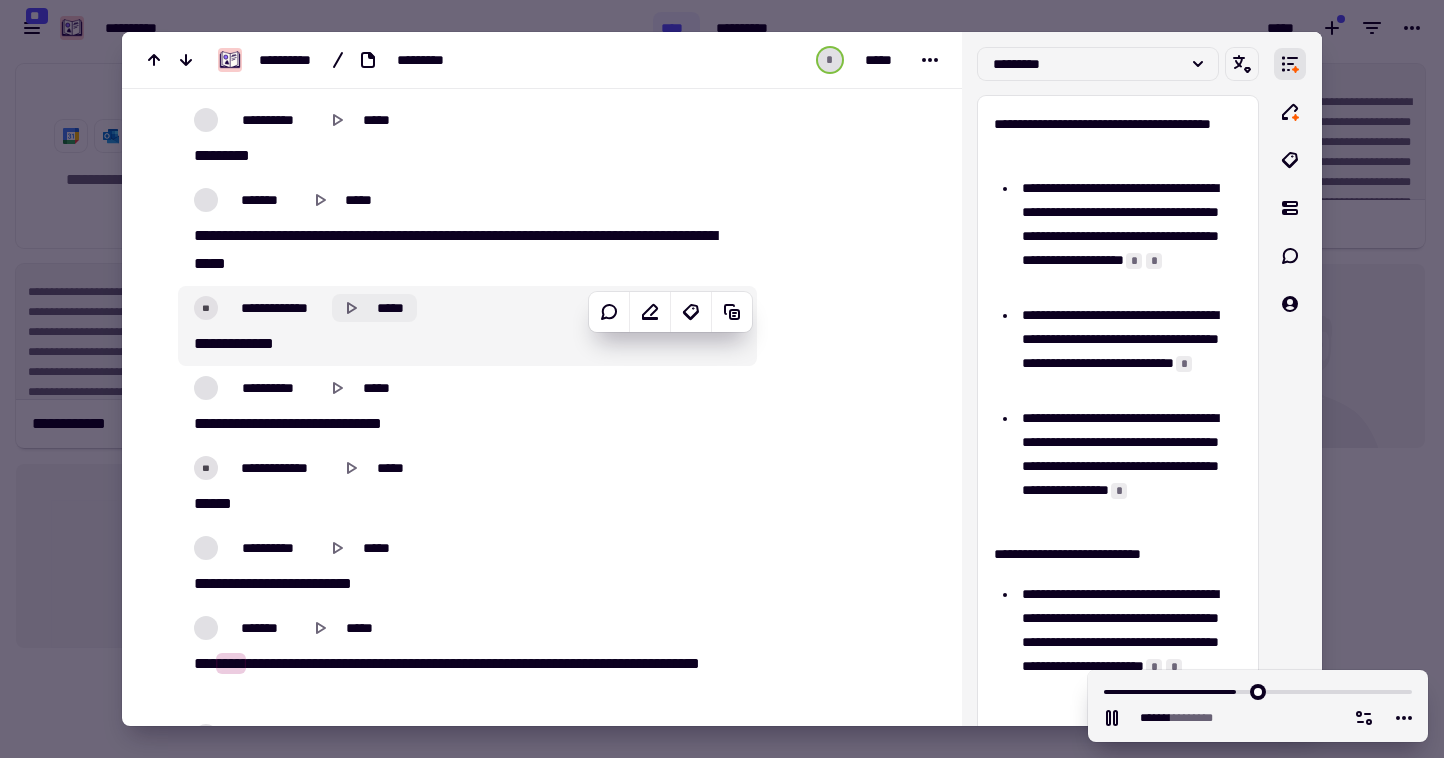 click on "*****" 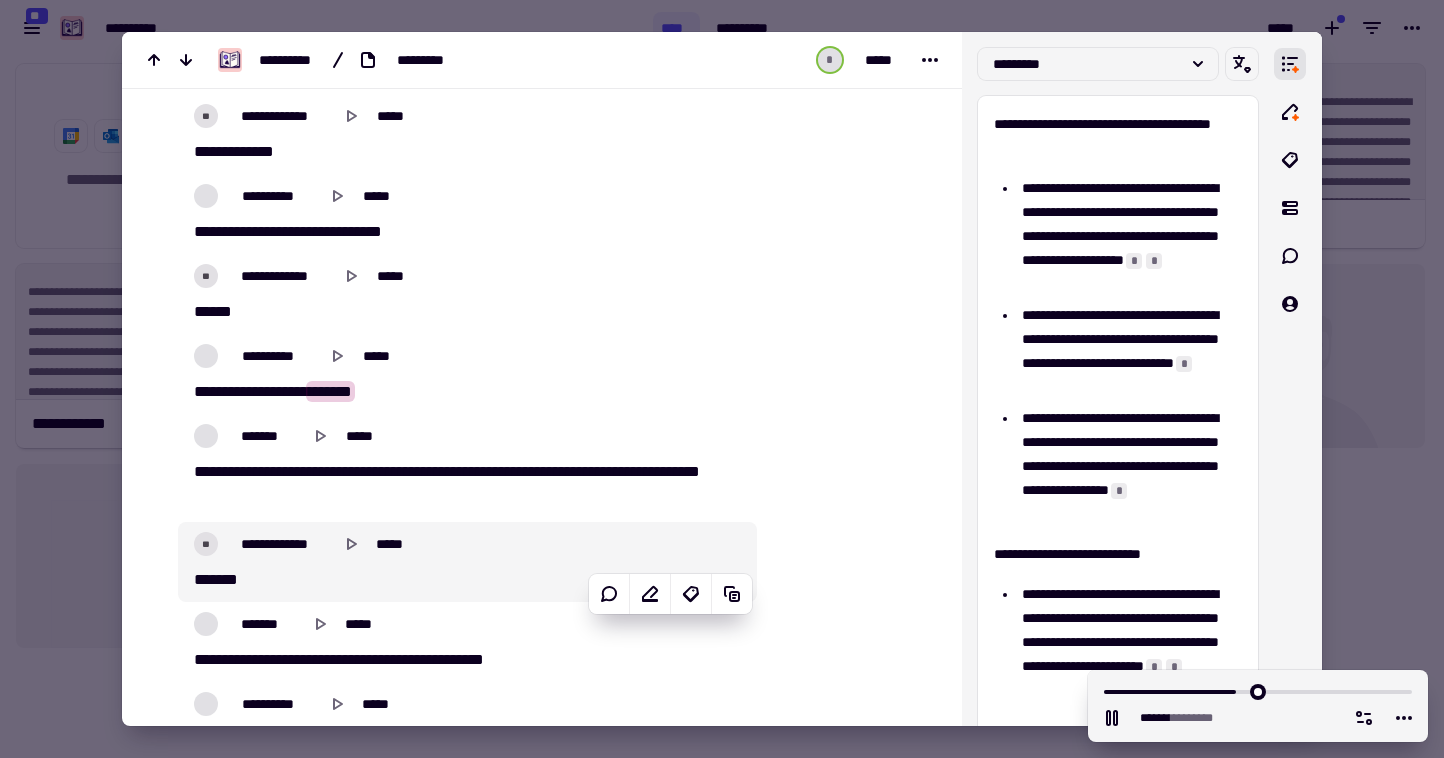 scroll, scrollTop: 63936, scrollLeft: 0, axis: vertical 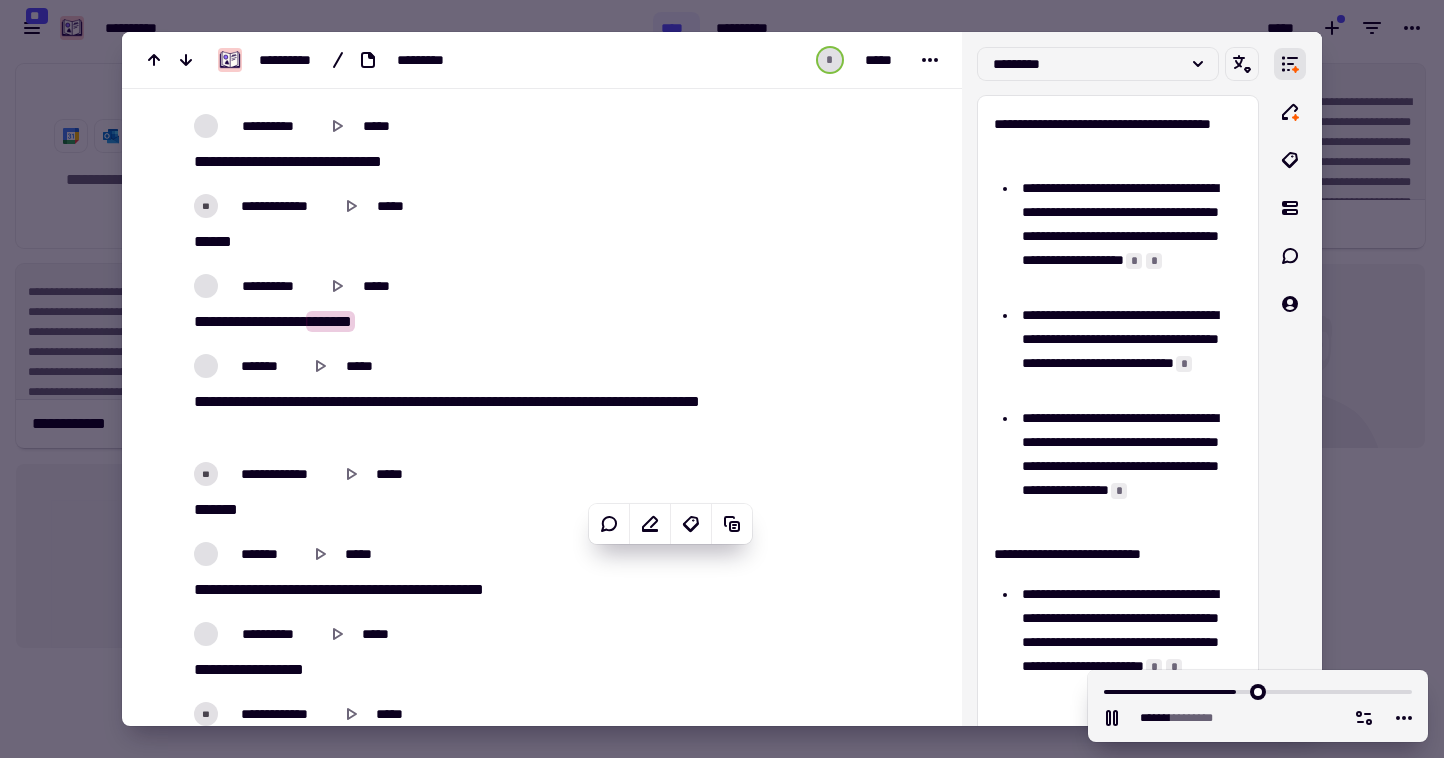 type on "*******" 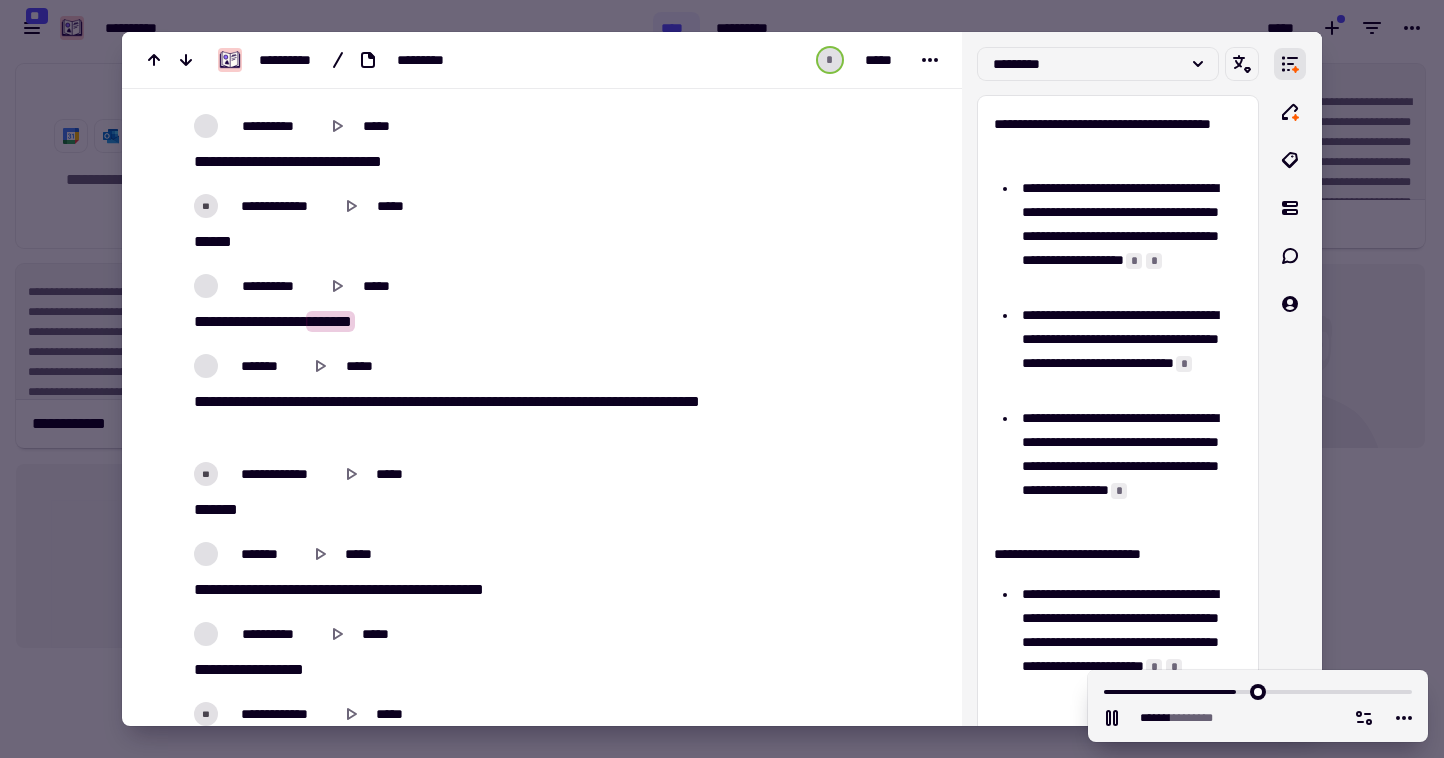 click at bounding box center [722, 379] 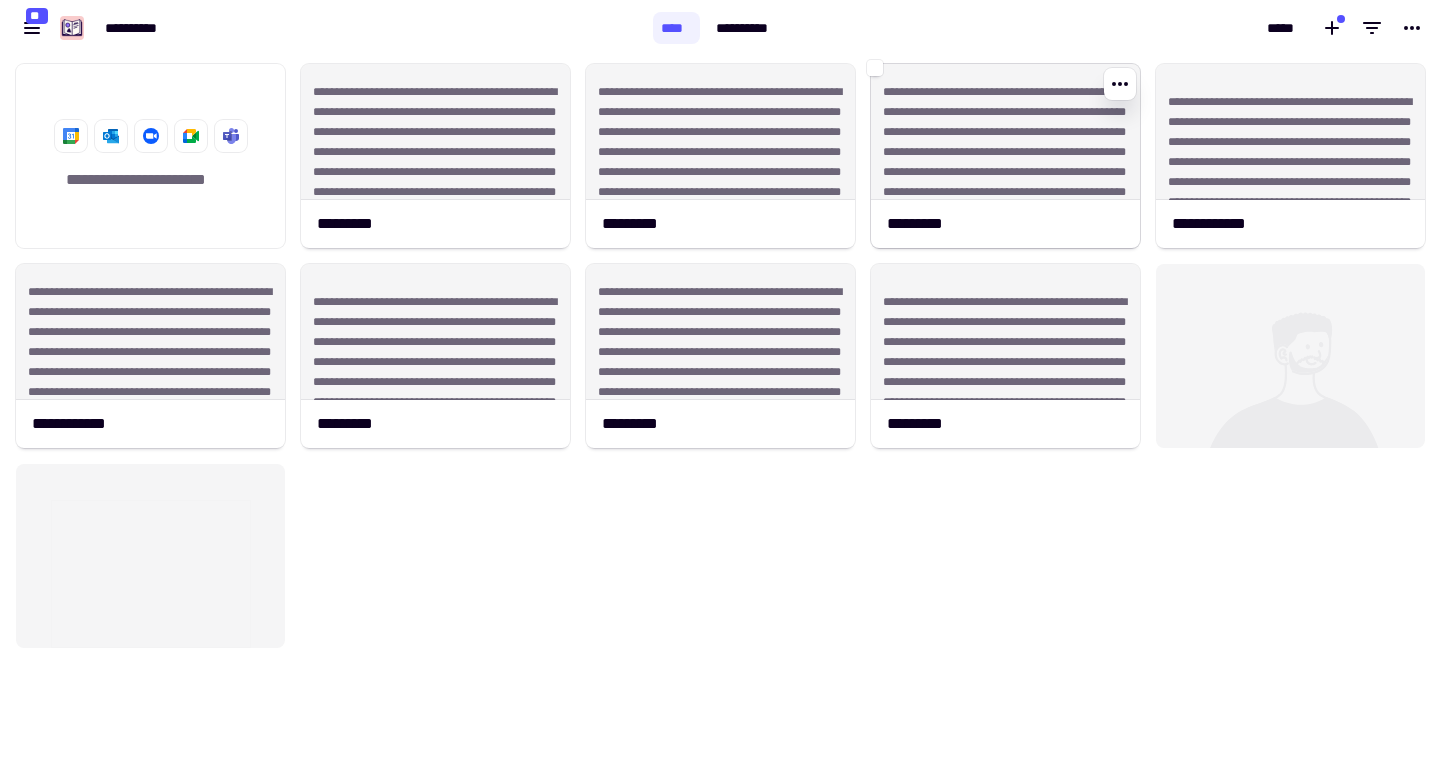click on "**********" 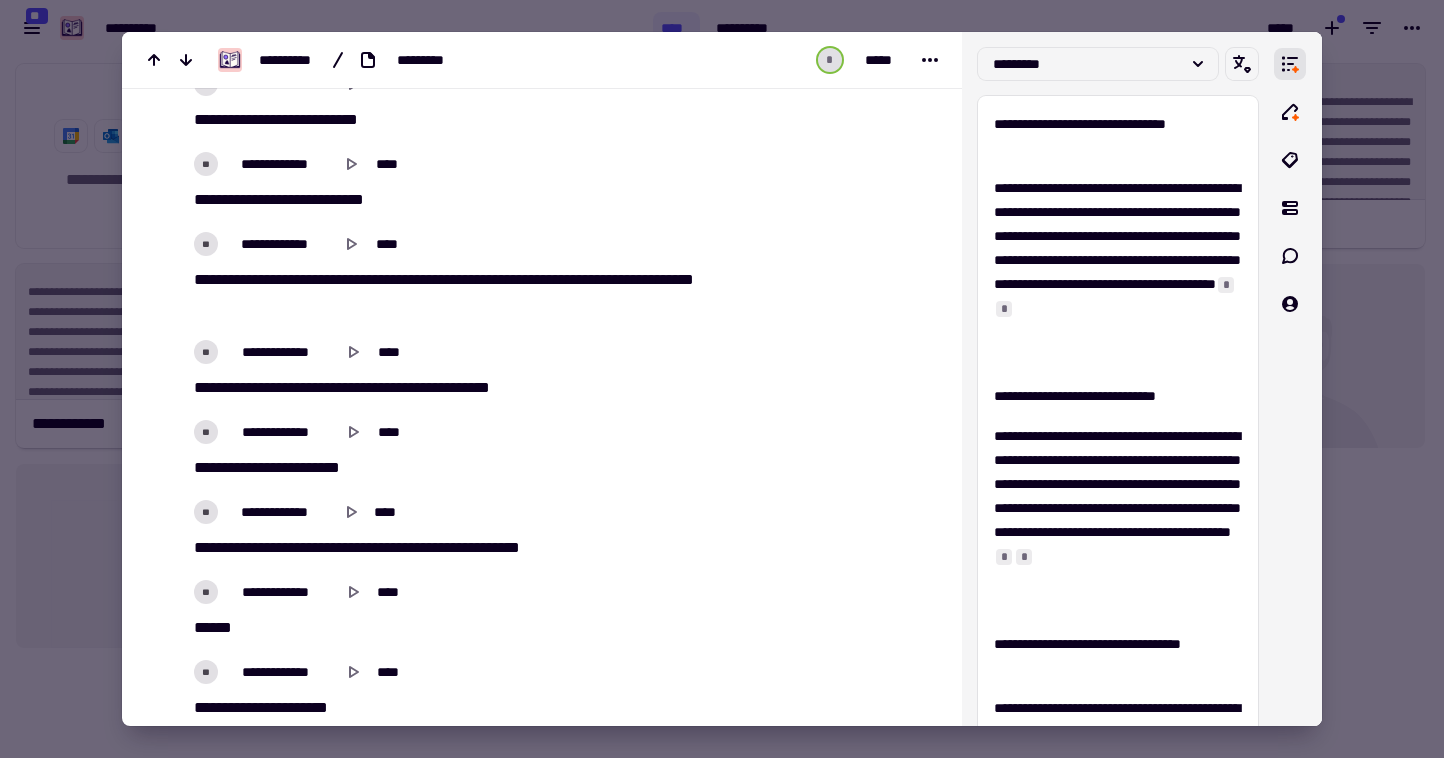 scroll, scrollTop: 3680, scrollLeft: 0, axis: vertical 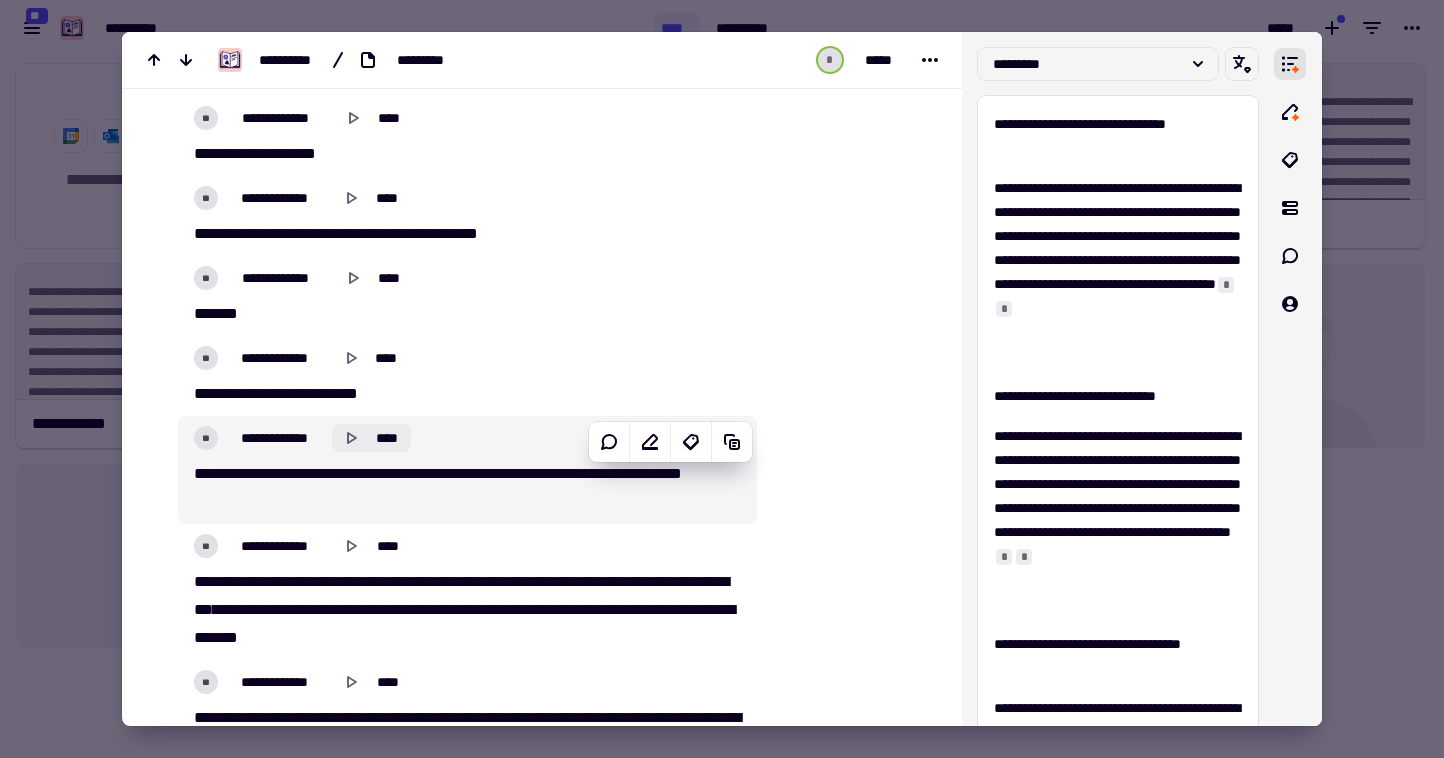 click 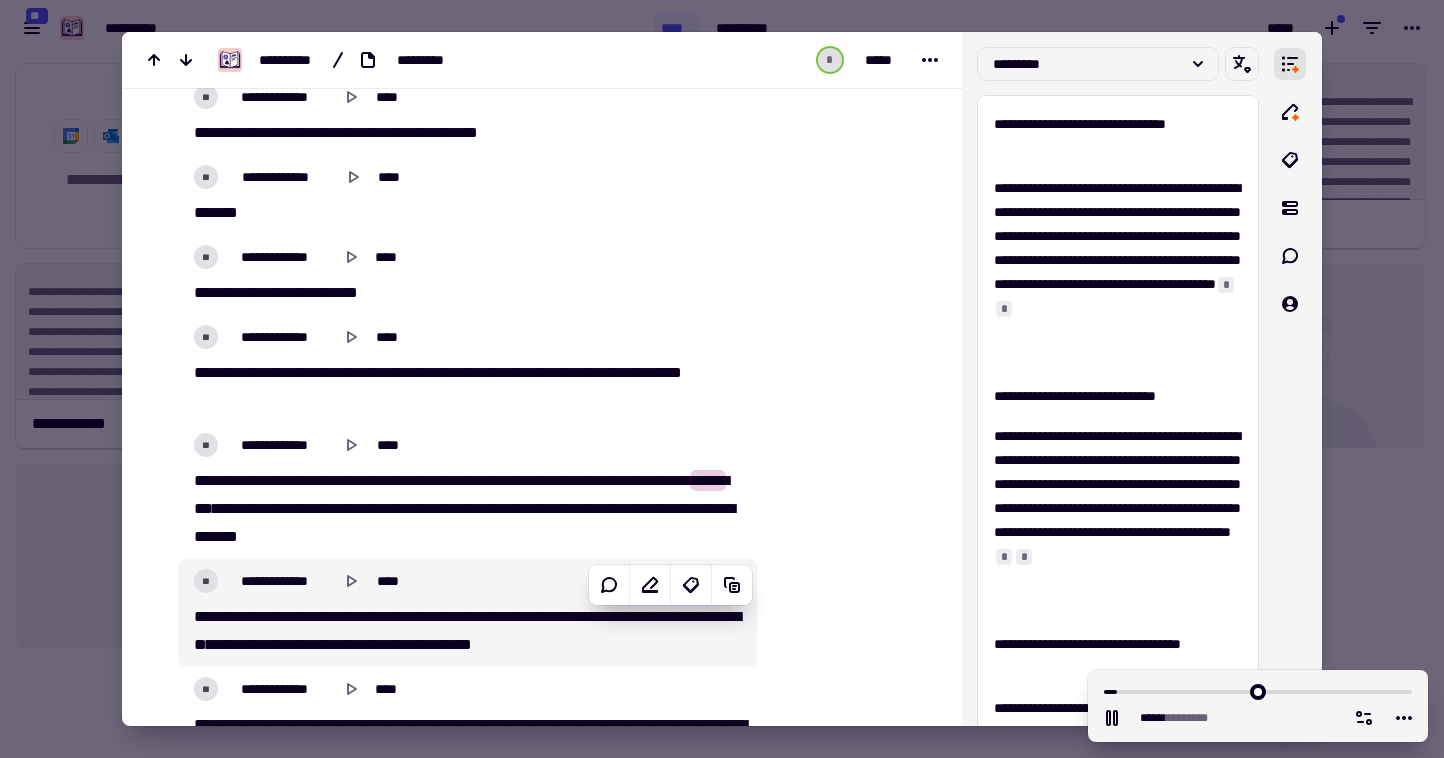 scroll, scrollTop: 3784, scrollLeft: 0, axis: vertical 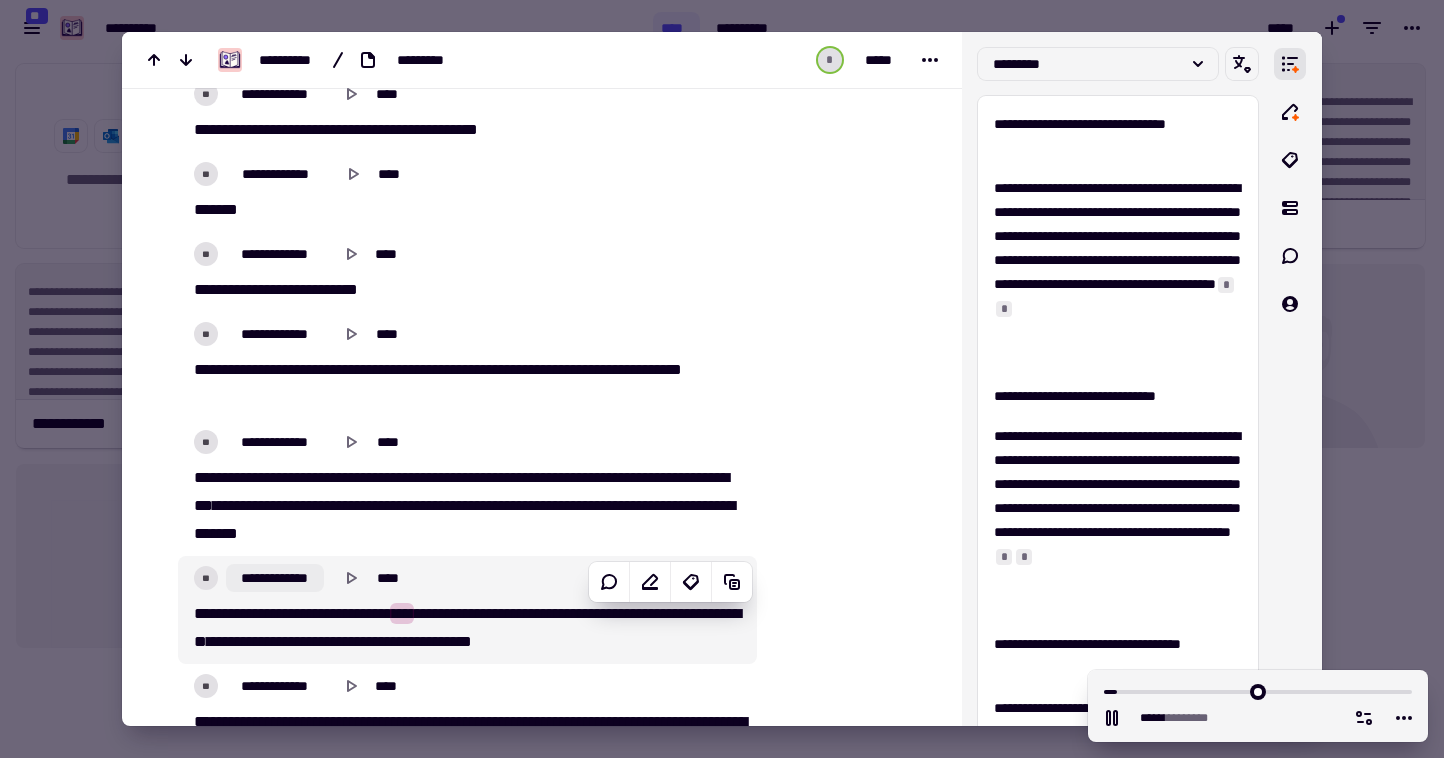click on "**********" 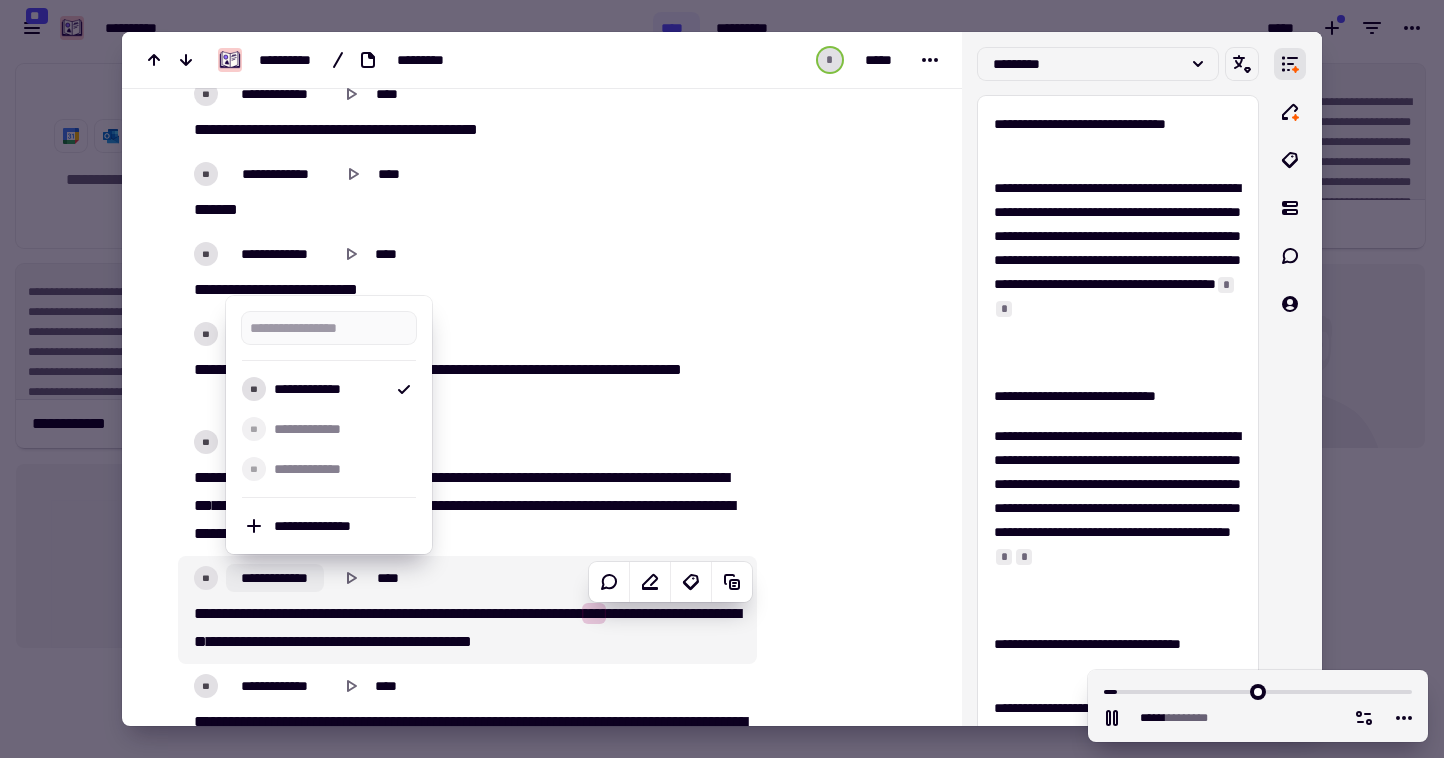 type on "******" 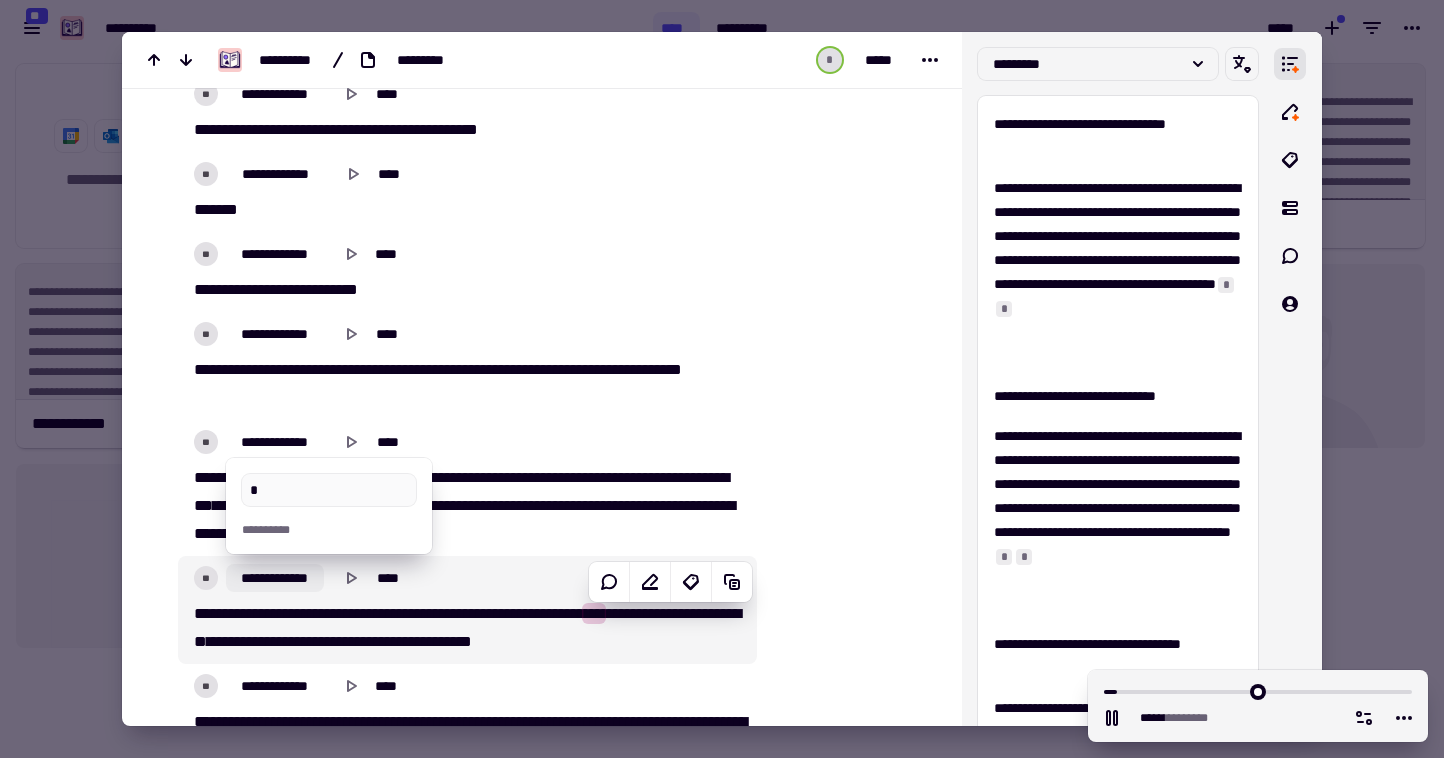 type on "*****" 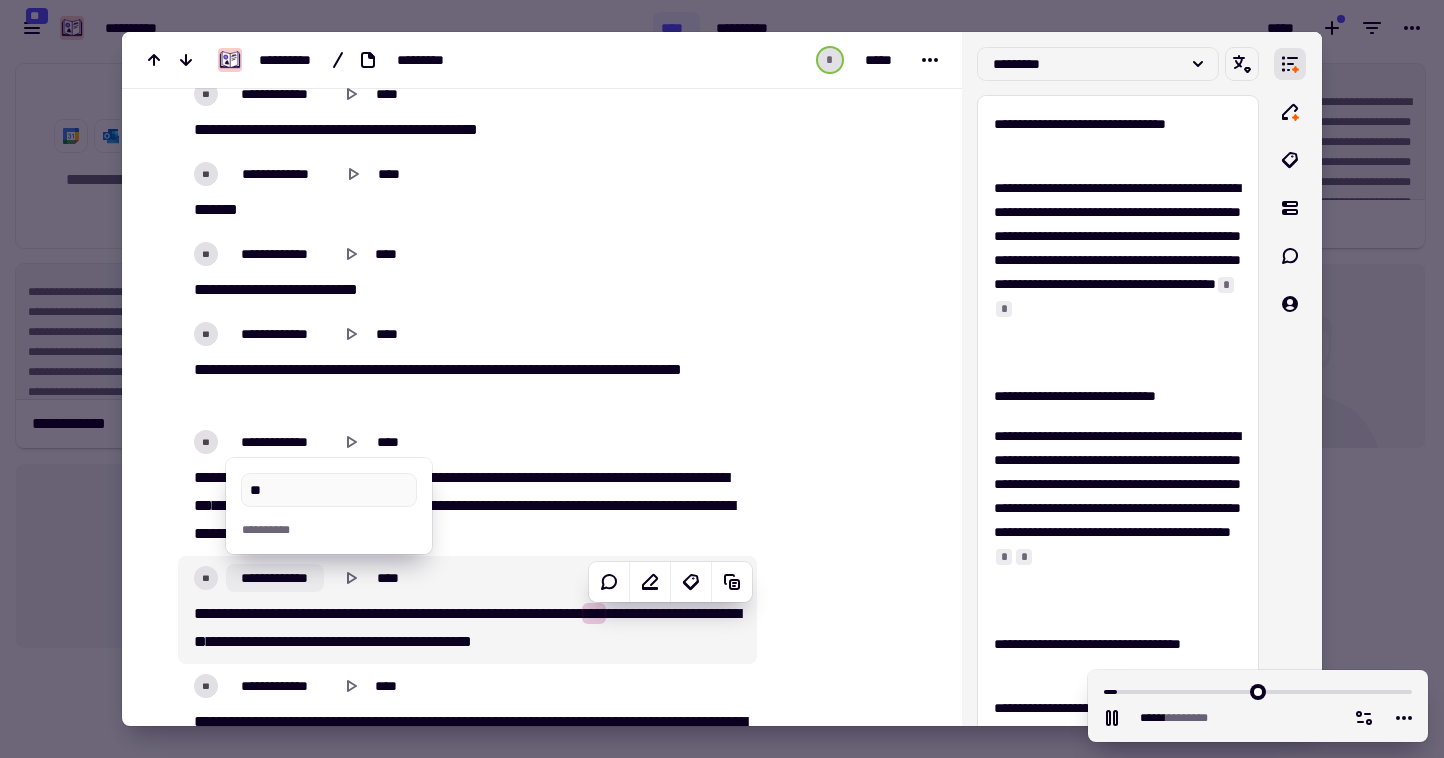 type on "***" 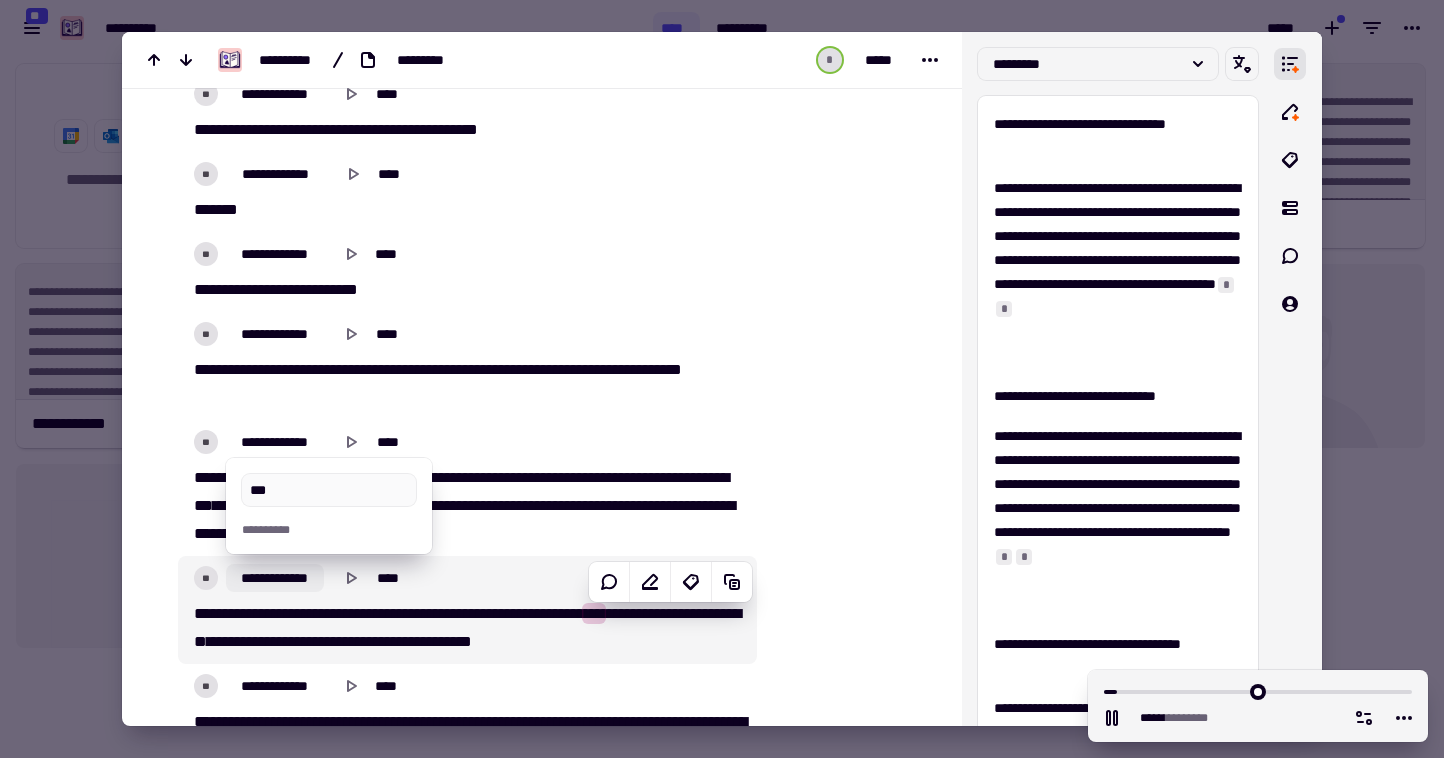 type on "******" 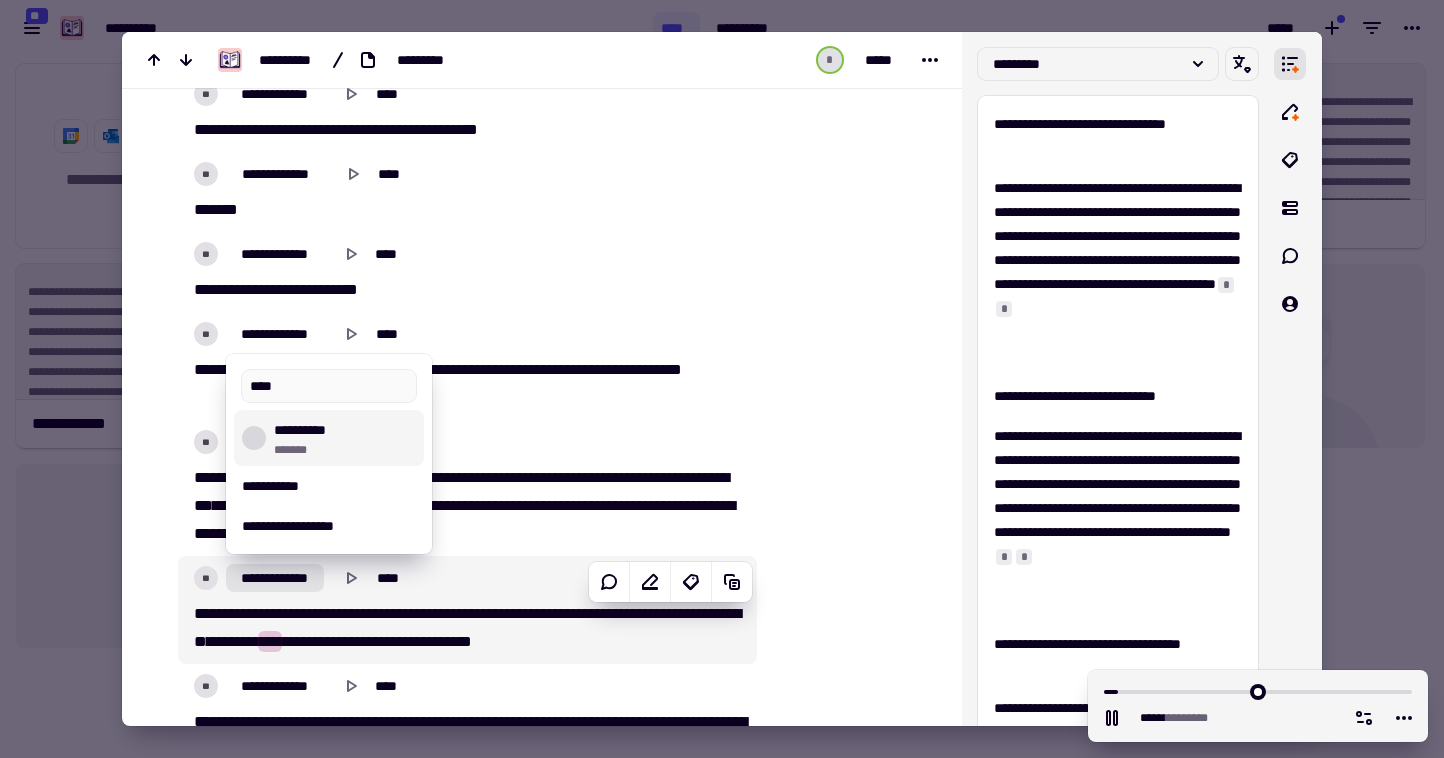 type on "***" 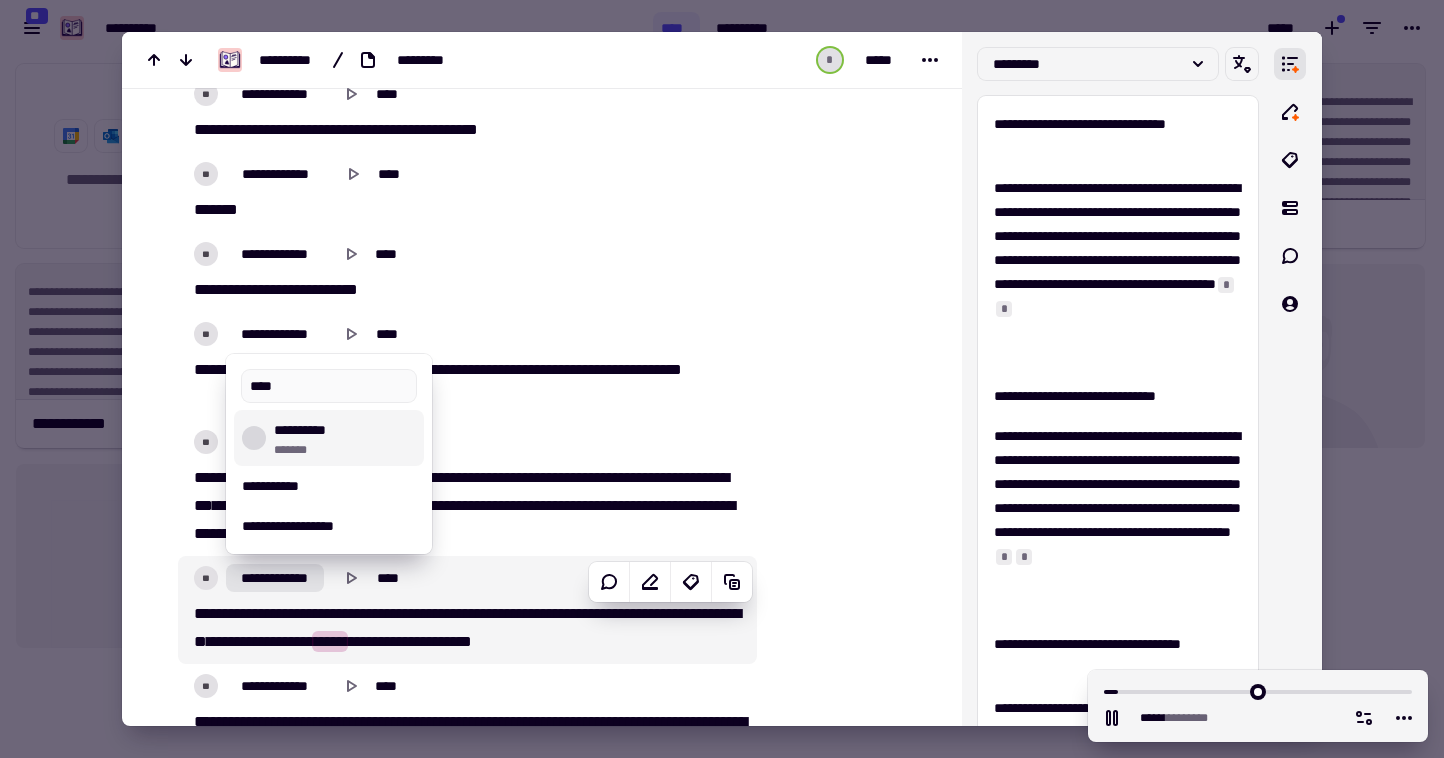click on "**********" at bounding box center [345, 438] 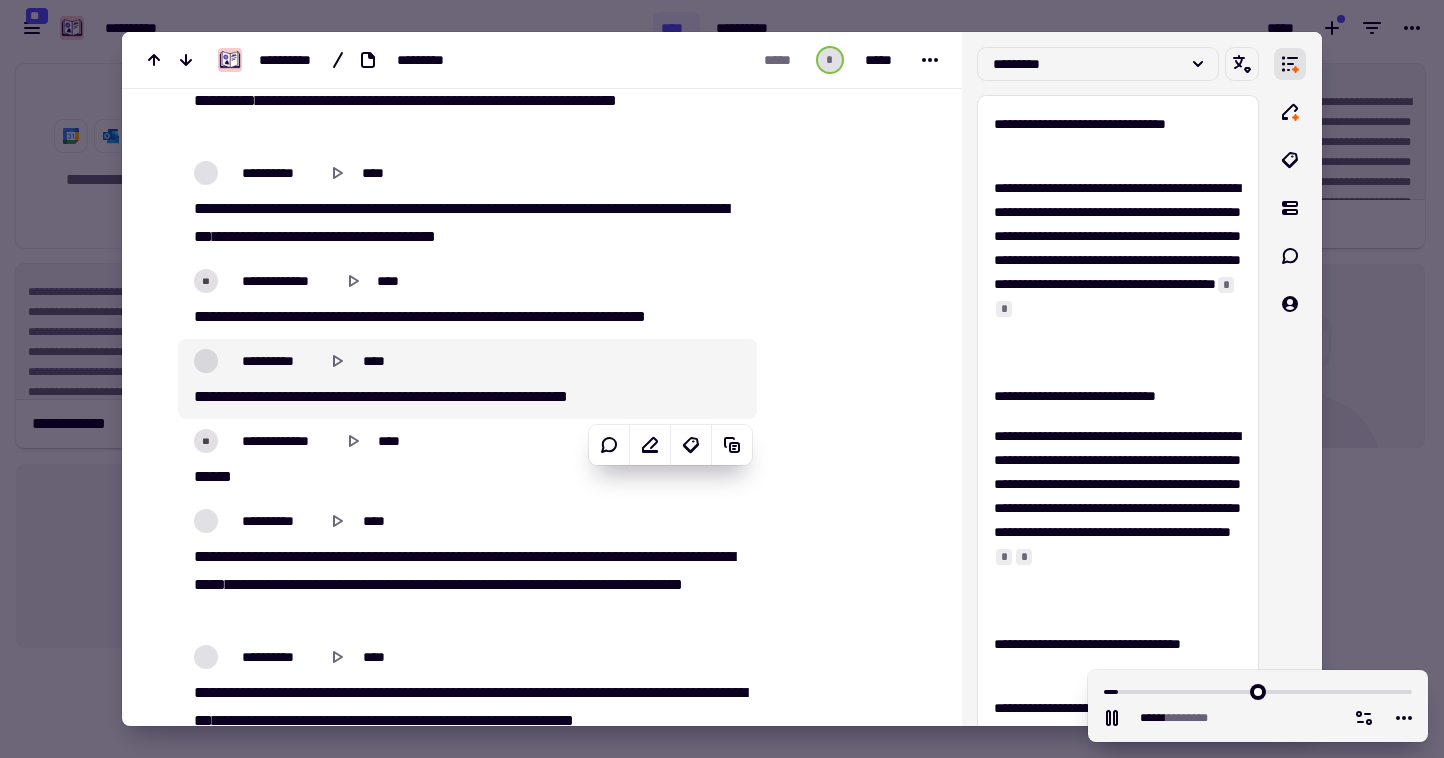 scroll, scrollTop: 4436, scrollLeft: 0, axis: vertical 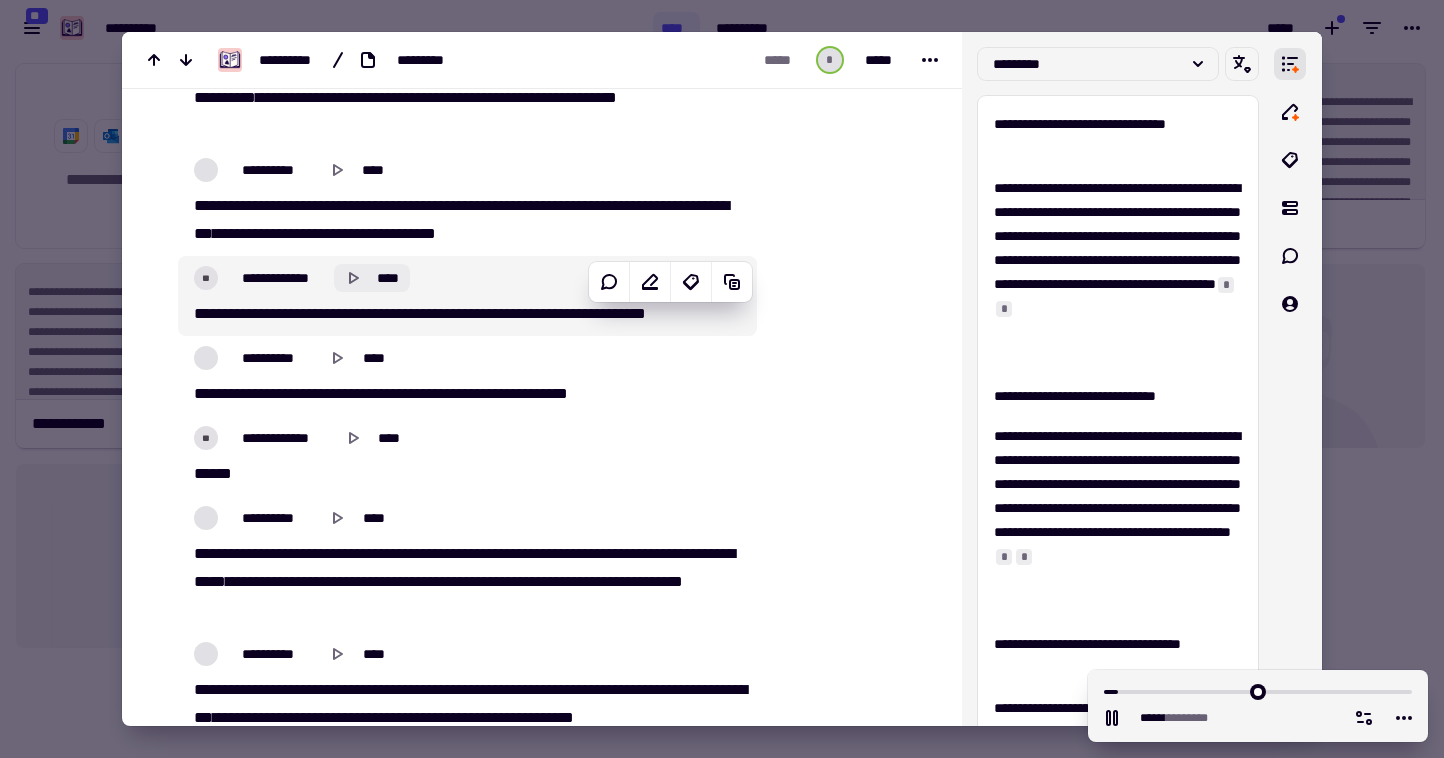 click 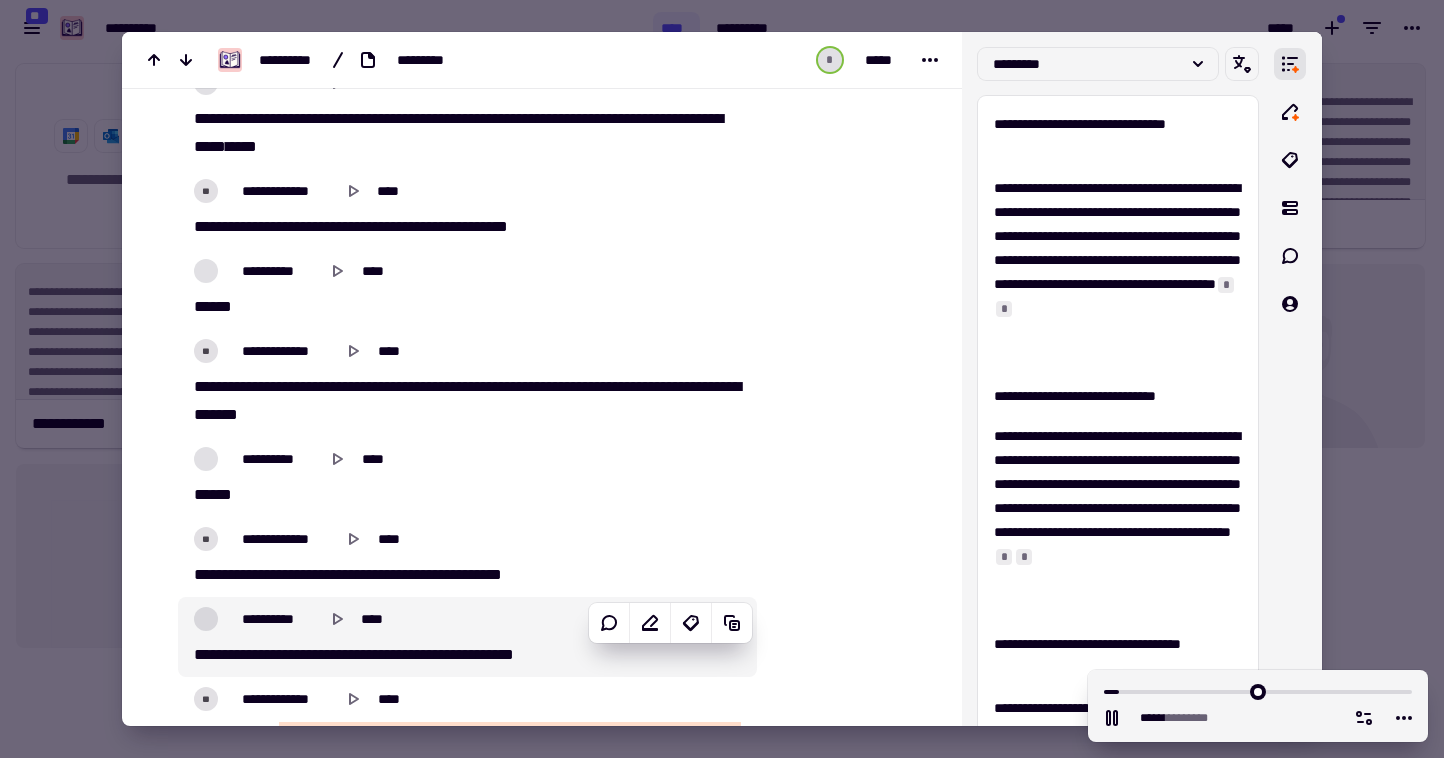 scroll, scrollTop: 8146, scrollLeft: 0, axis: vertical 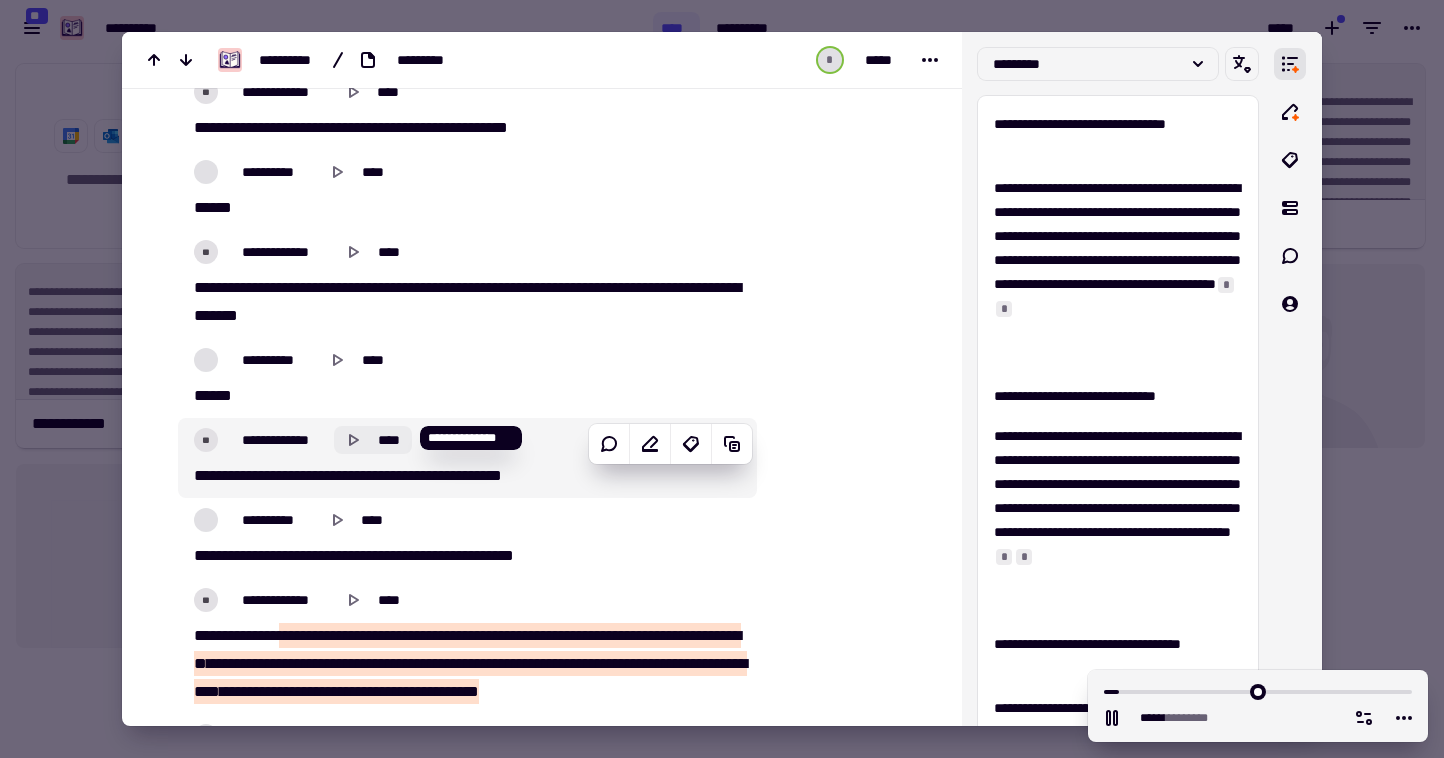 click 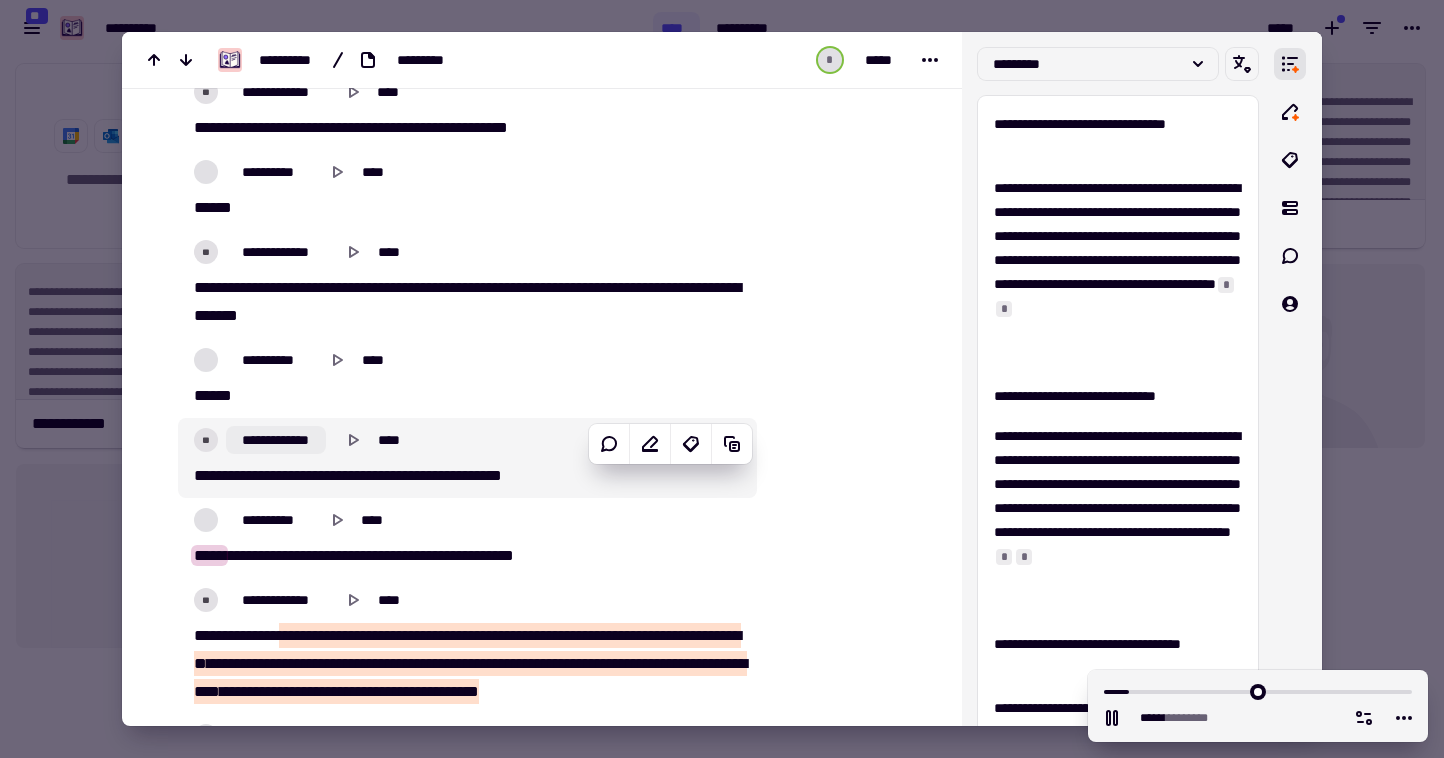 click on "**********" 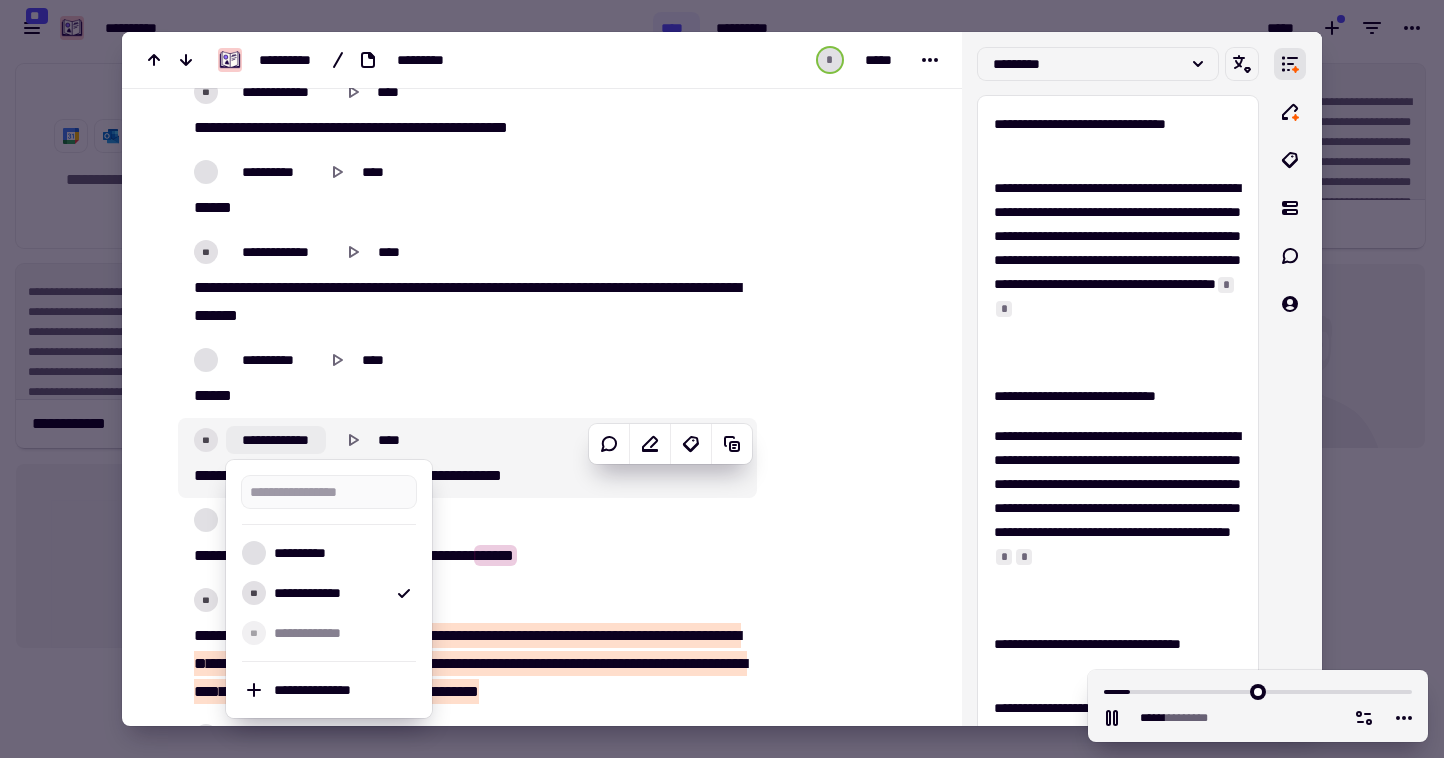 type on "******" 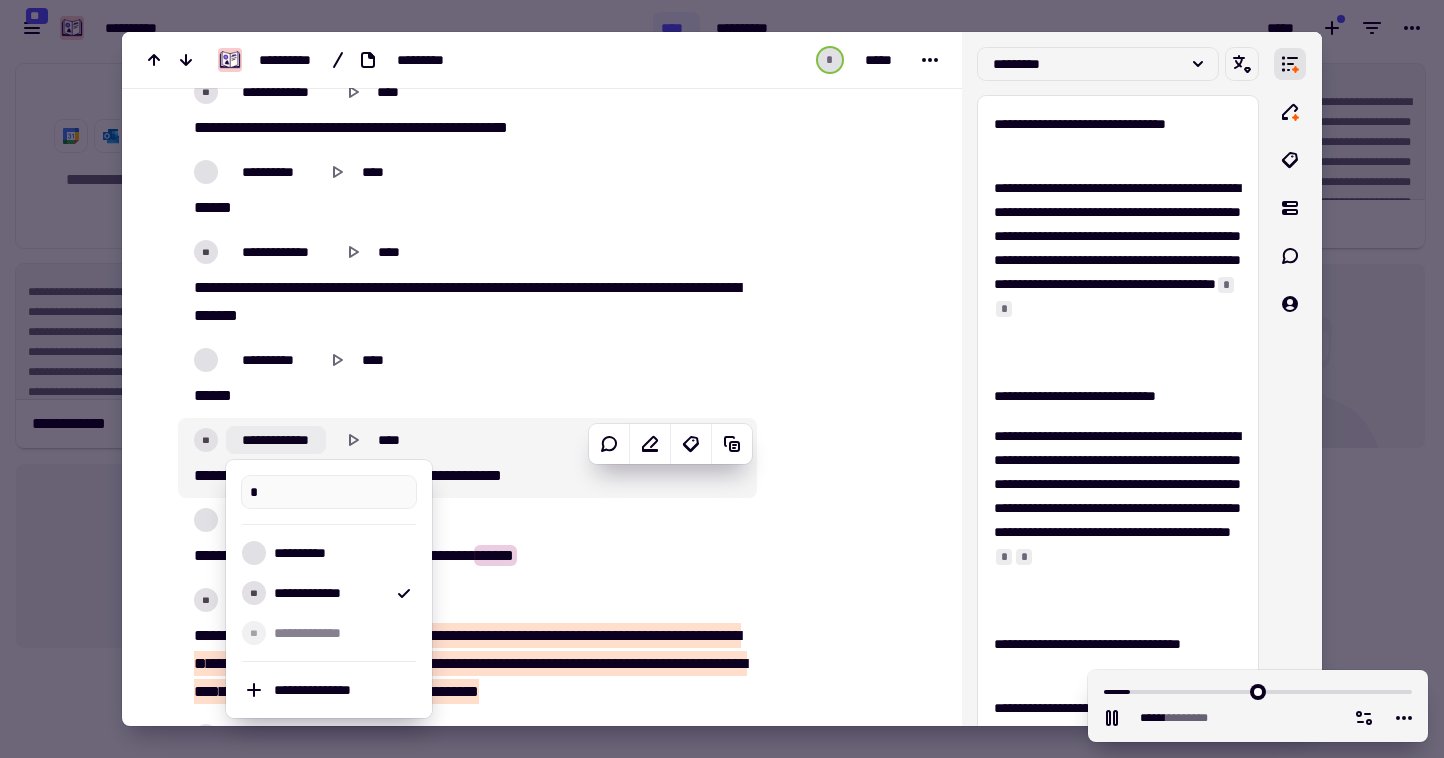 type on "**" 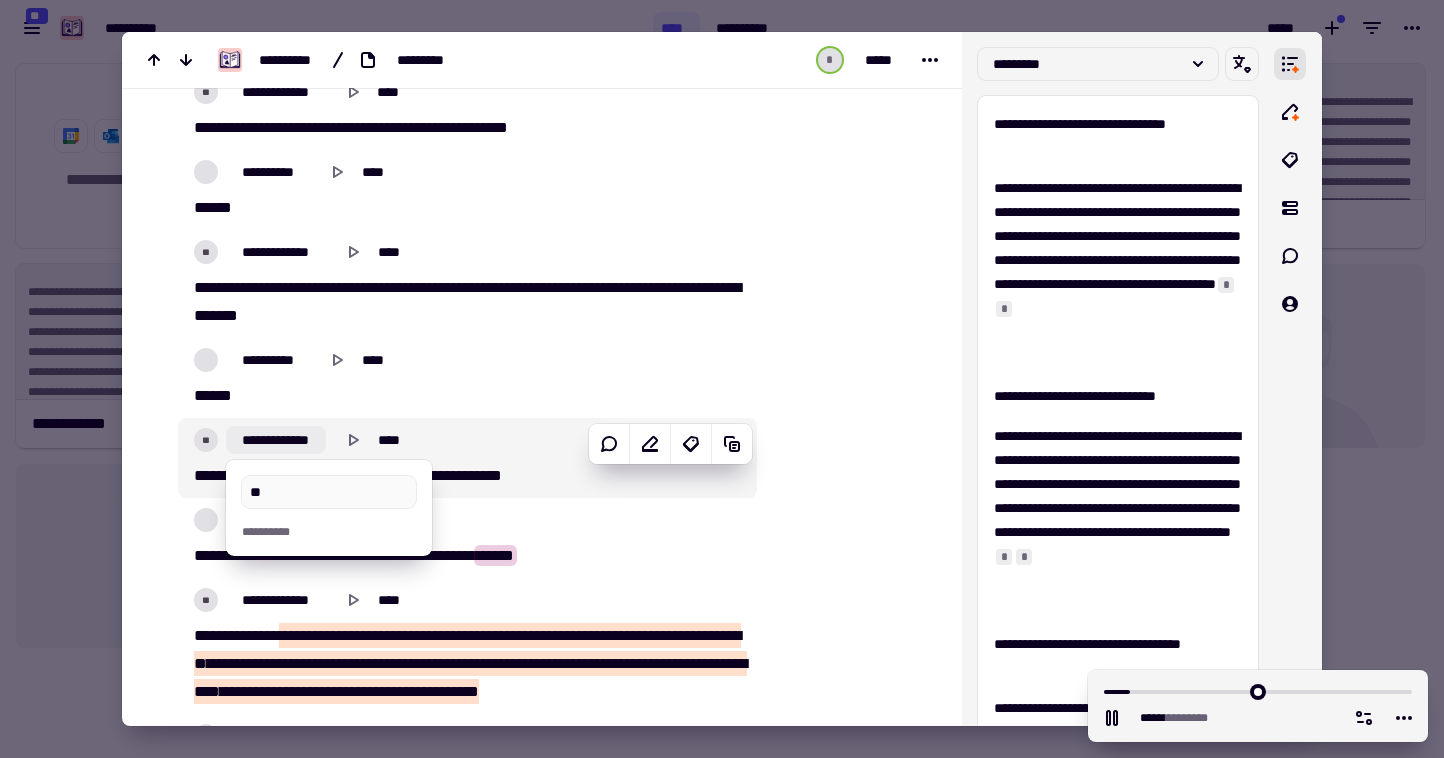 type on "******" 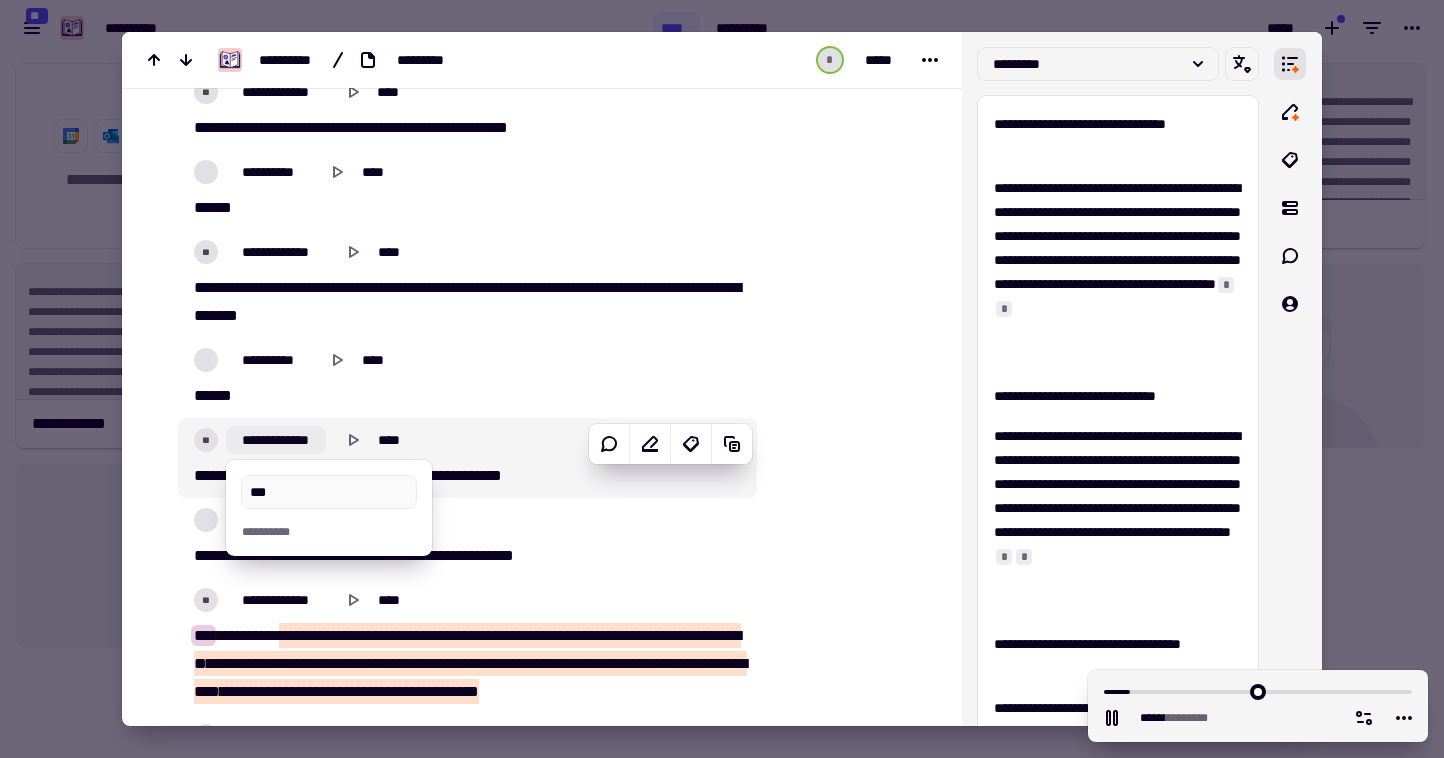 type on "****" 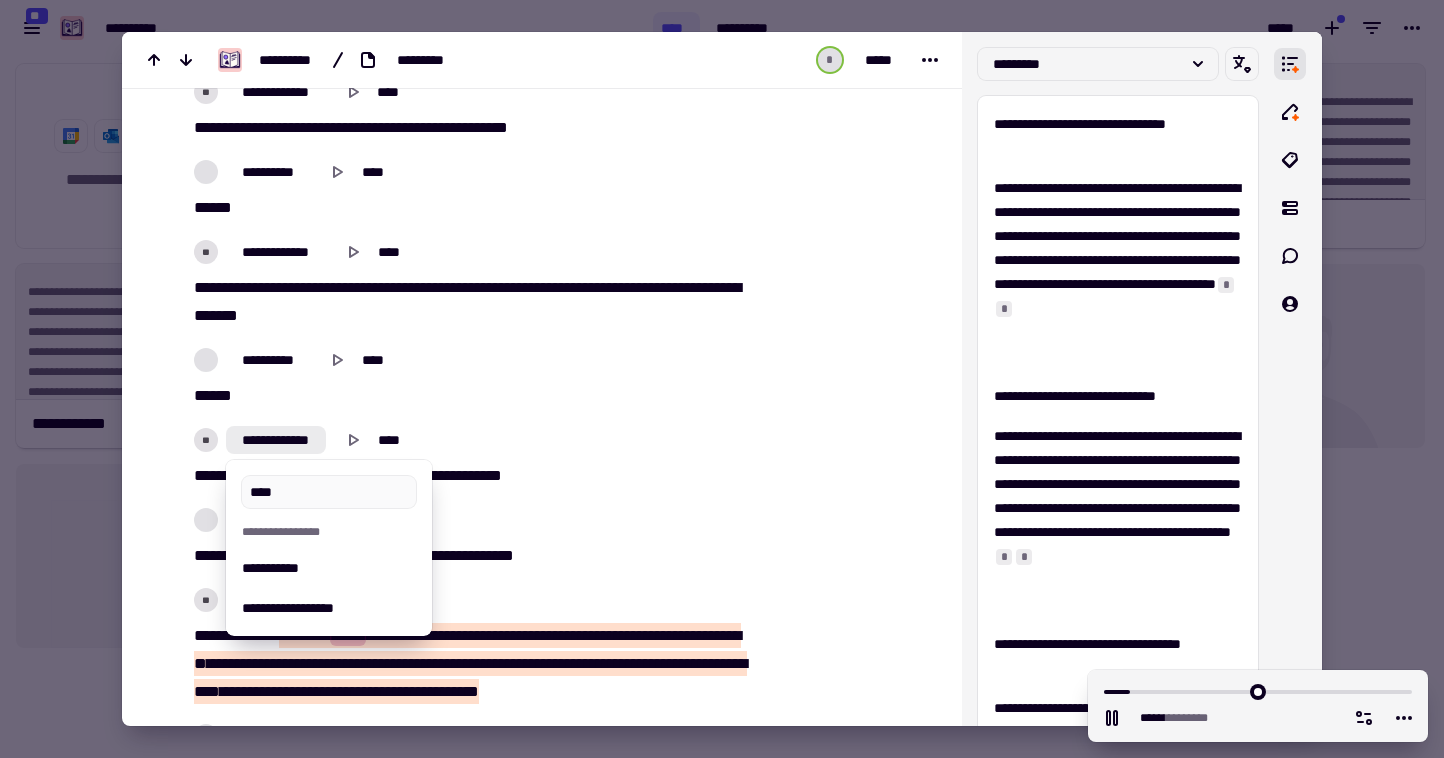 type on "******" 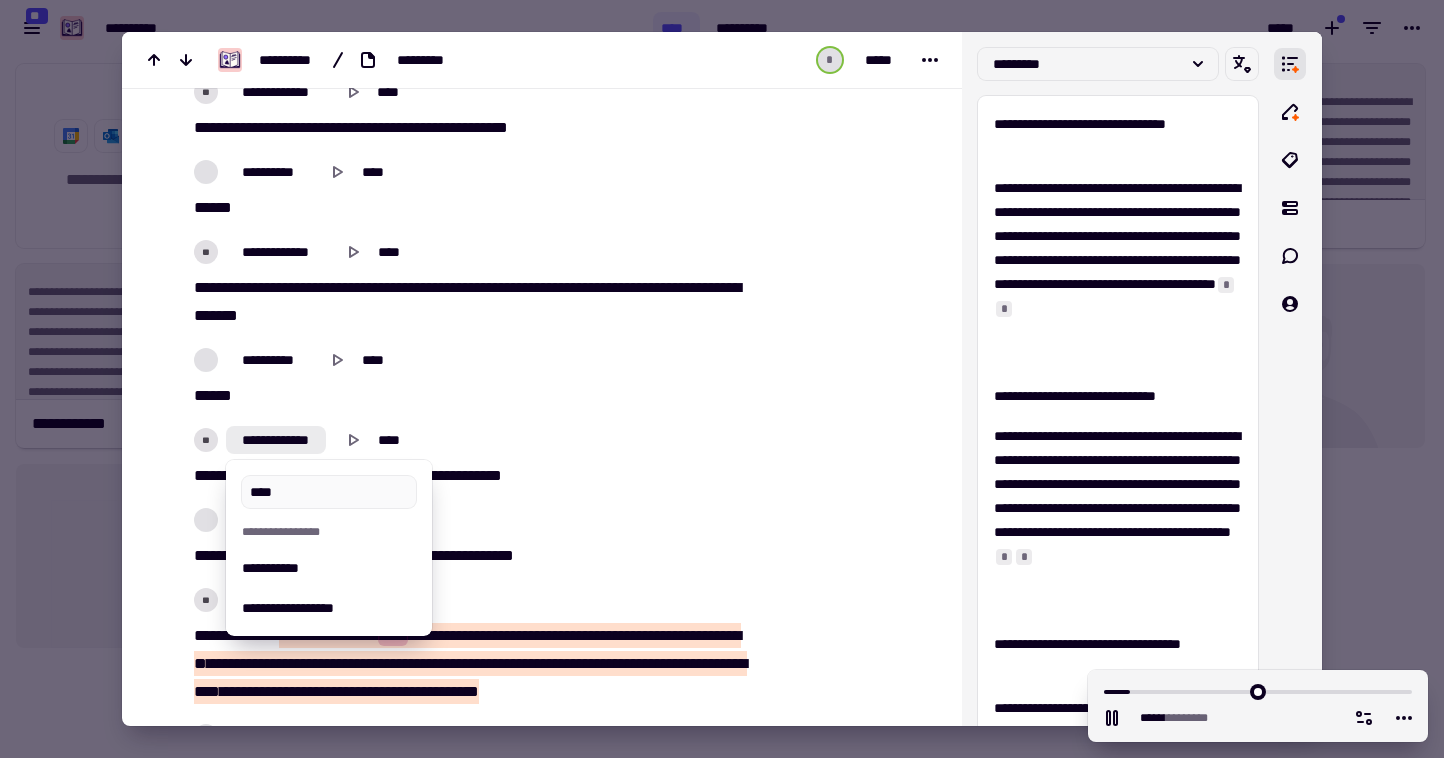 type on "****" 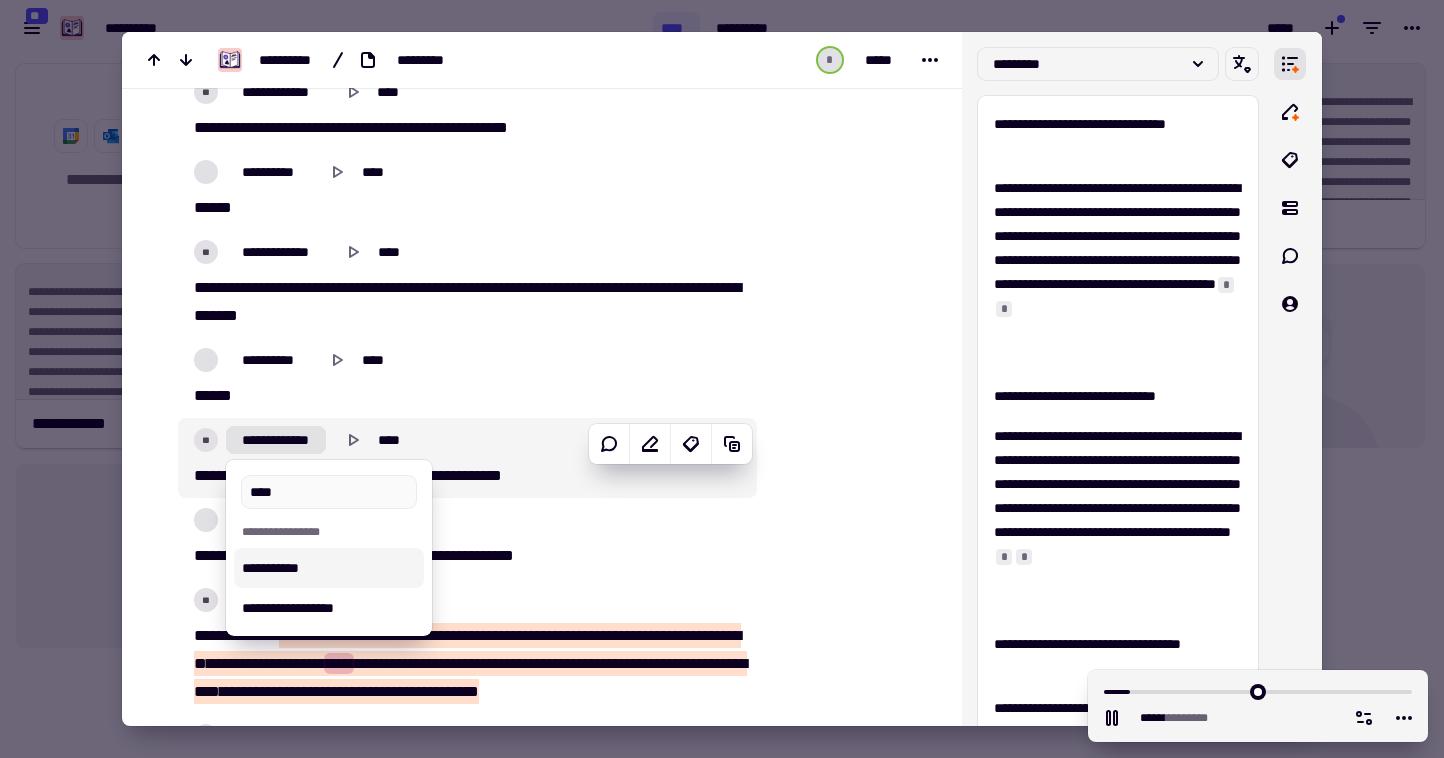 click on "**********" at bounding box center (329, 568) 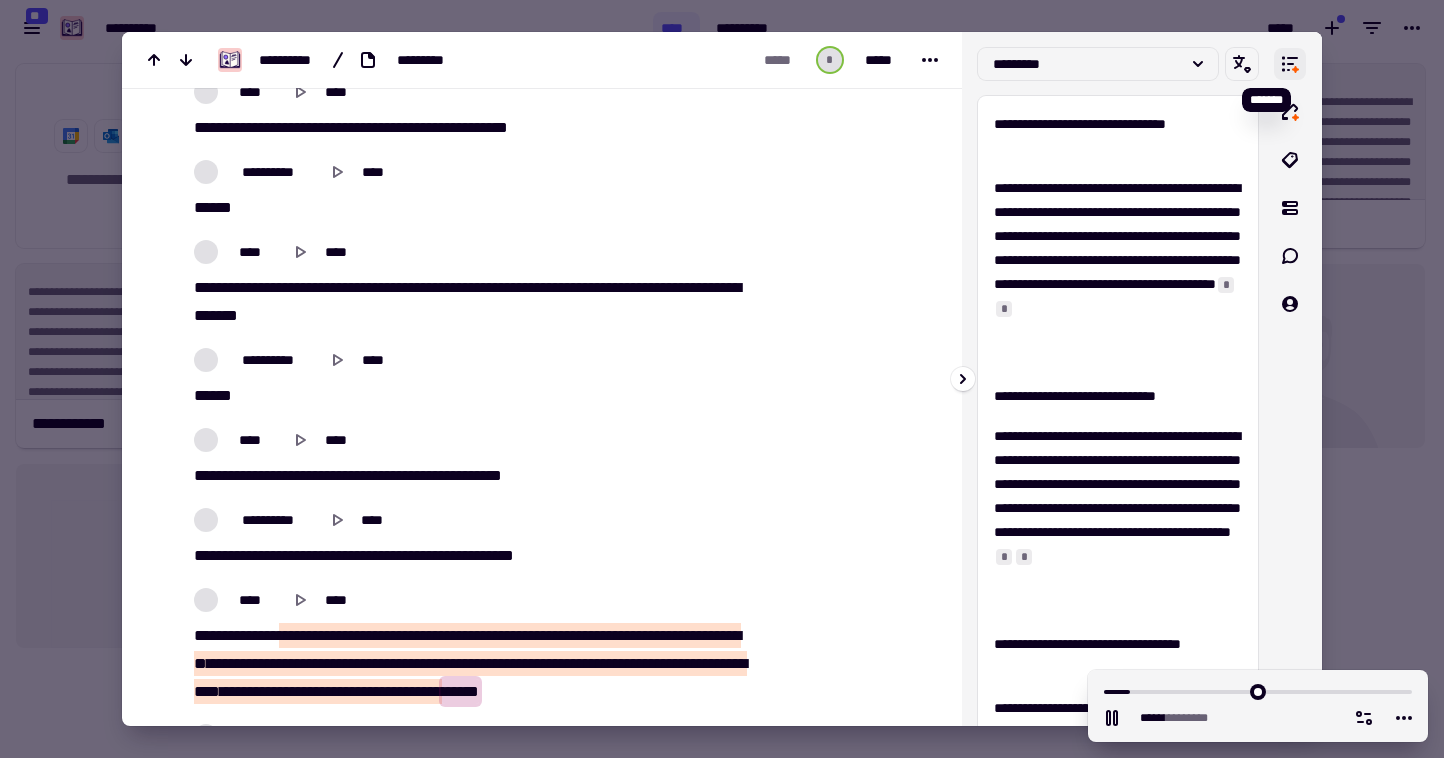 click 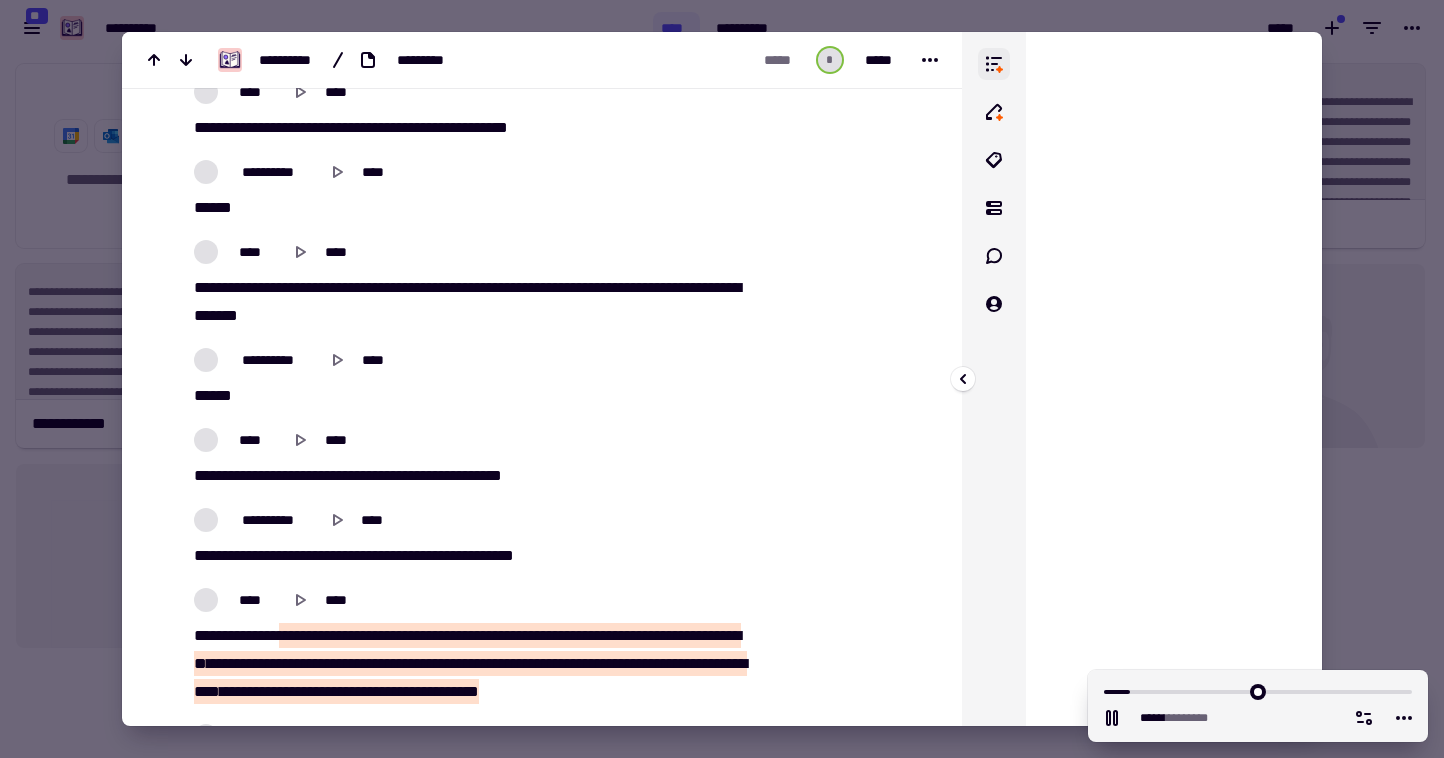 click 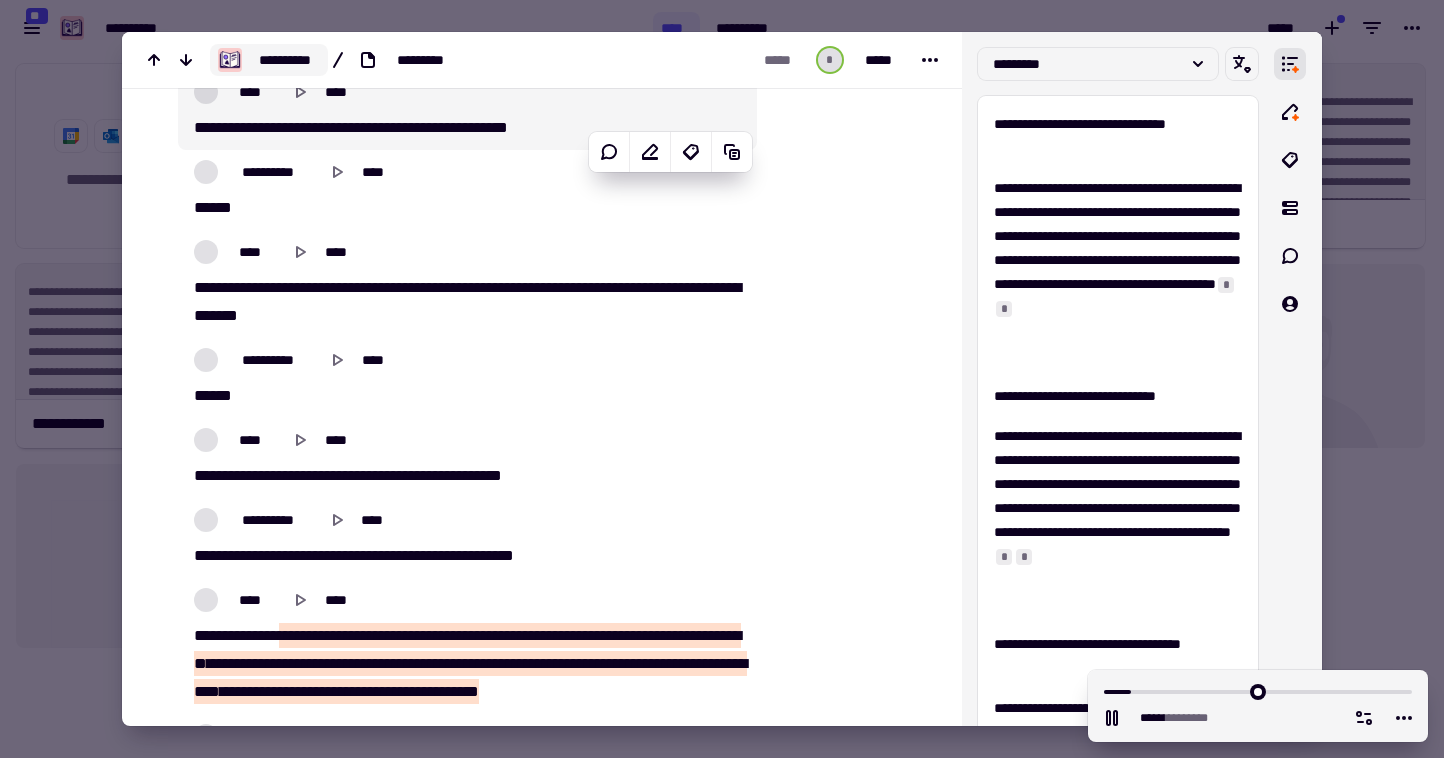 type on "******" 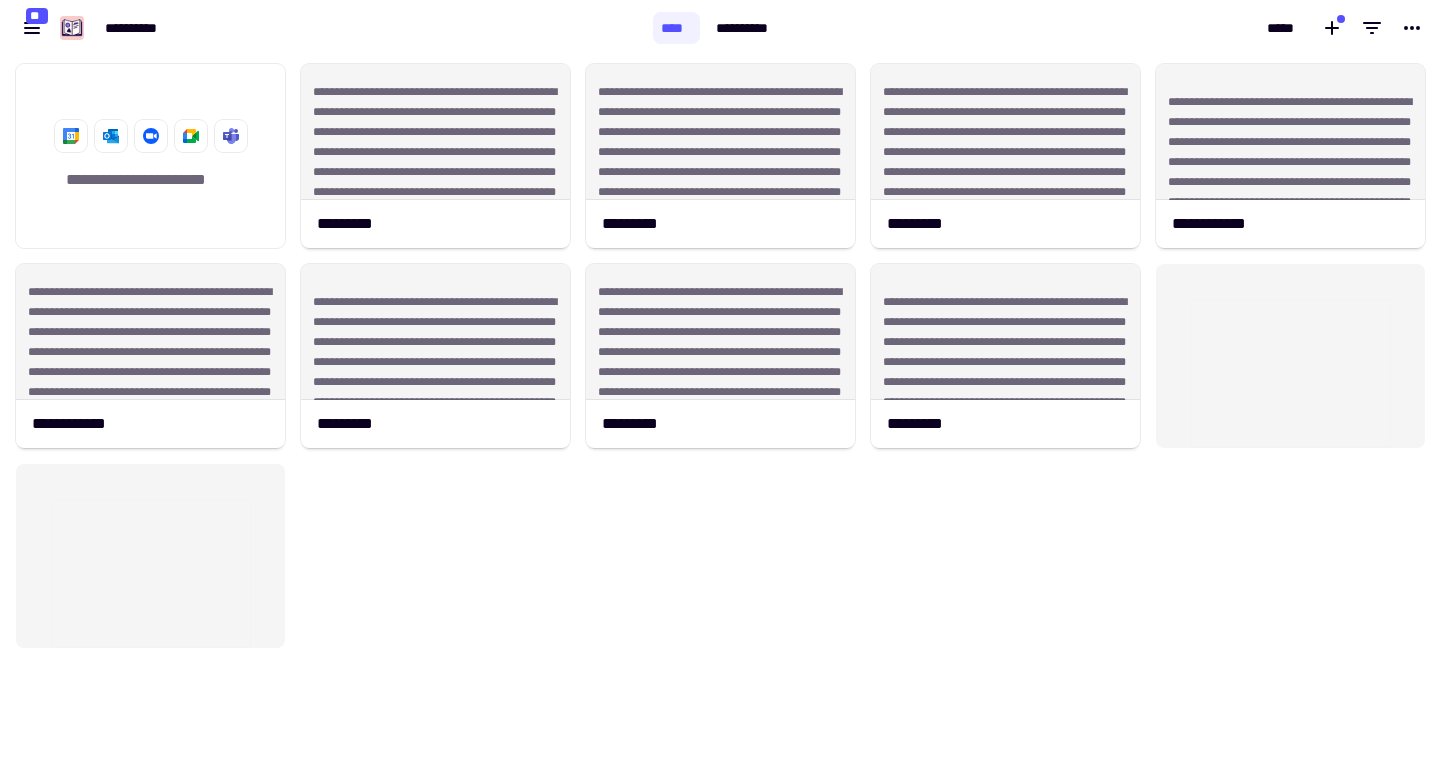 scroll, scrollTop: 1, scrollLeft: 1, axis: both 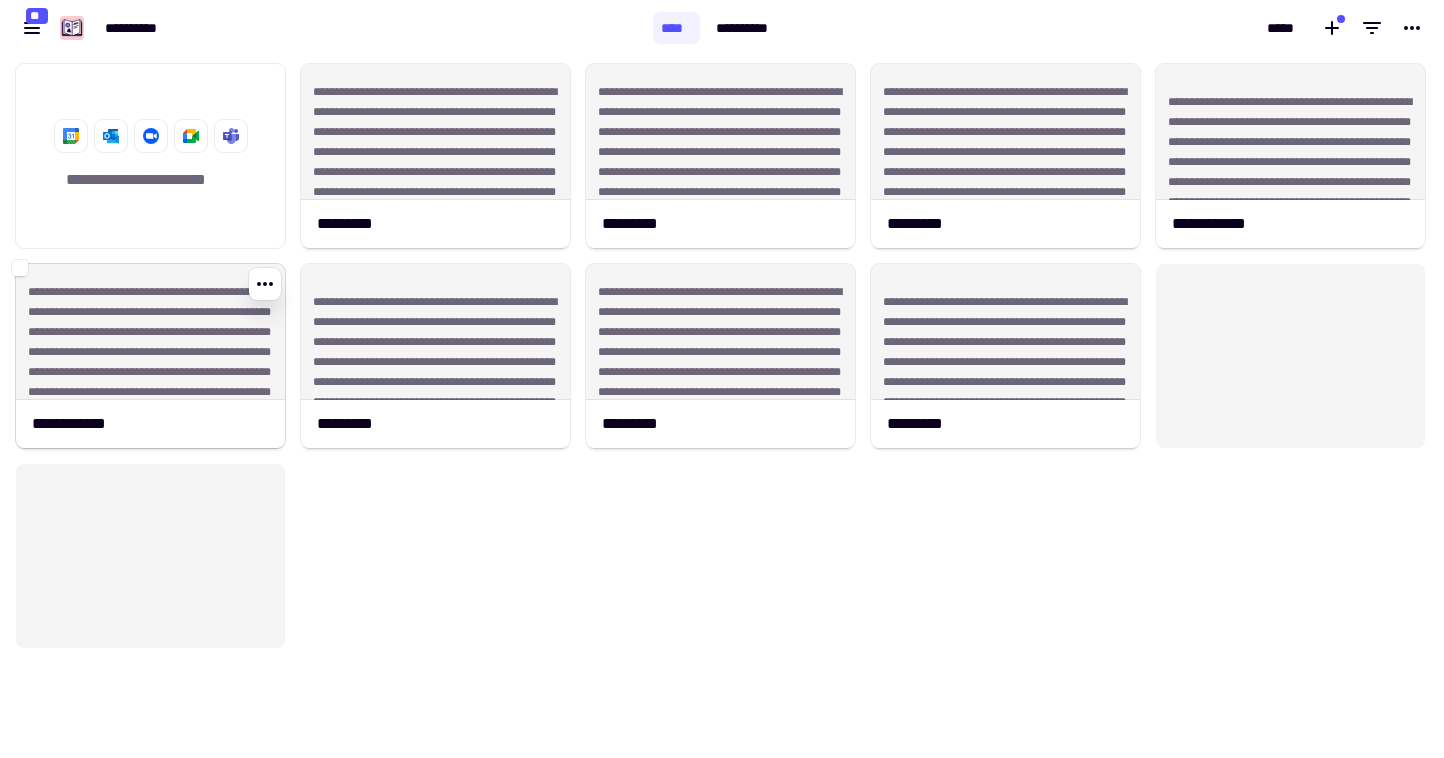 click on "**********" 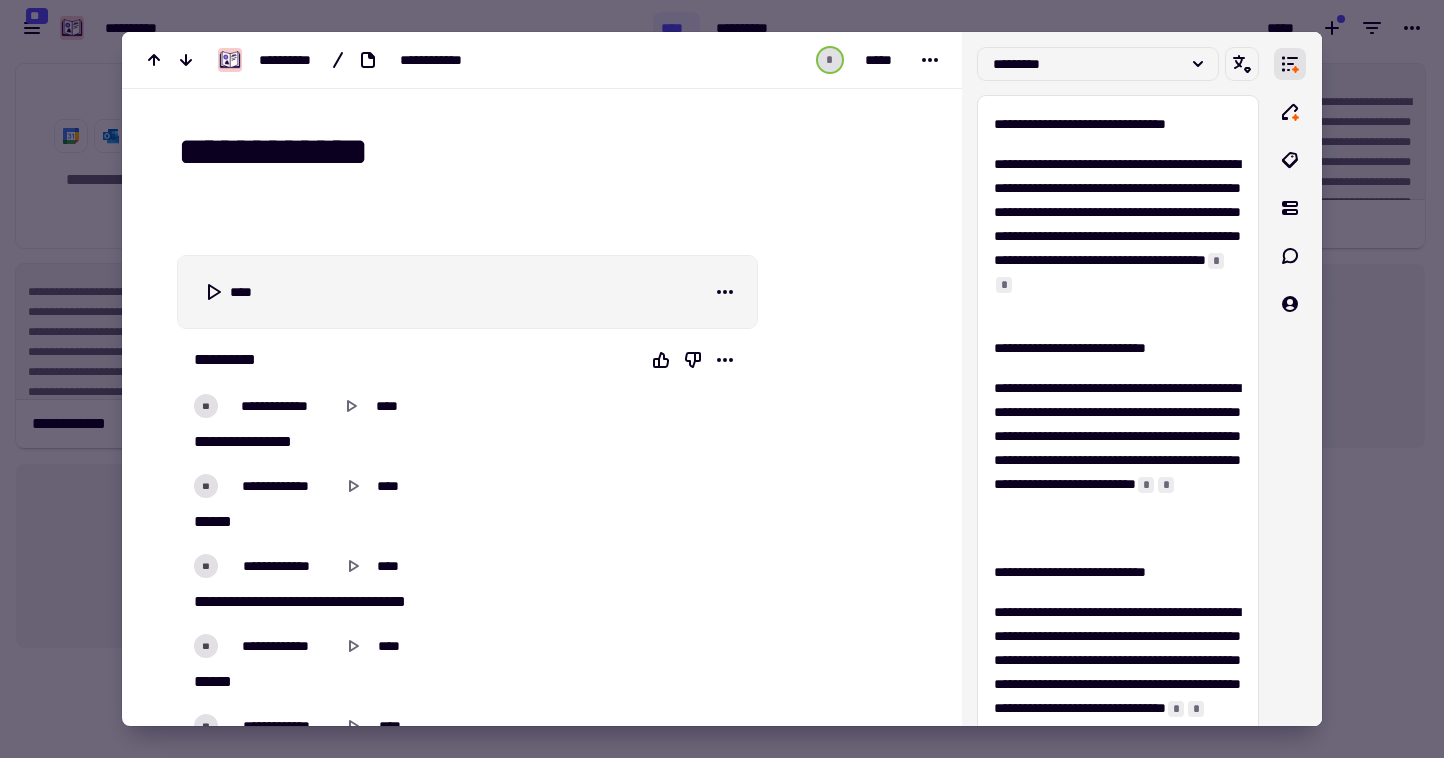 scroll, scrollTop: 469, scrollLeft: 0, axis: vertical 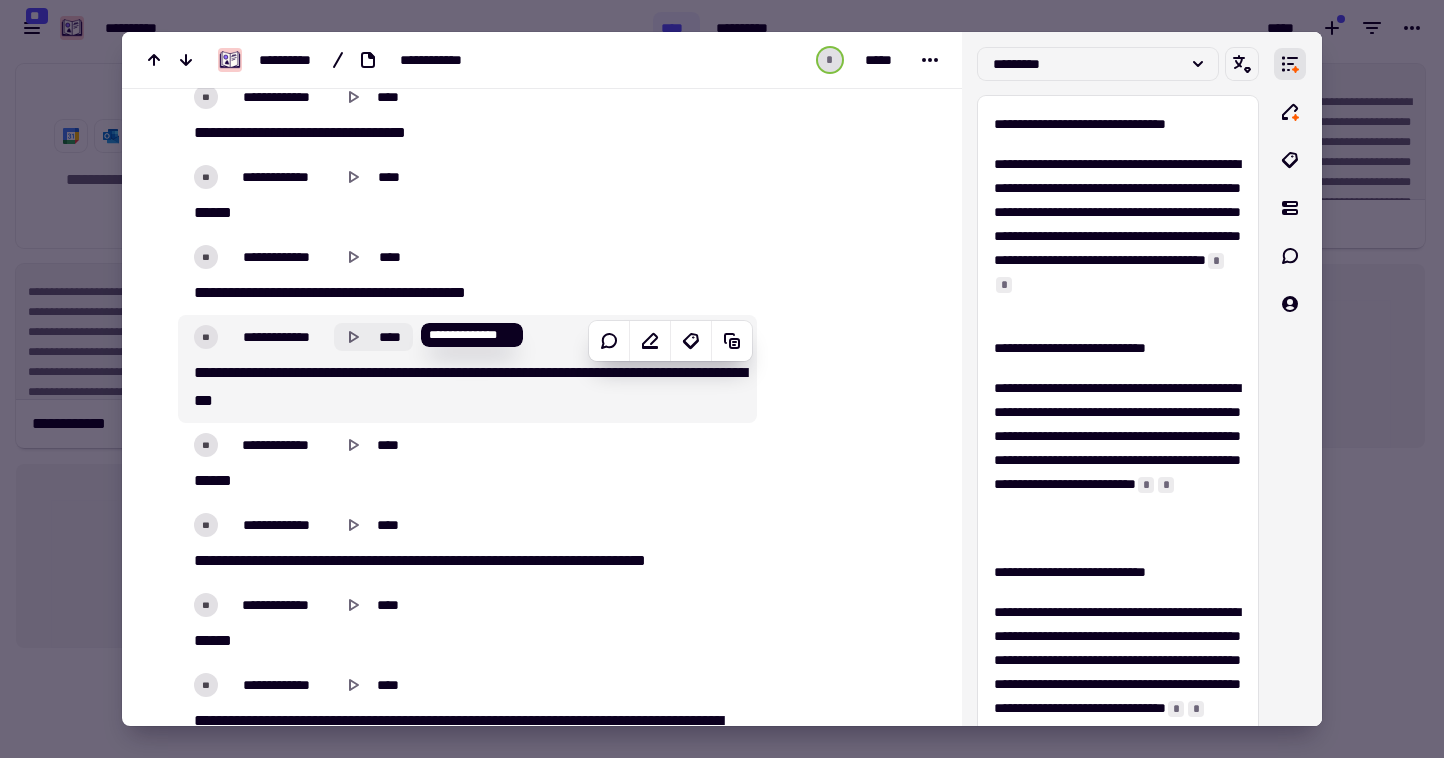 click 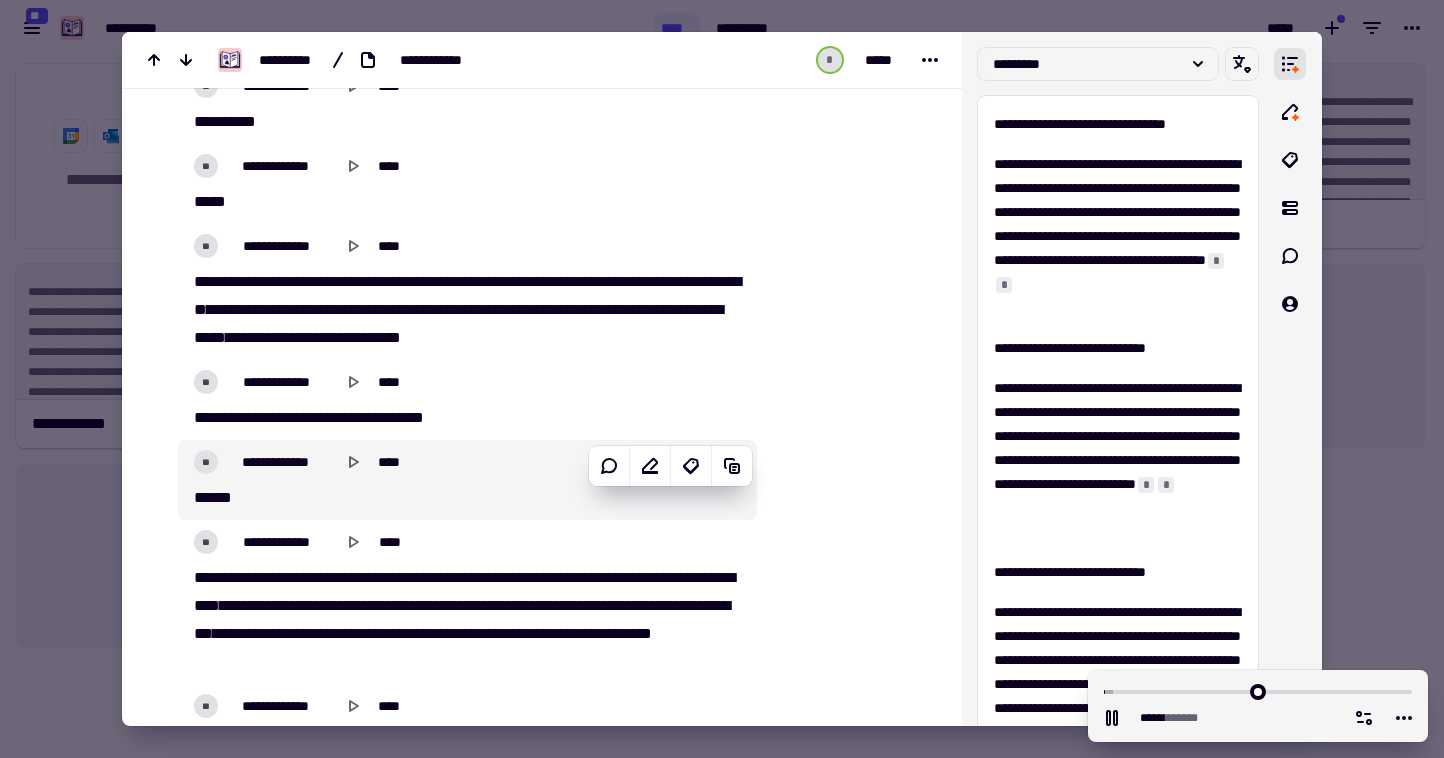 scroll, scrollTop: 1258, scrollLeft: 0, axis: vertical 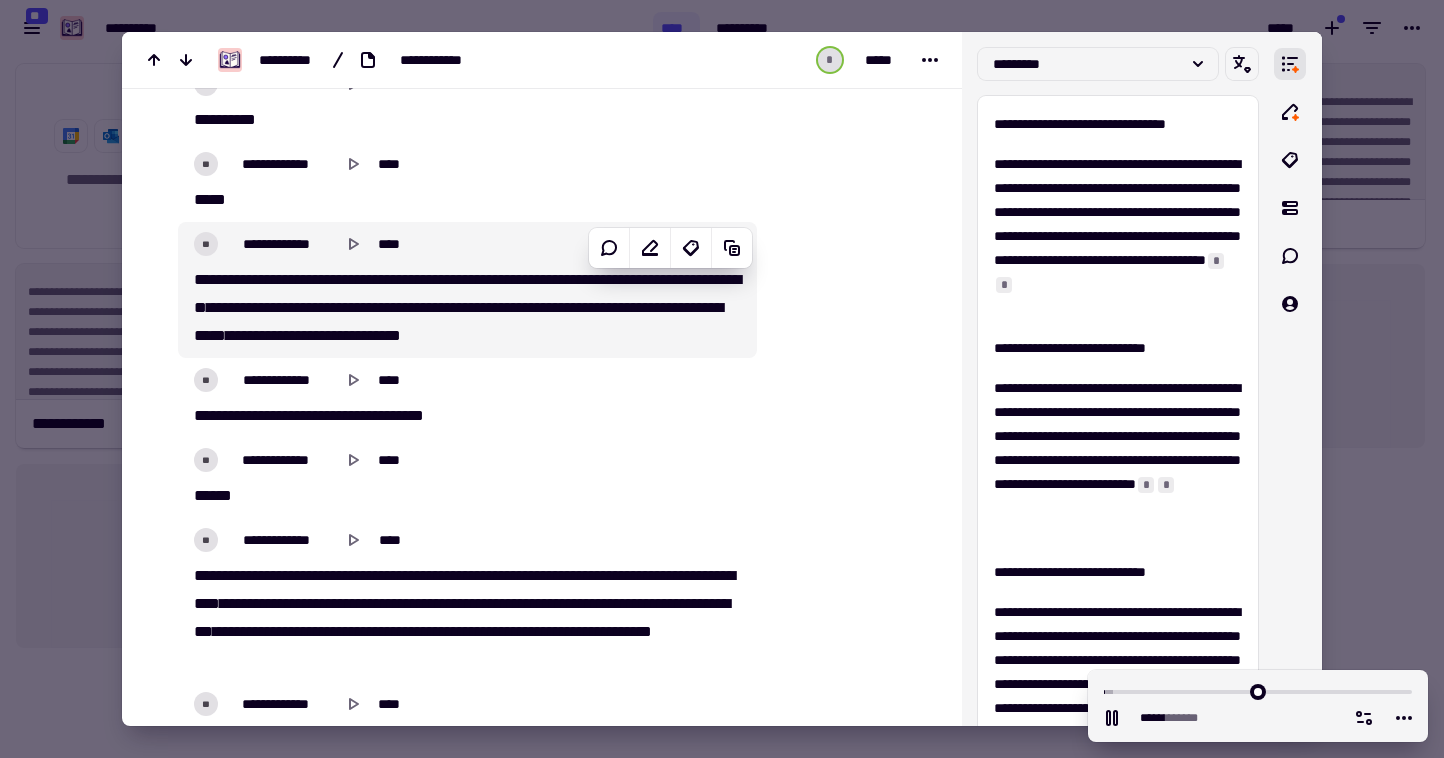 click on "**********" at bounding box center (467, 244) 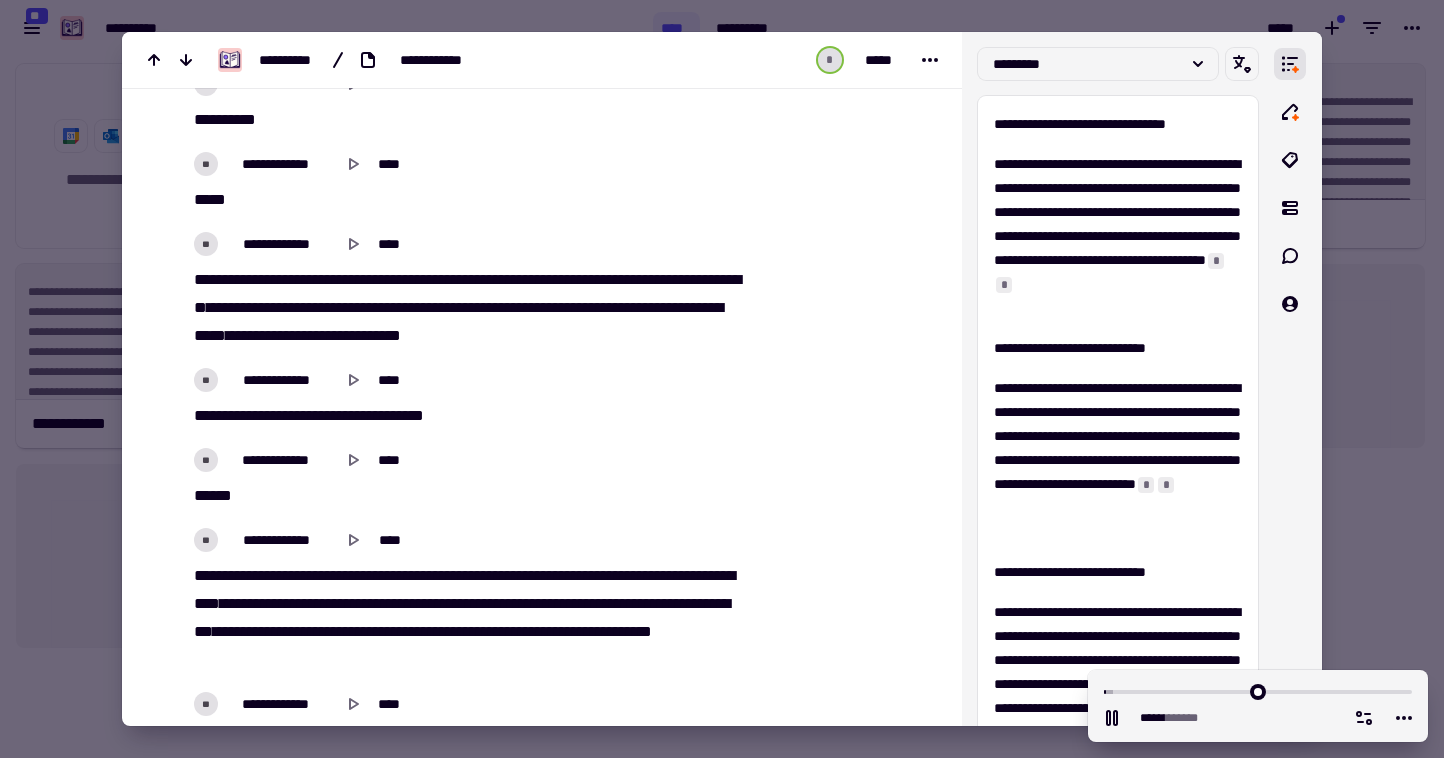 scroll, scrollTop: 1696, scrollLeft: 0, axis: vertical 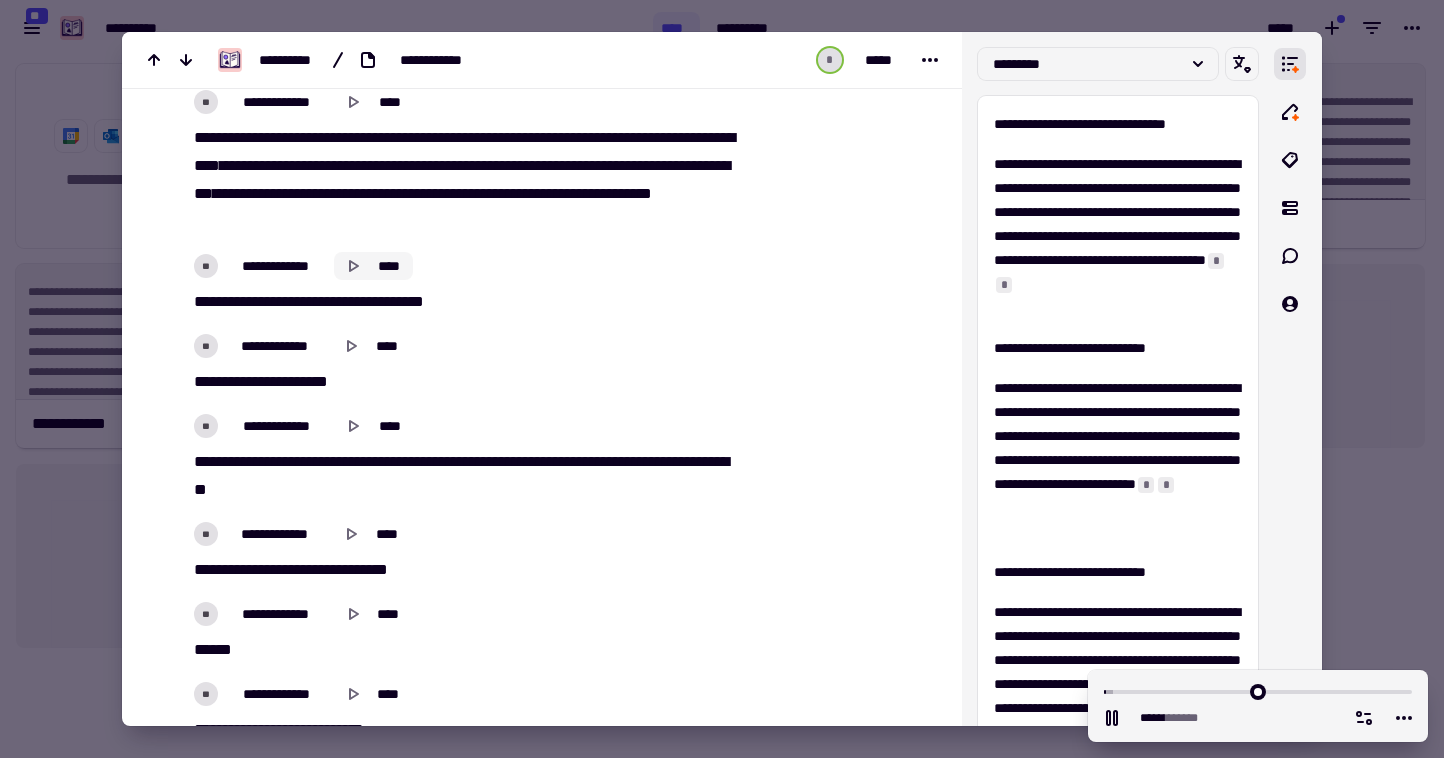 click 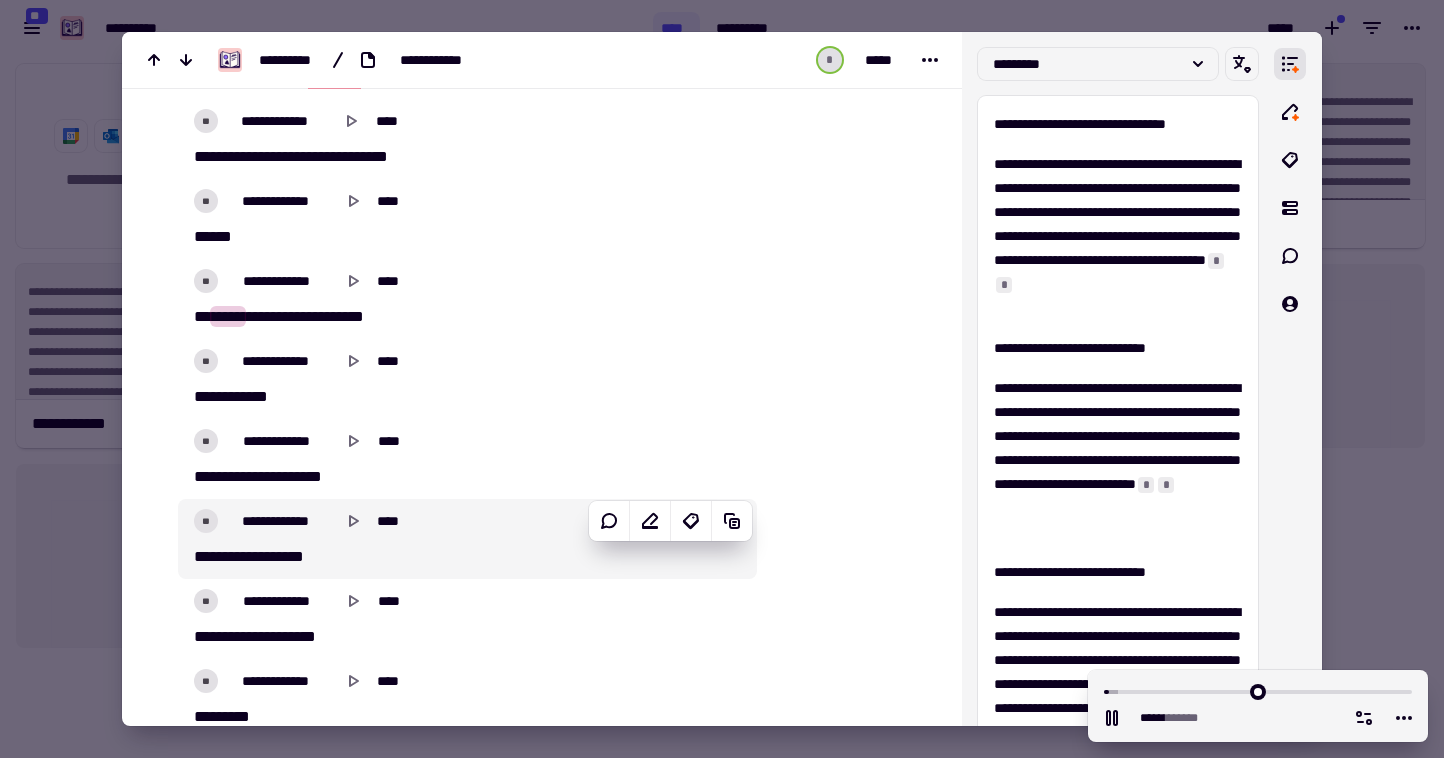 scroll, scrollTop: 2126, scrollLeft: 0, axis: vertical 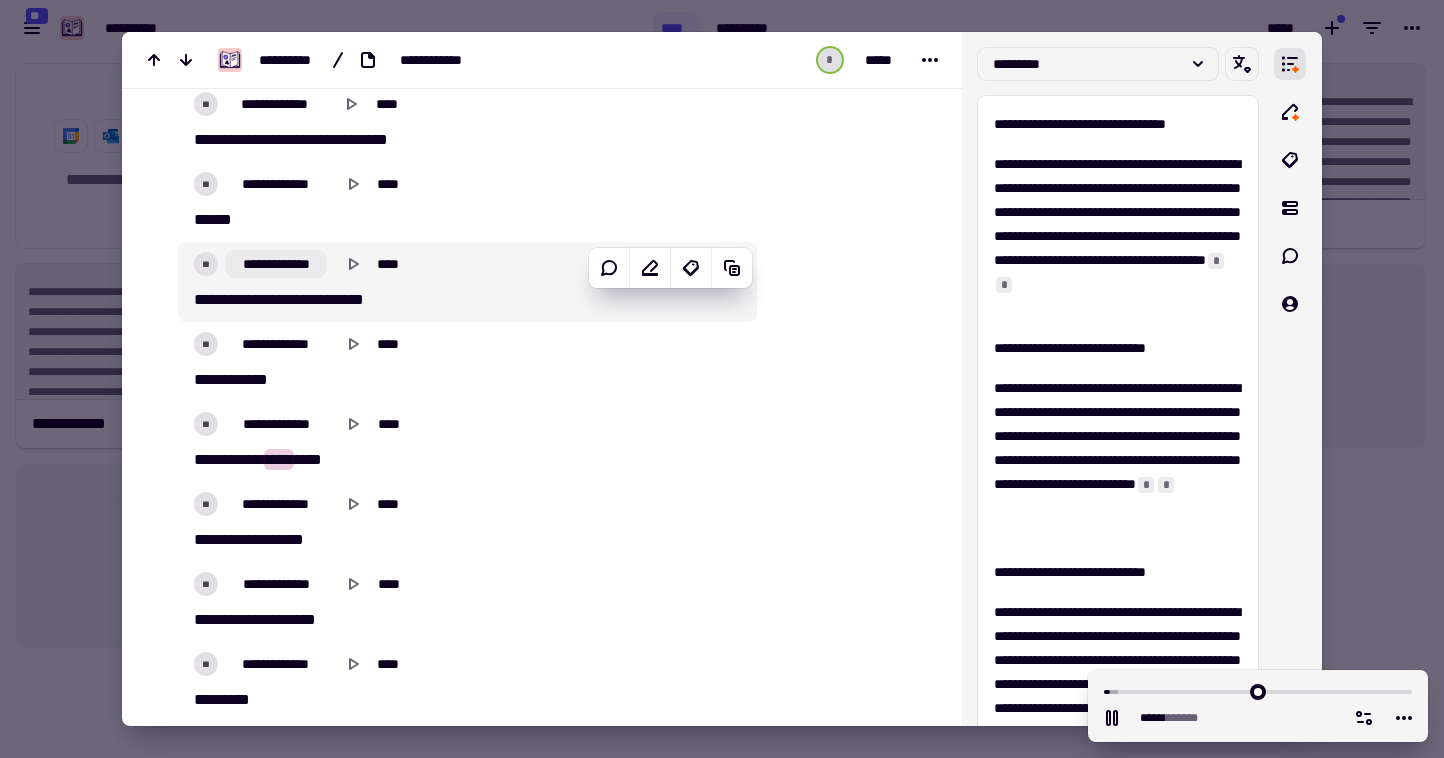 click on "**********" 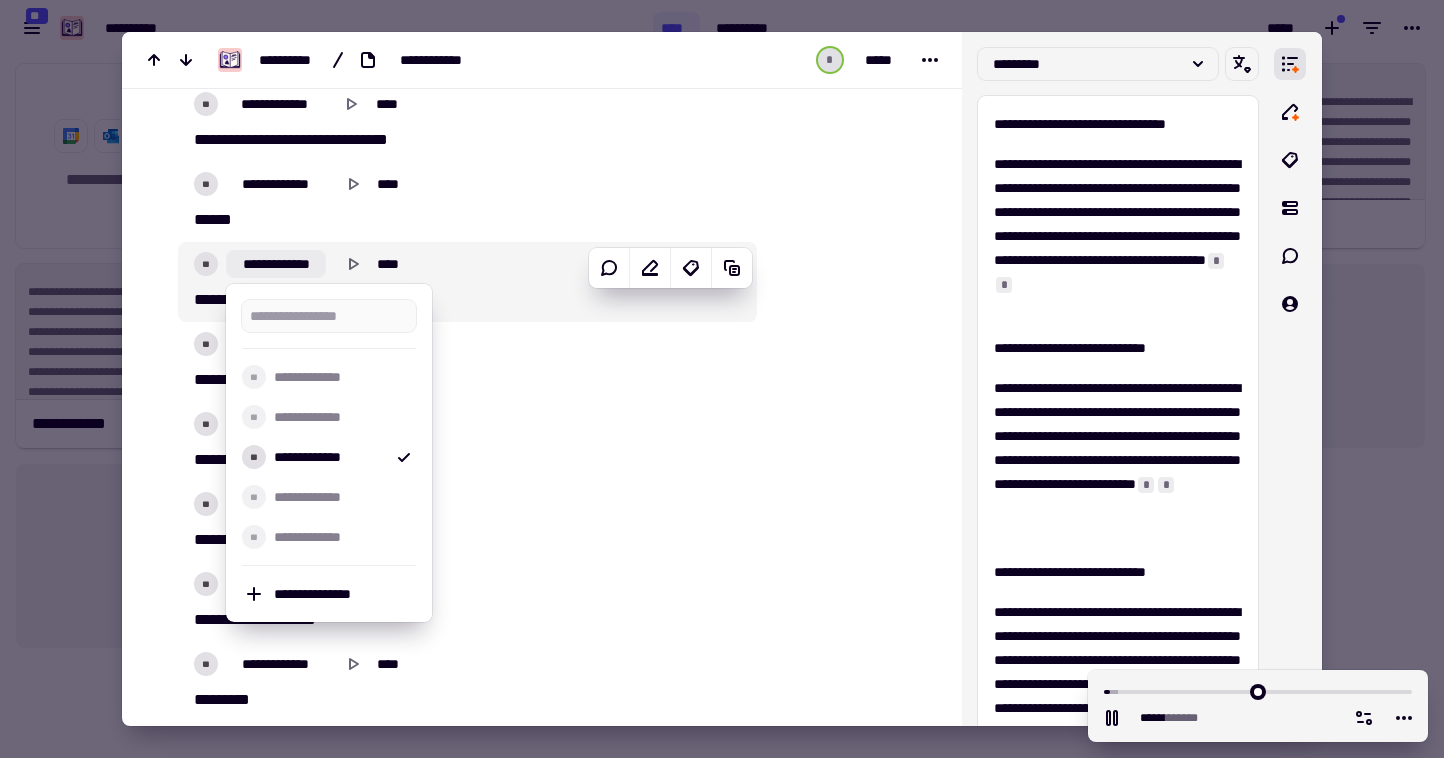 type on "*****" 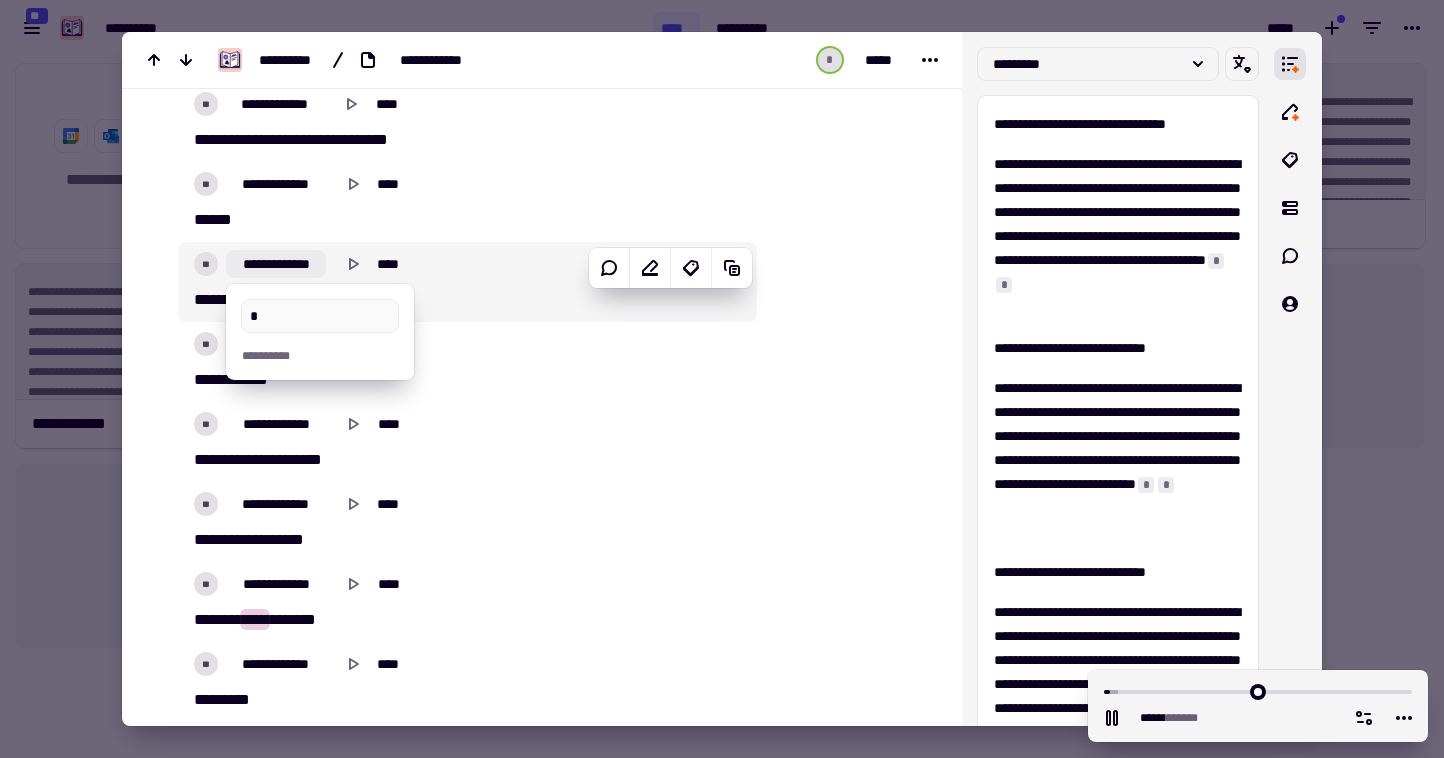 type on "*****" 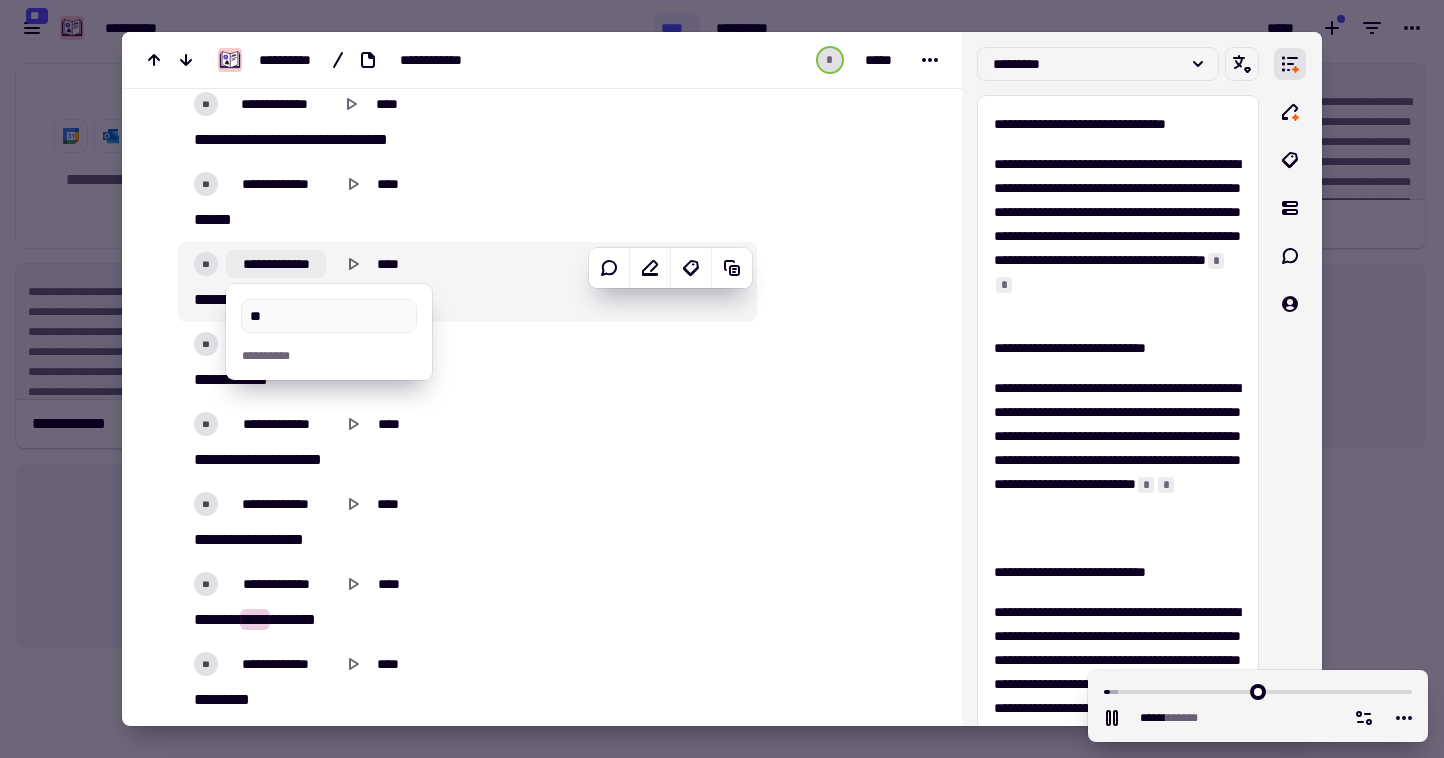 type on "***" 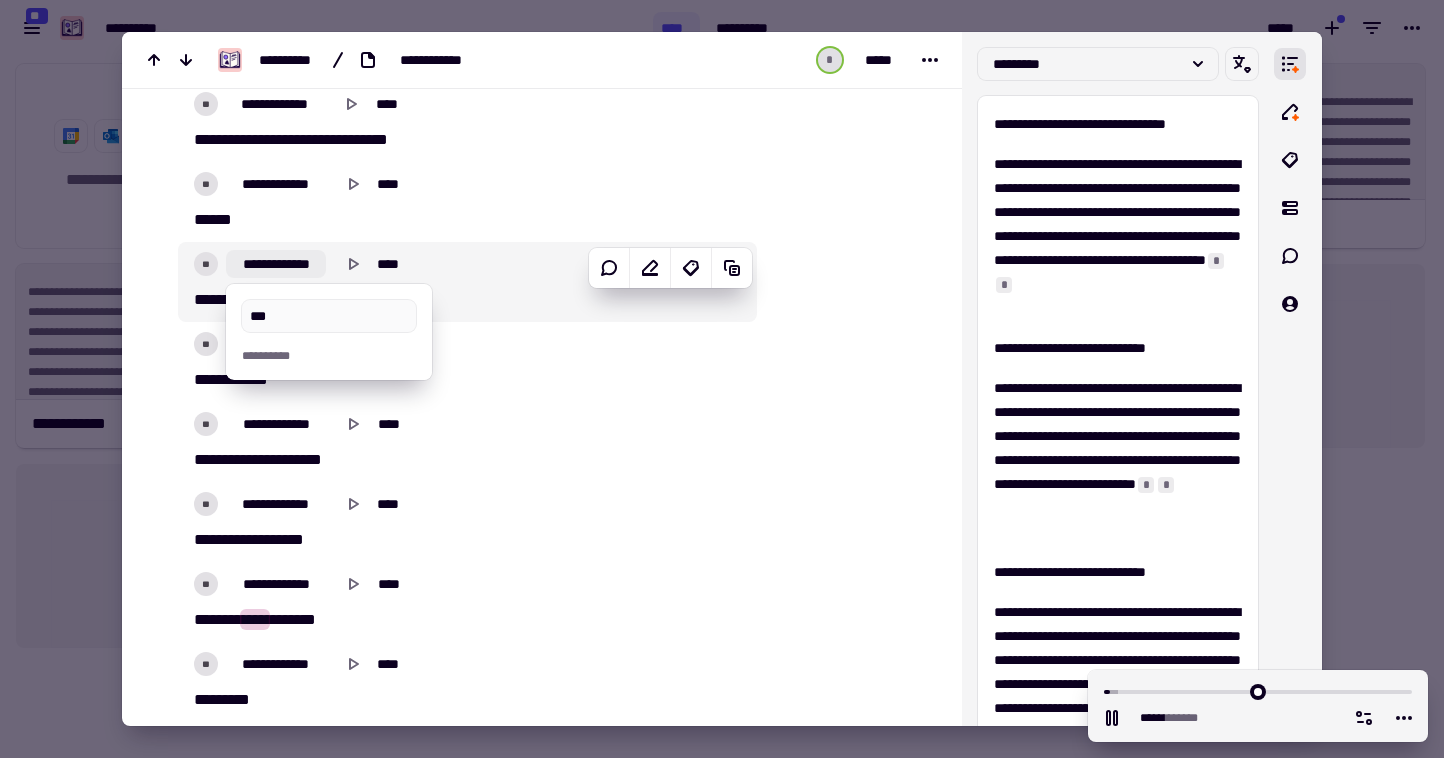 type on "*****" 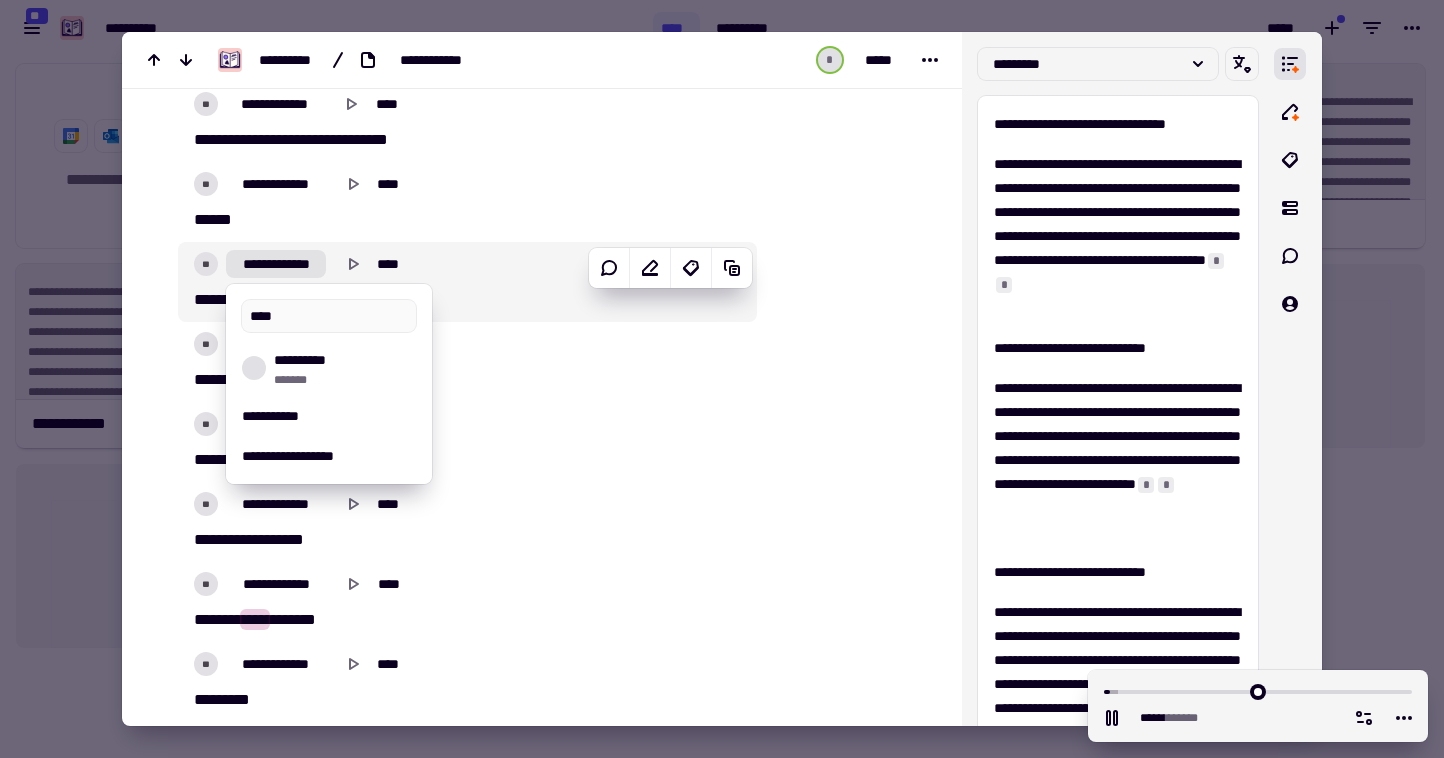 type on "*****" 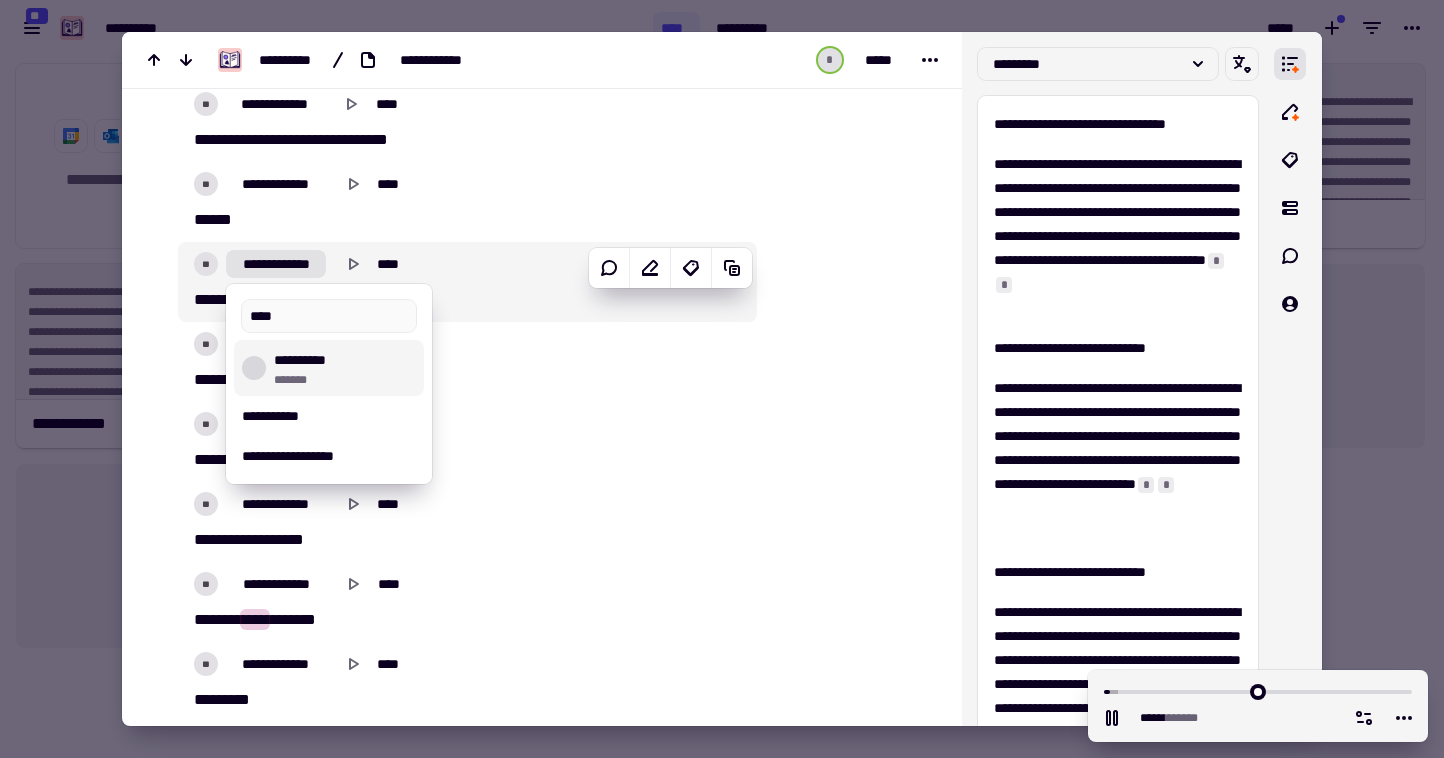 type on "****" 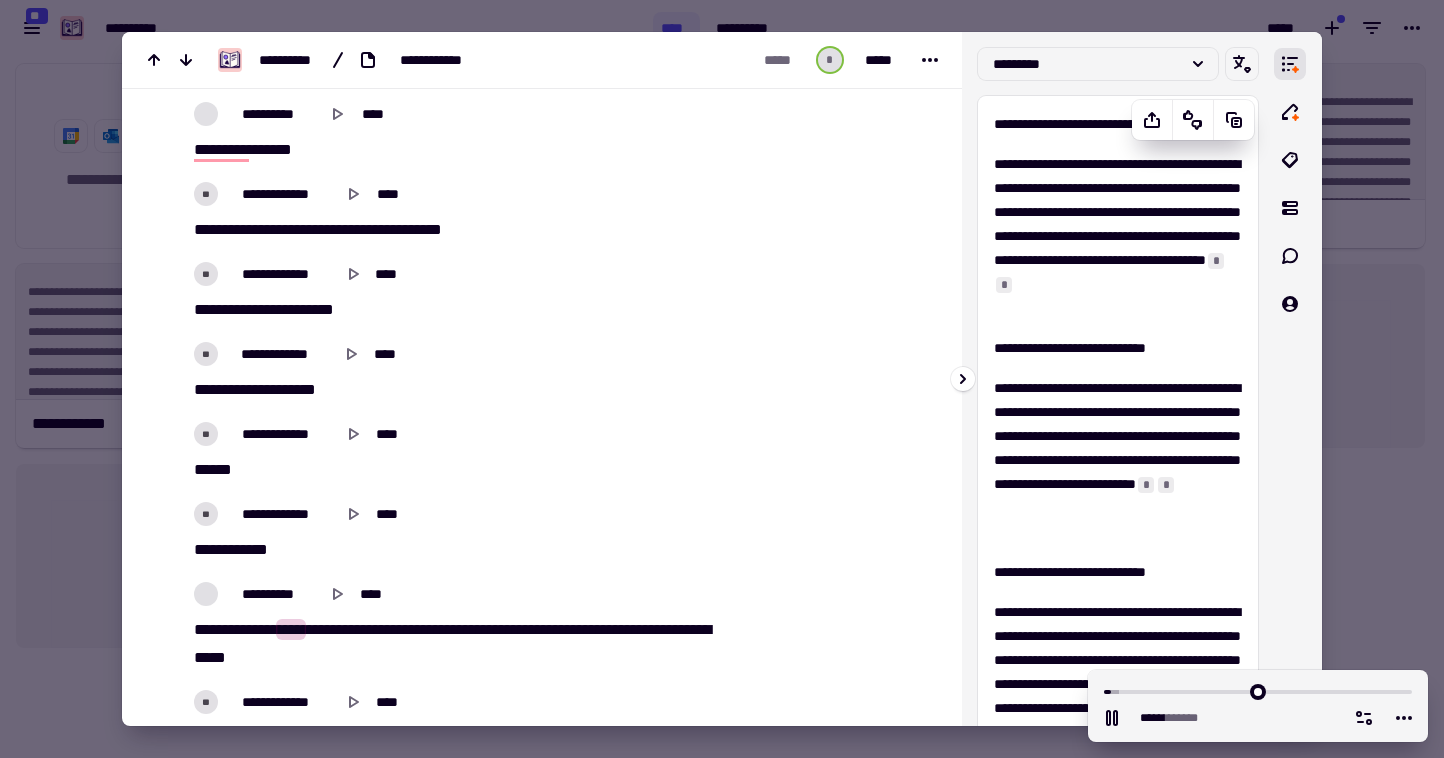 scroll, scrollTop: 6108, scrollLeft: 0, axis: vertical 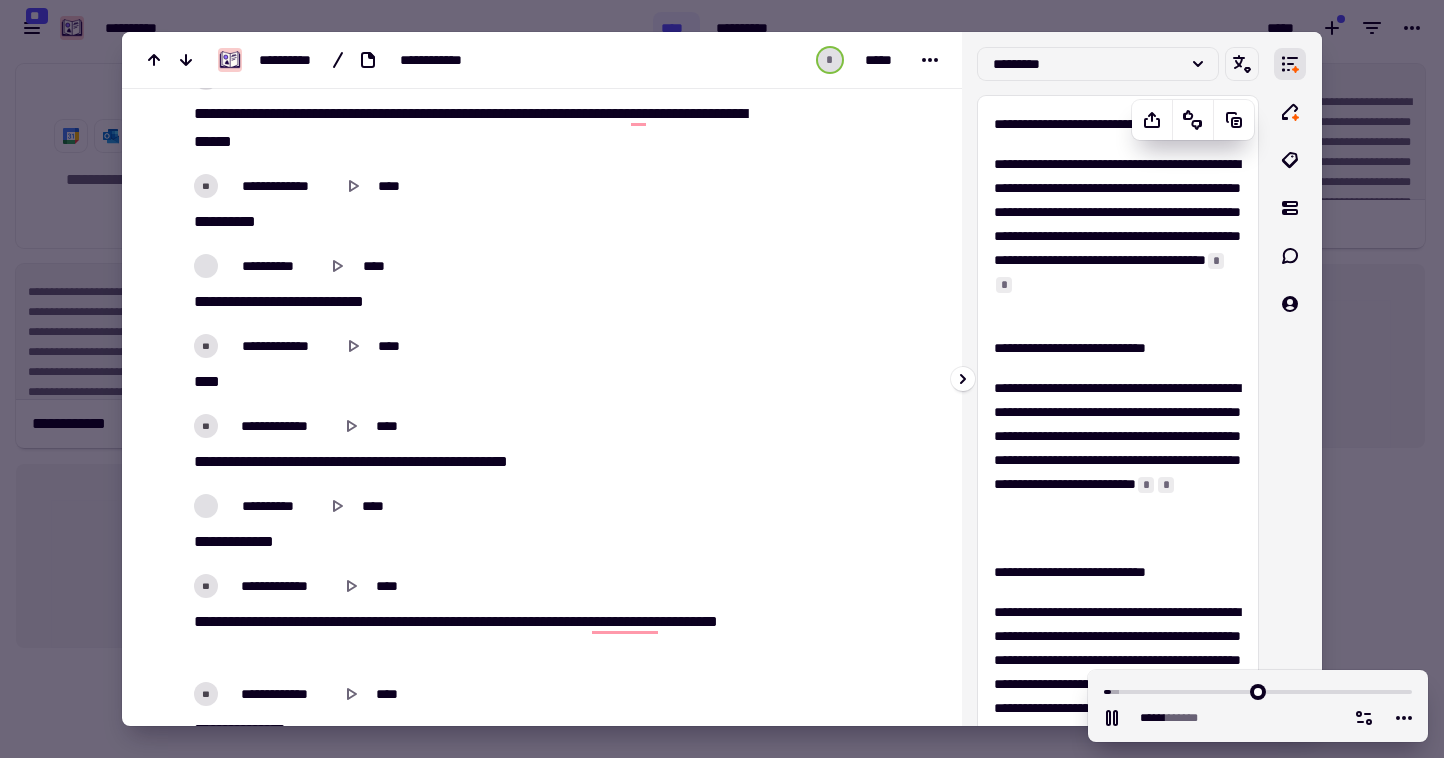 type on "*****" 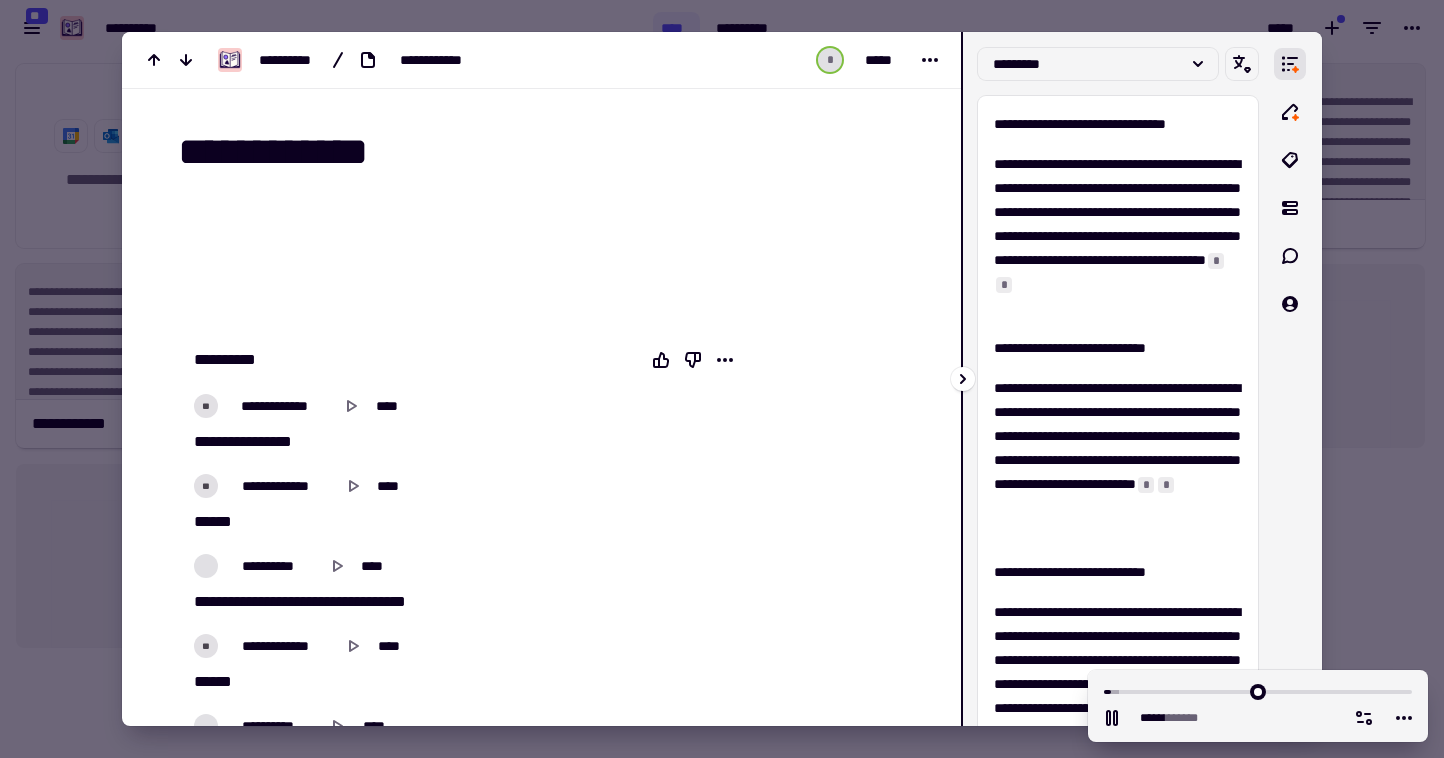 scroll, scrollTop: 0, scrollLeft: 0, axis: both 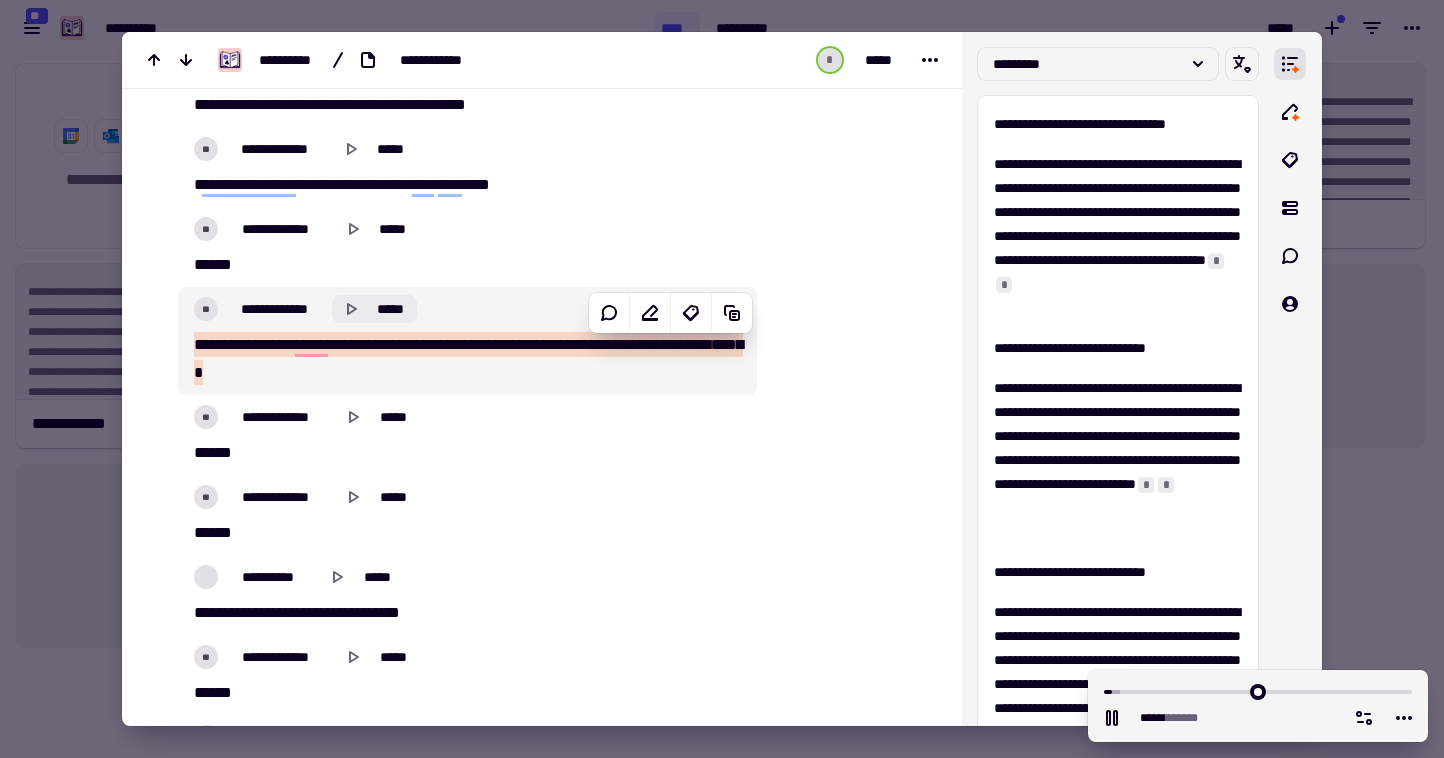 click 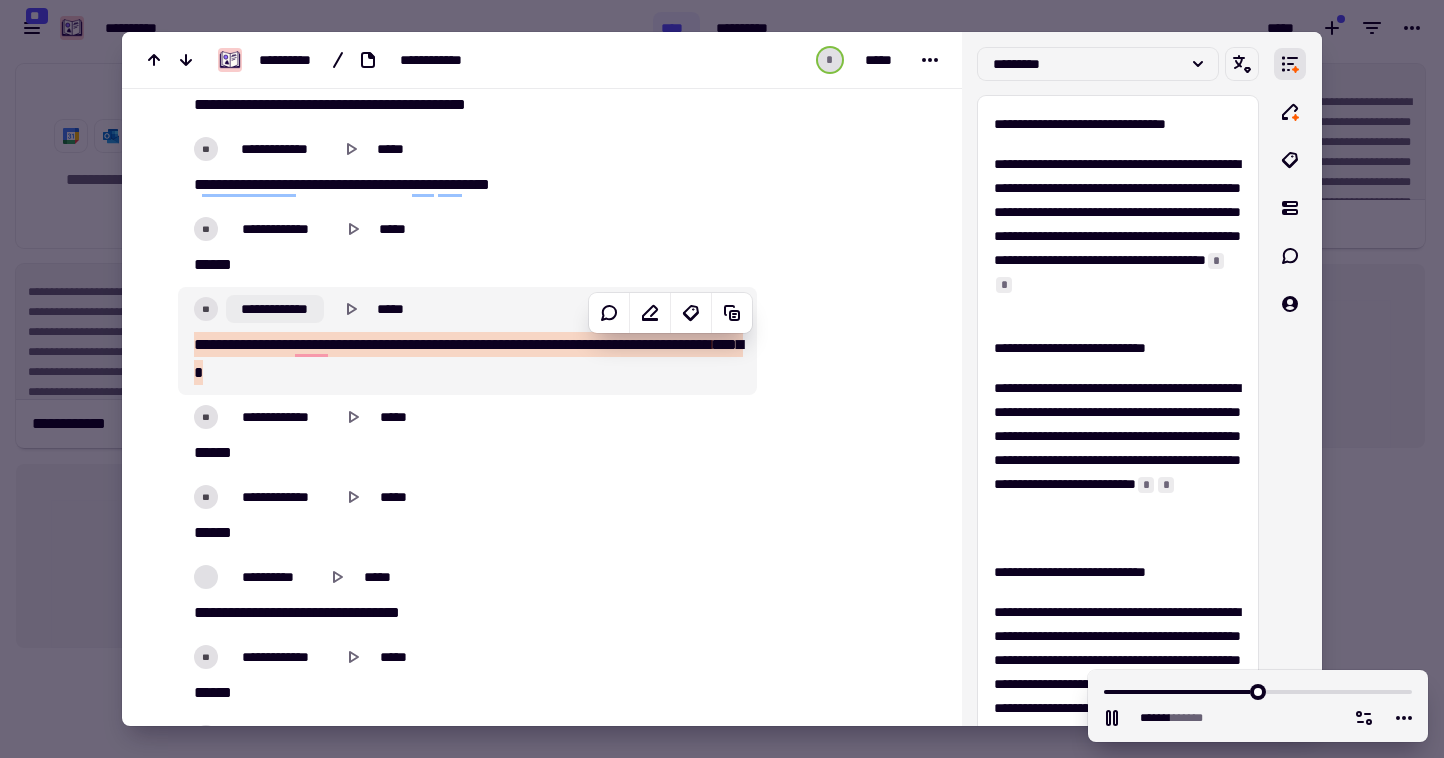 click on "**********" 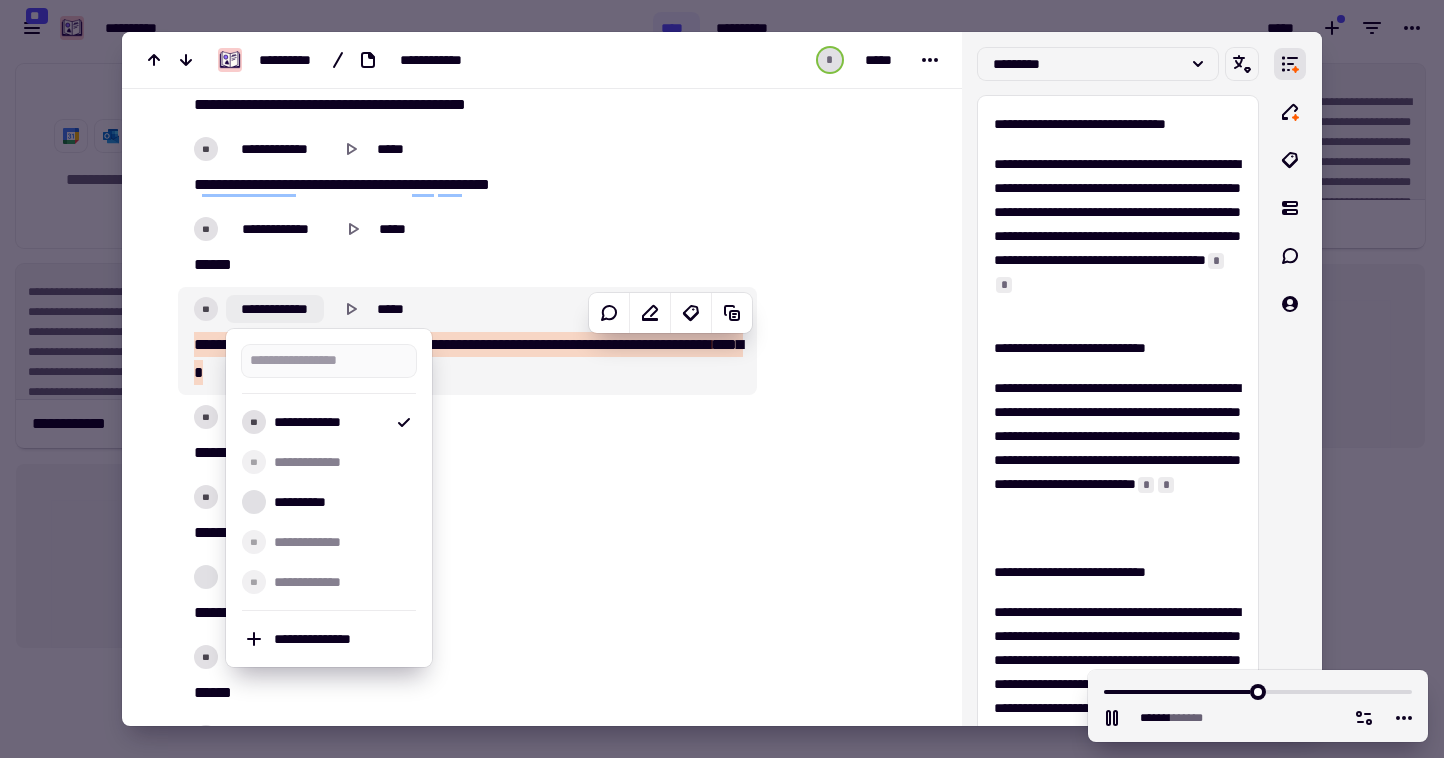 type on "******" 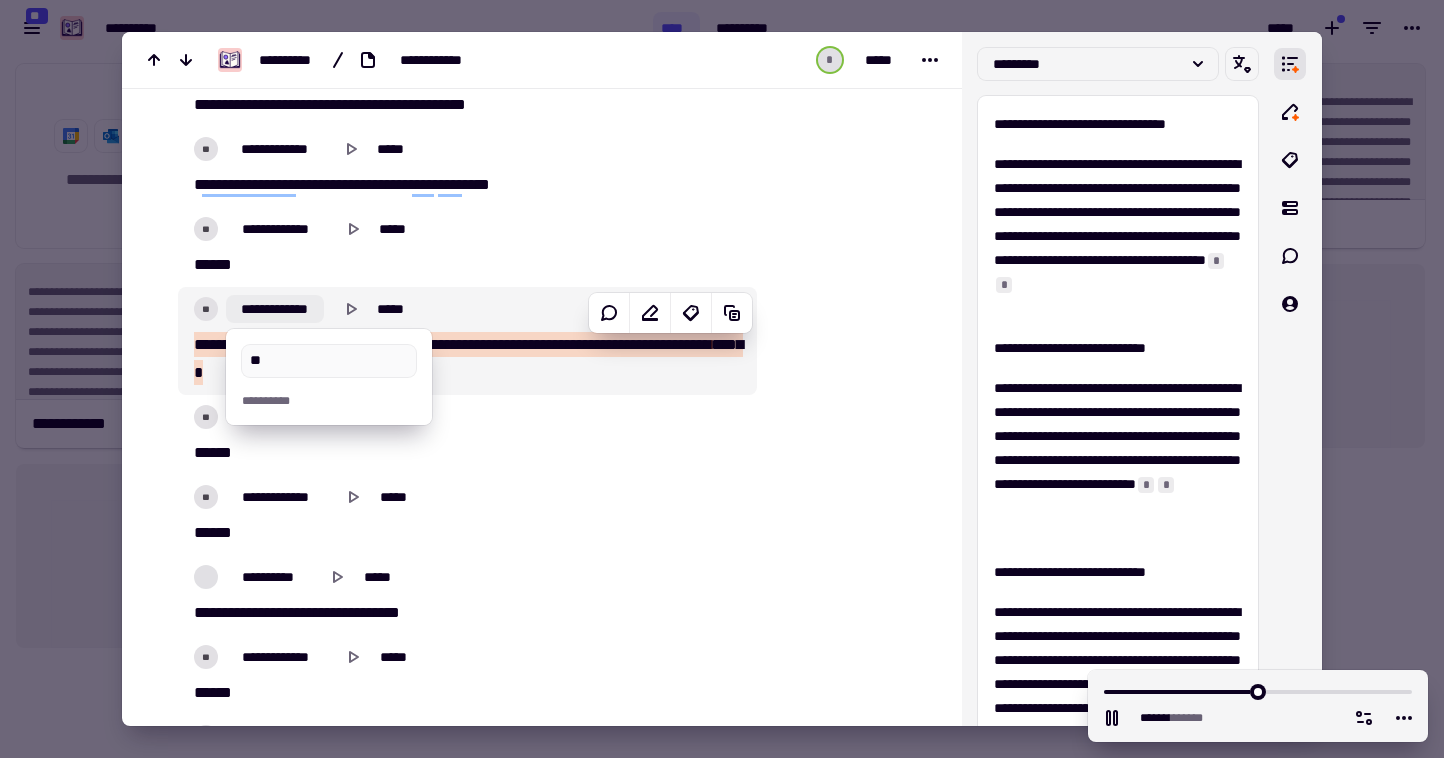 type on "***" 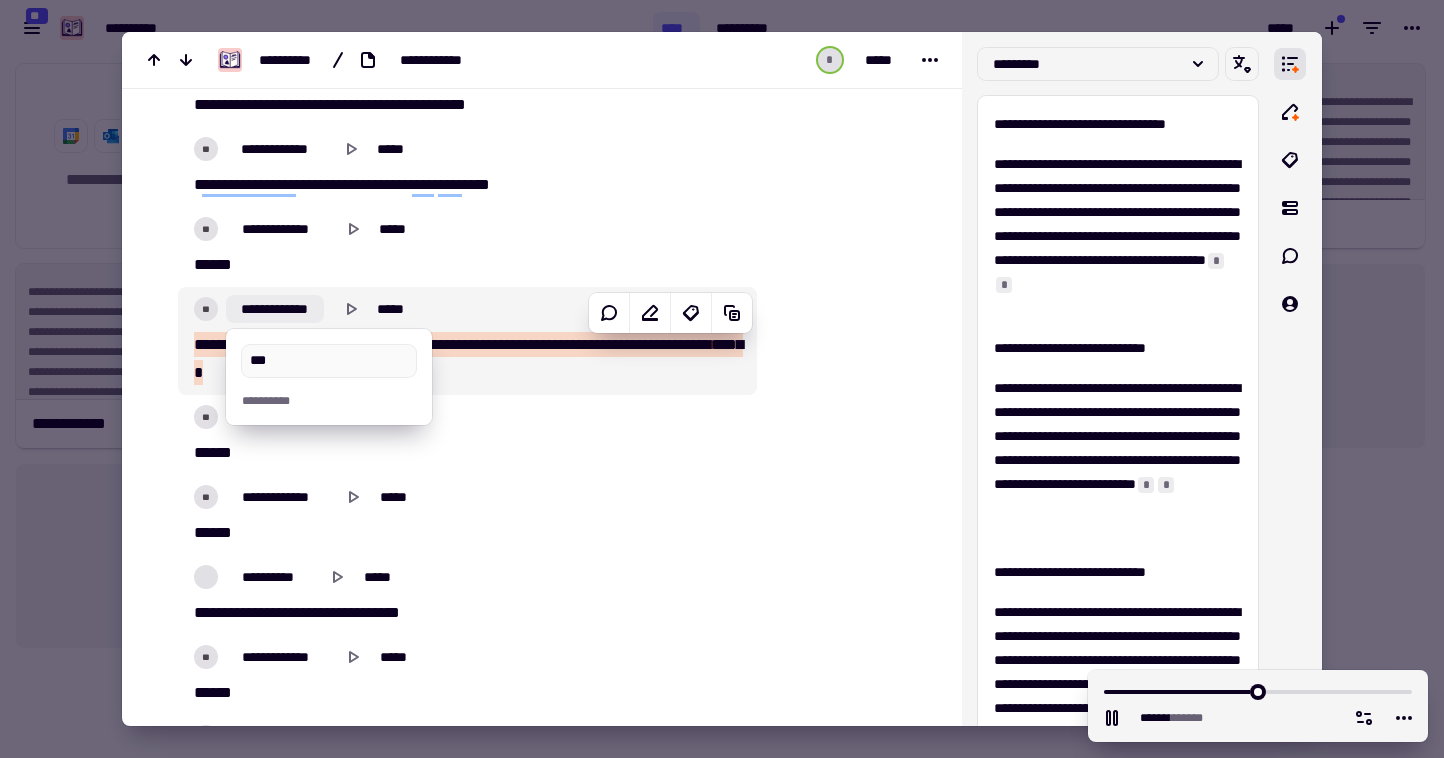 type on "*******" 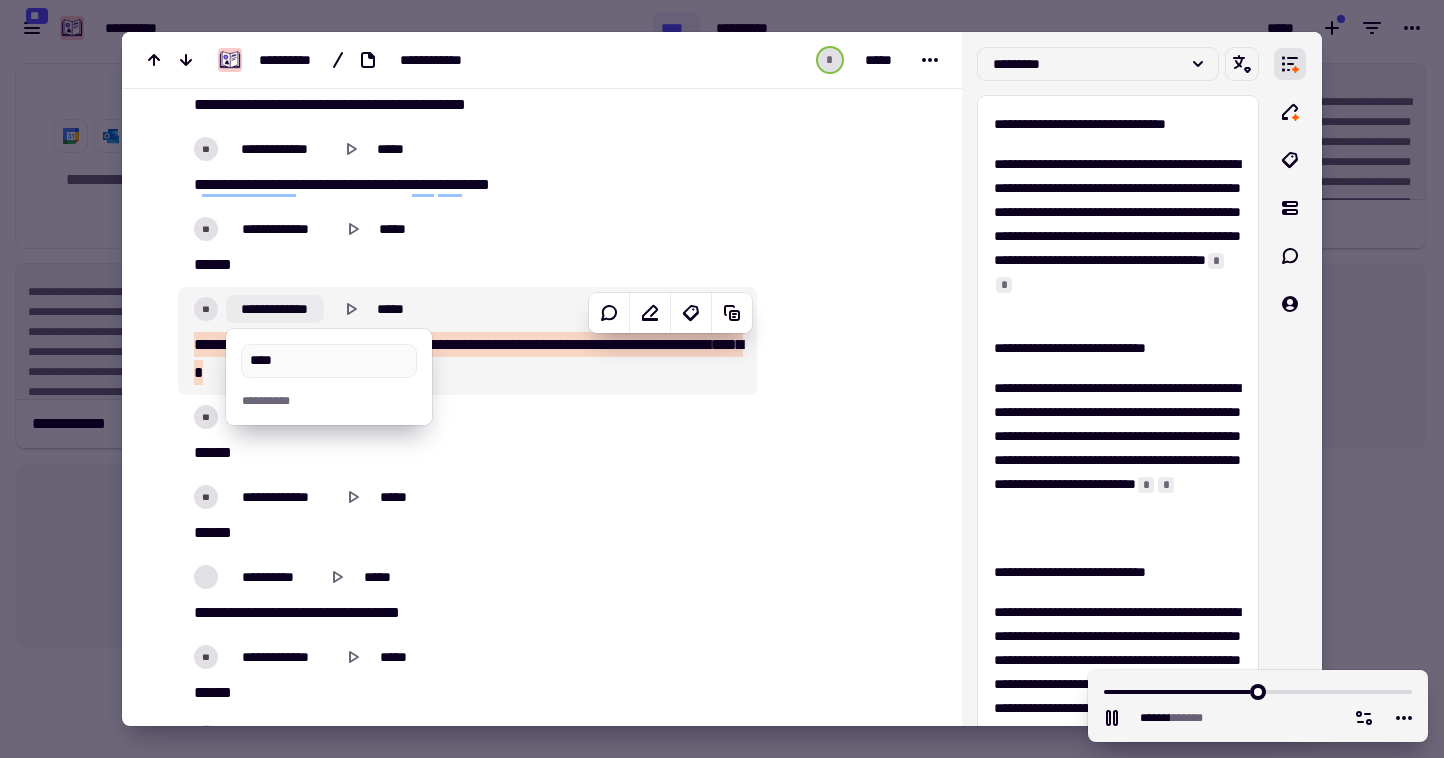type on "*******" 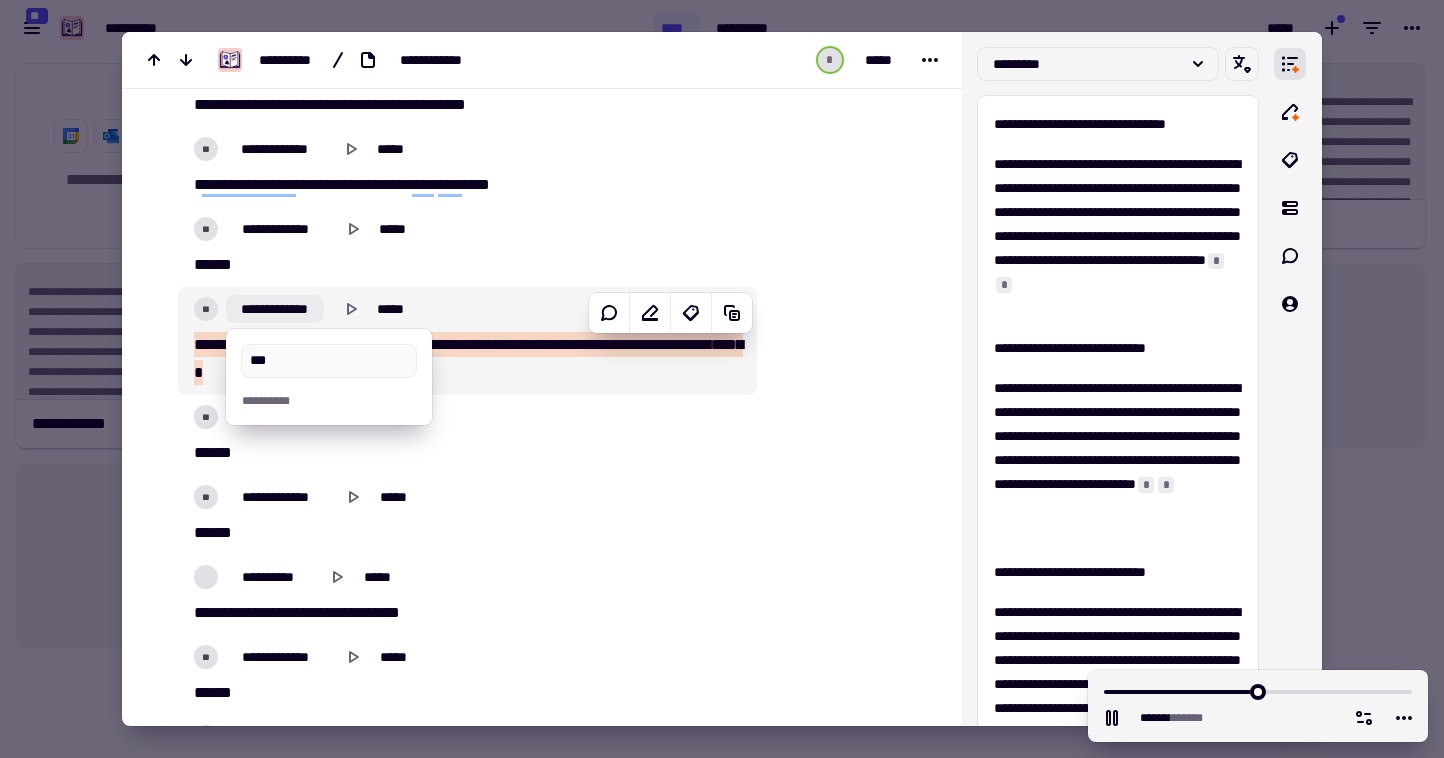 type on "*******" 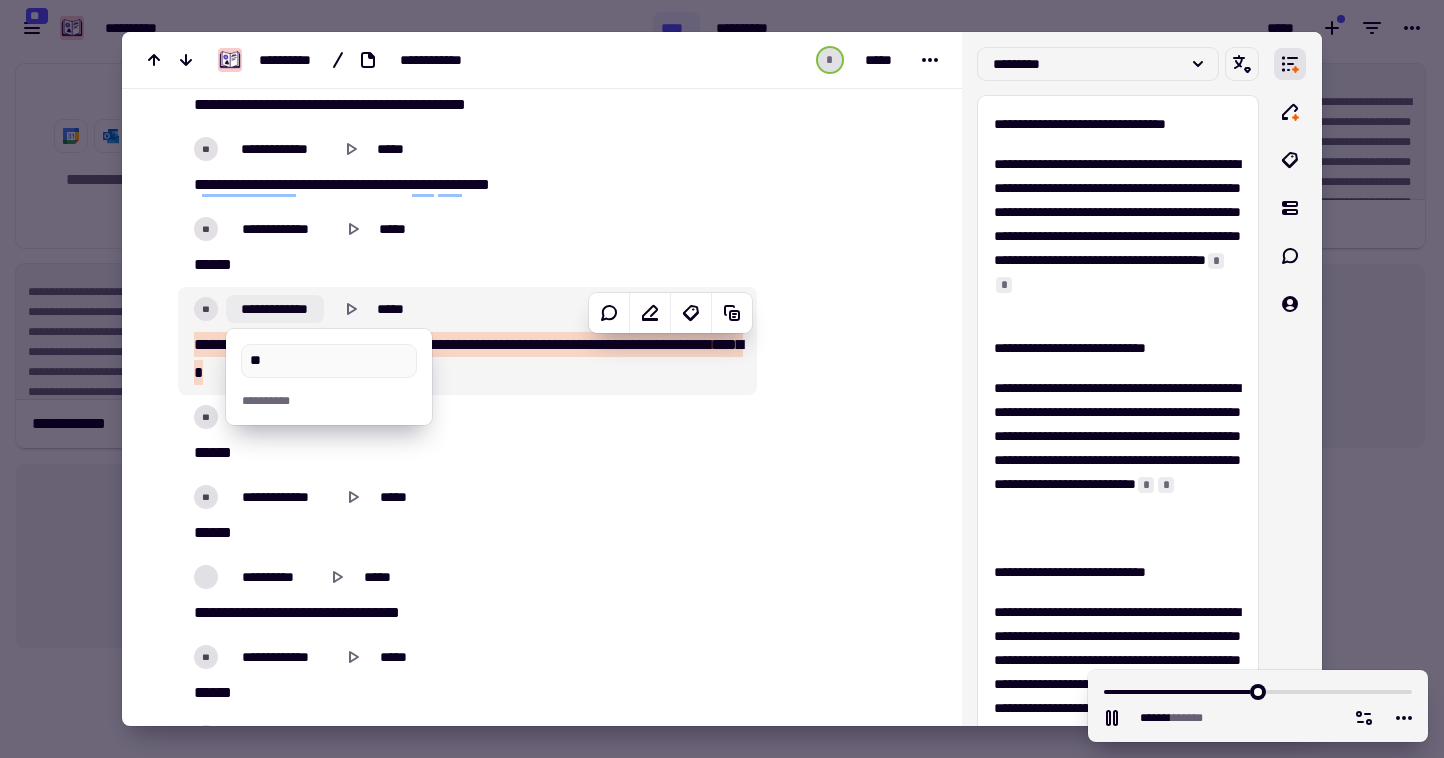 type on "*******" 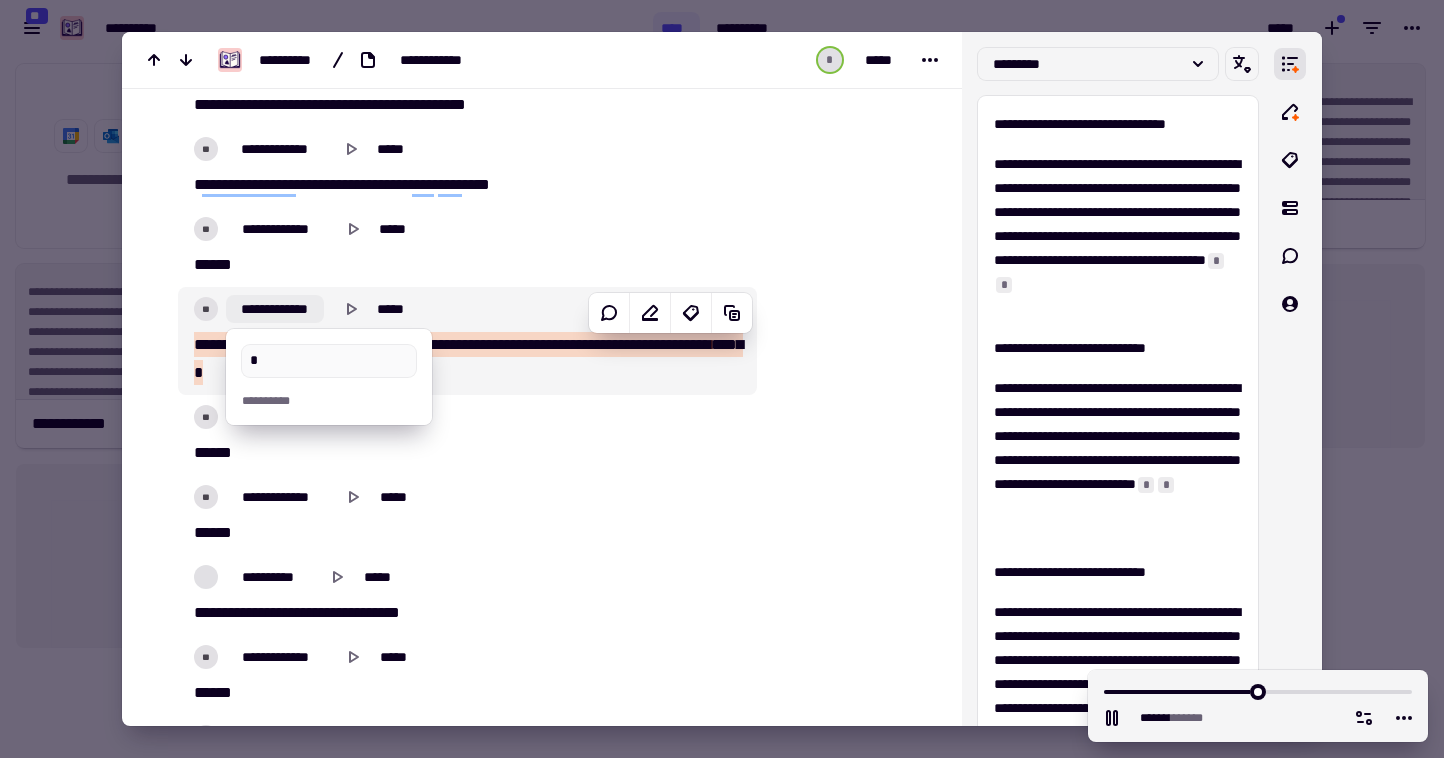 type on "*******" 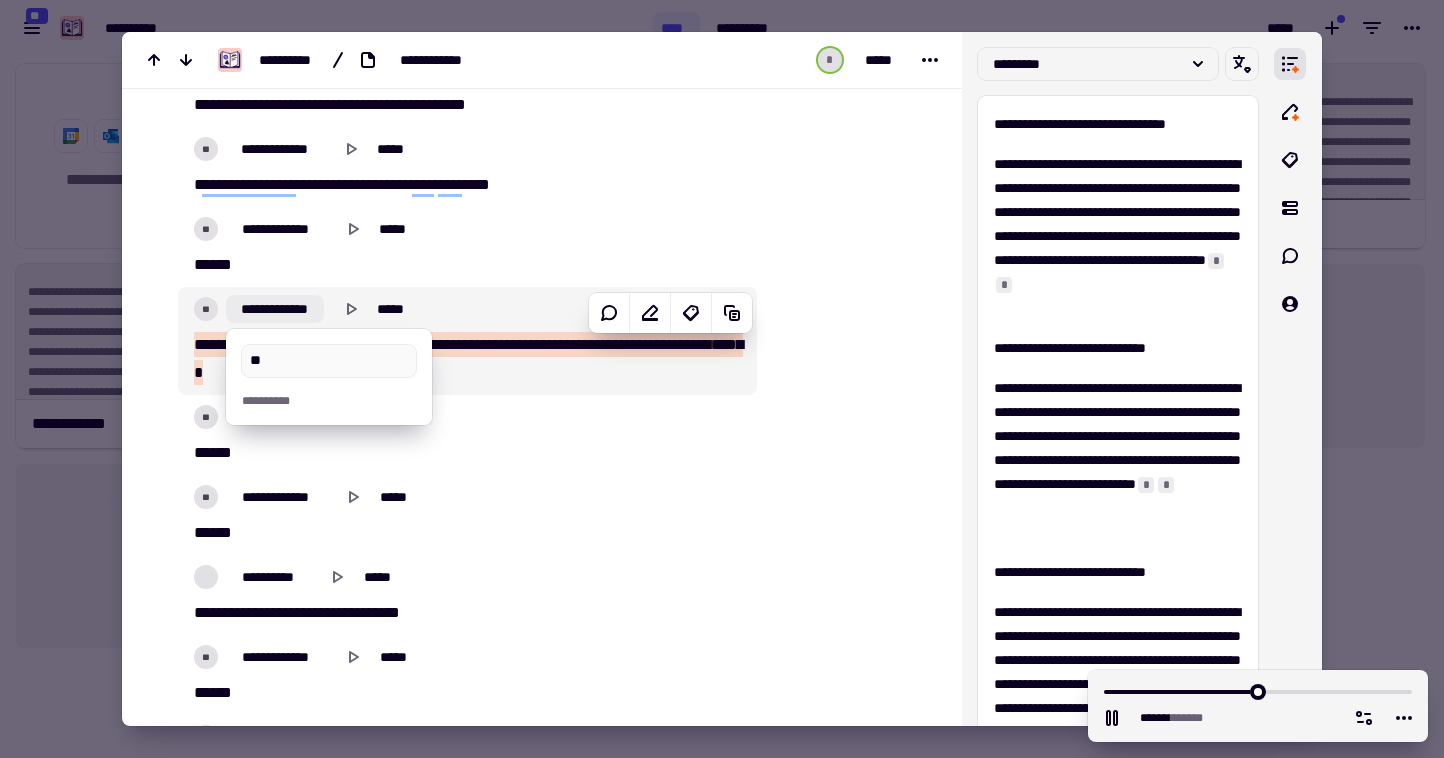 type on "*******" 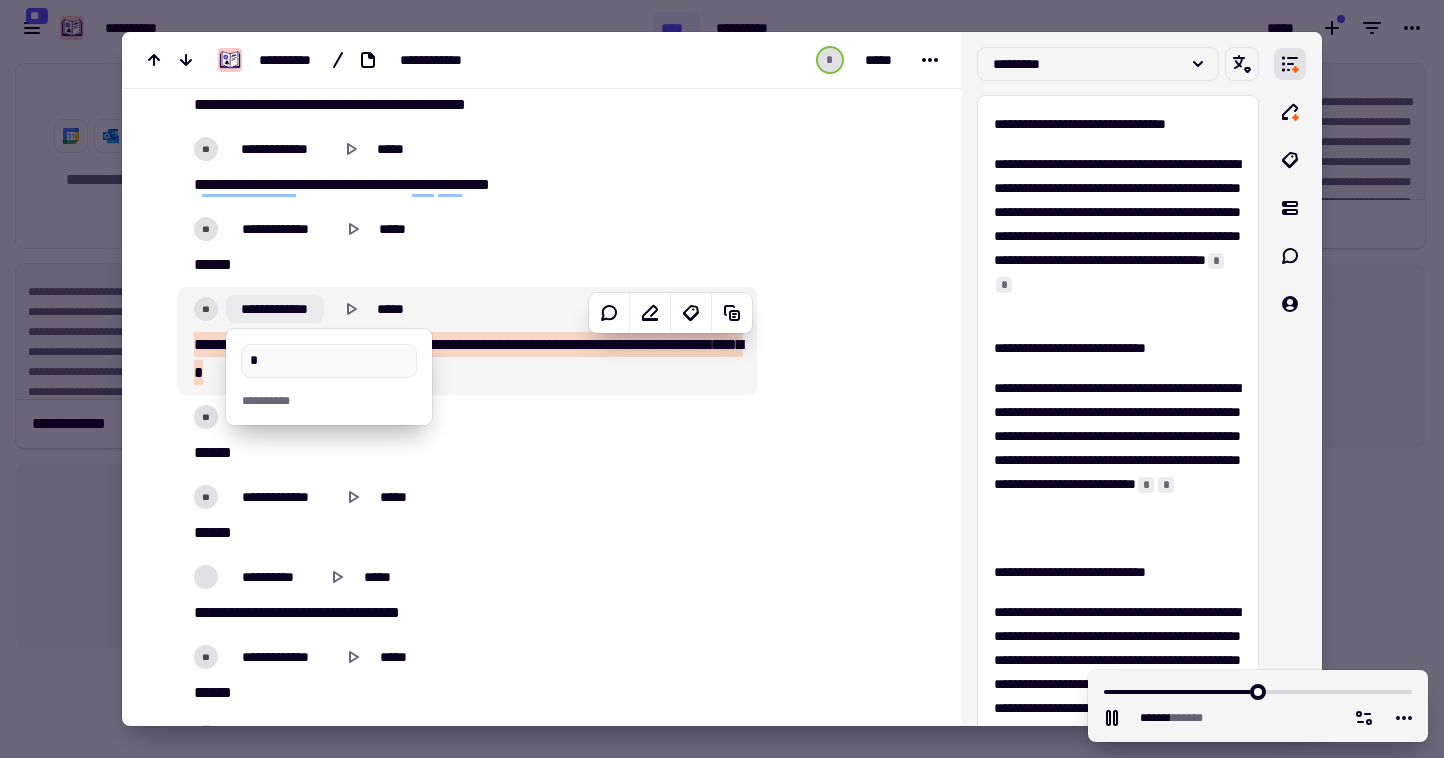 type on "*******" 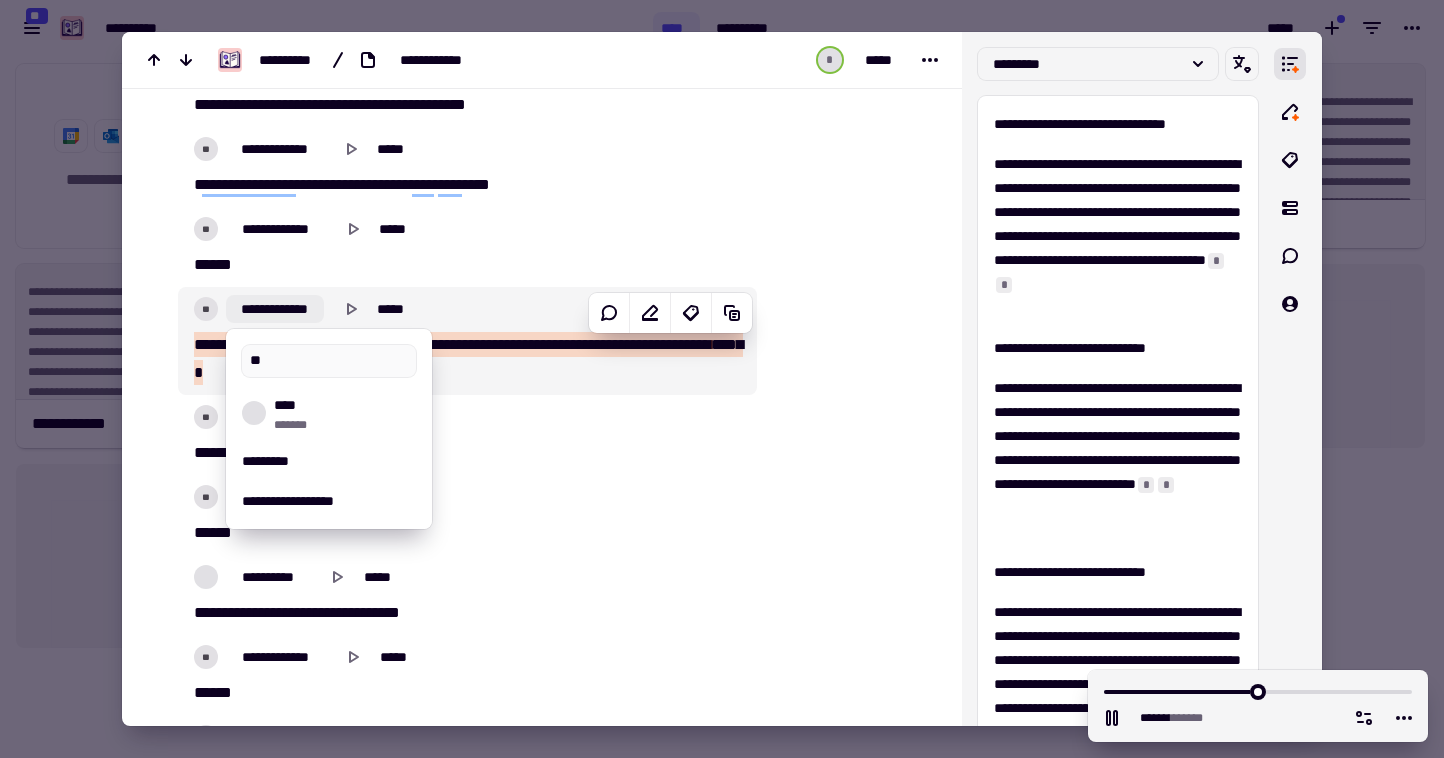 type on "*******" 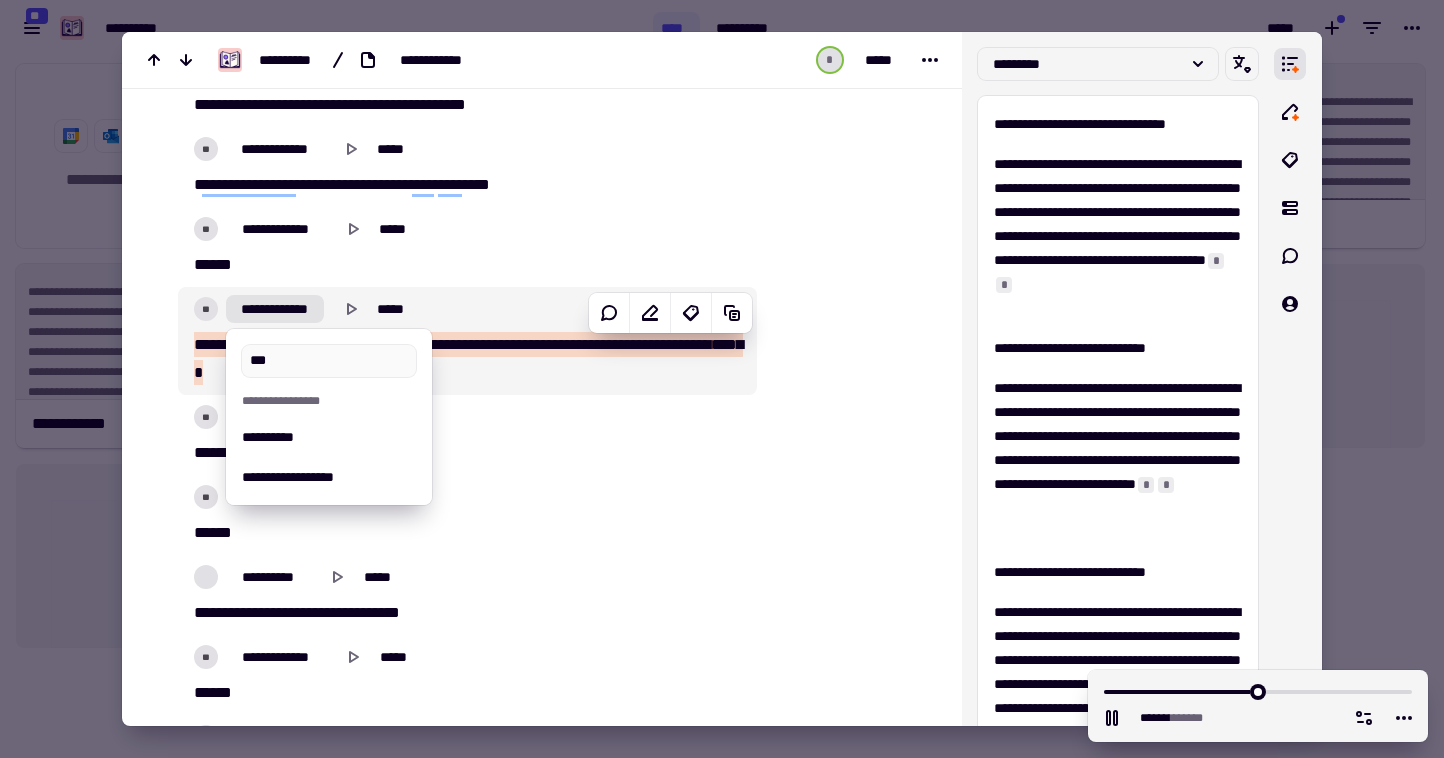 click on "****   **   ***   ***   *****   ***   *******   *****   ***   *****   *********   **   *****   ***   ********   ***   ******" 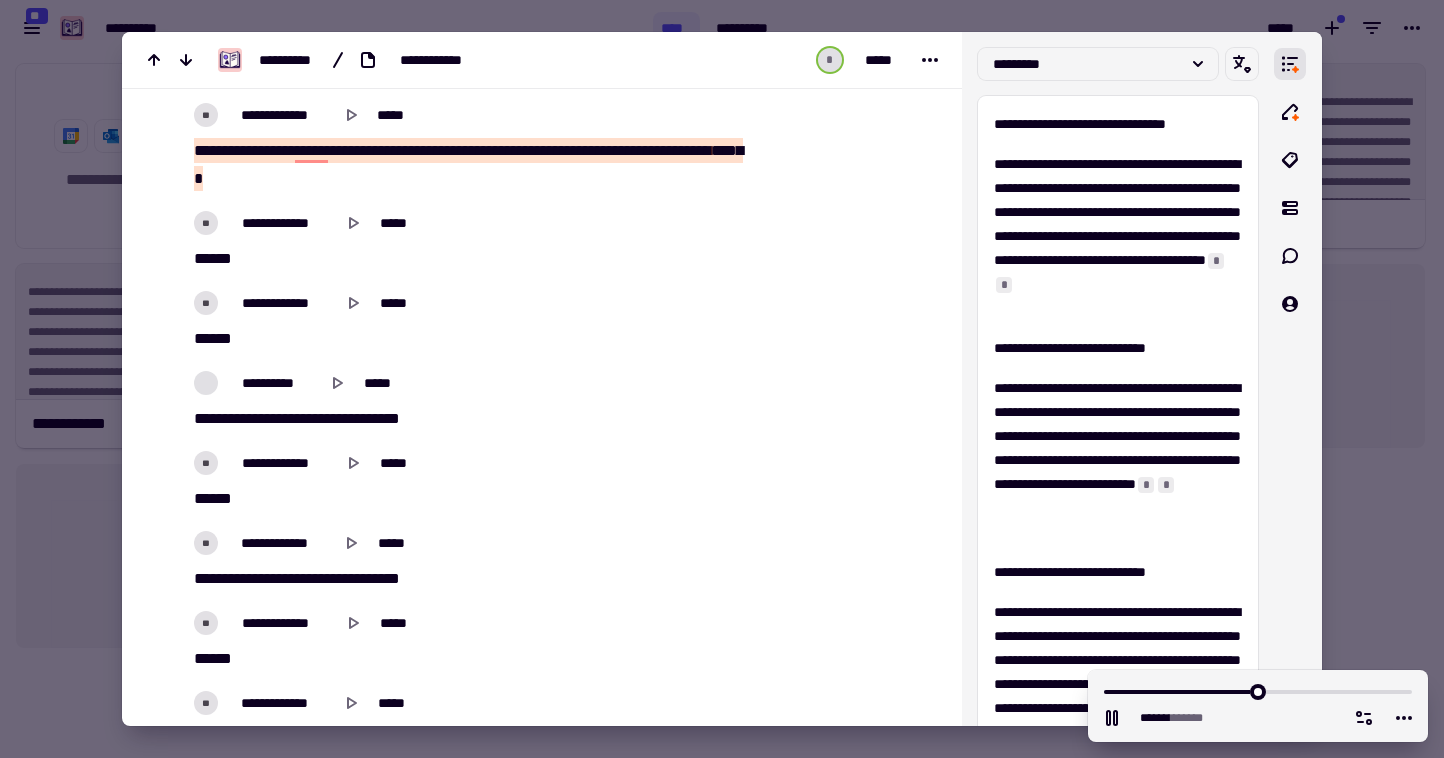 scroll, scrollTop: 43824, scrollLeft: 0, axis: vertical 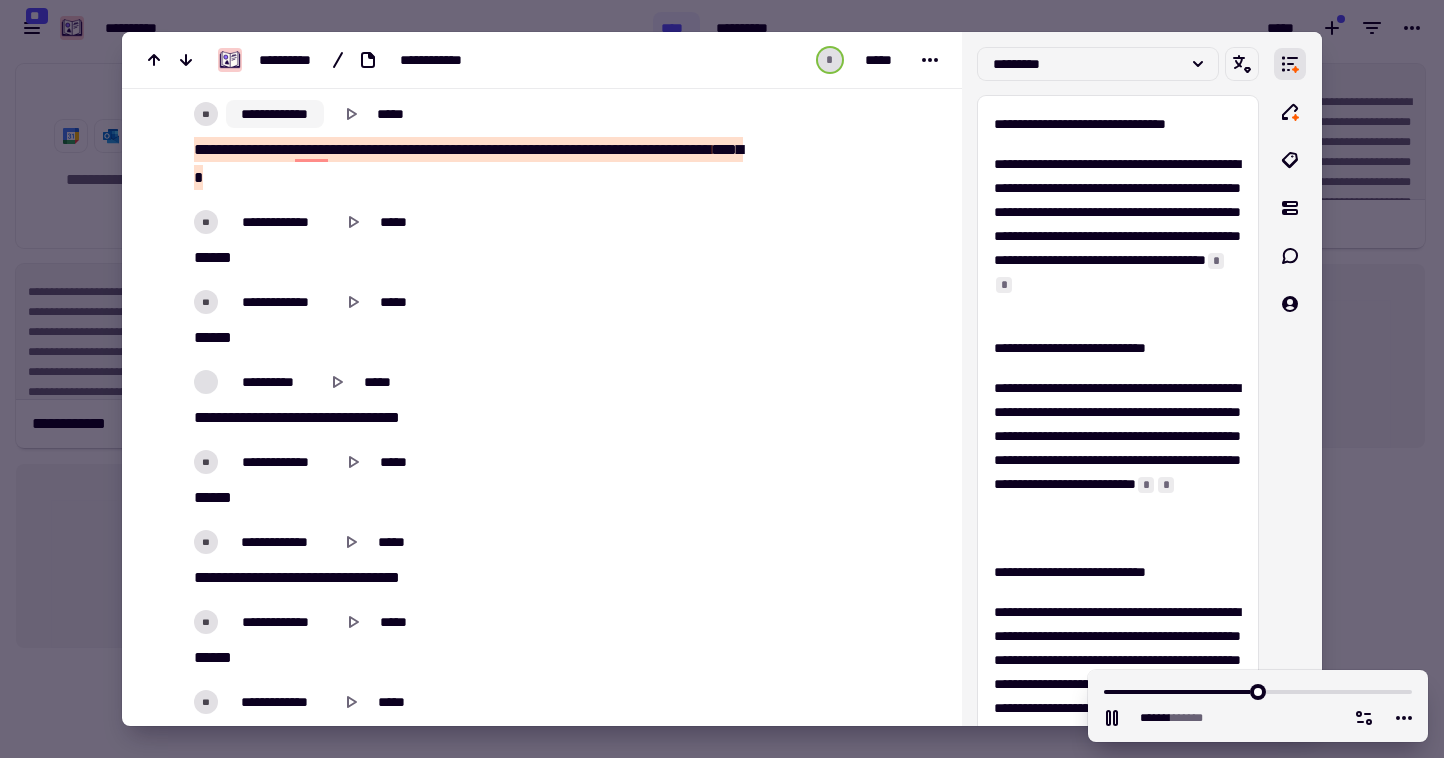 click on "**********" 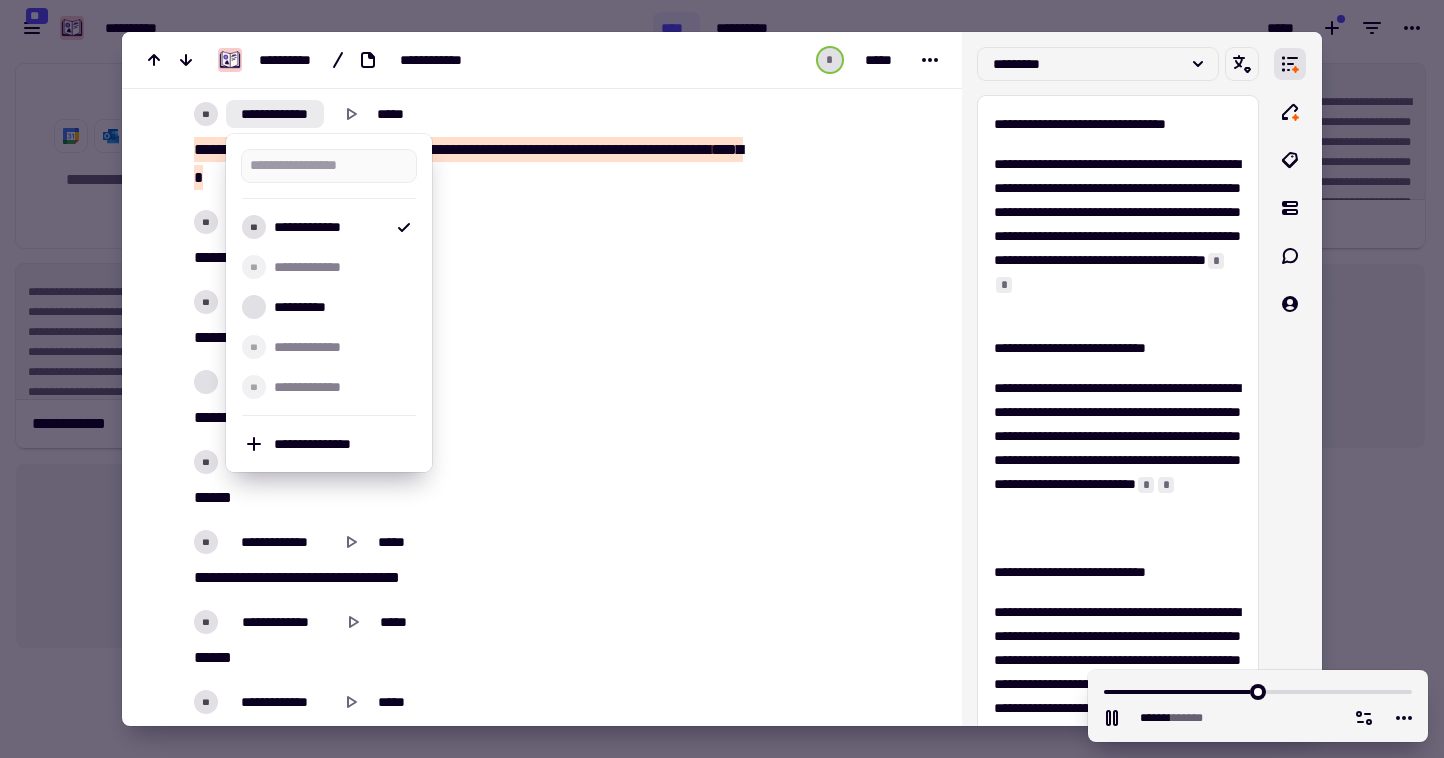 type on "*******" 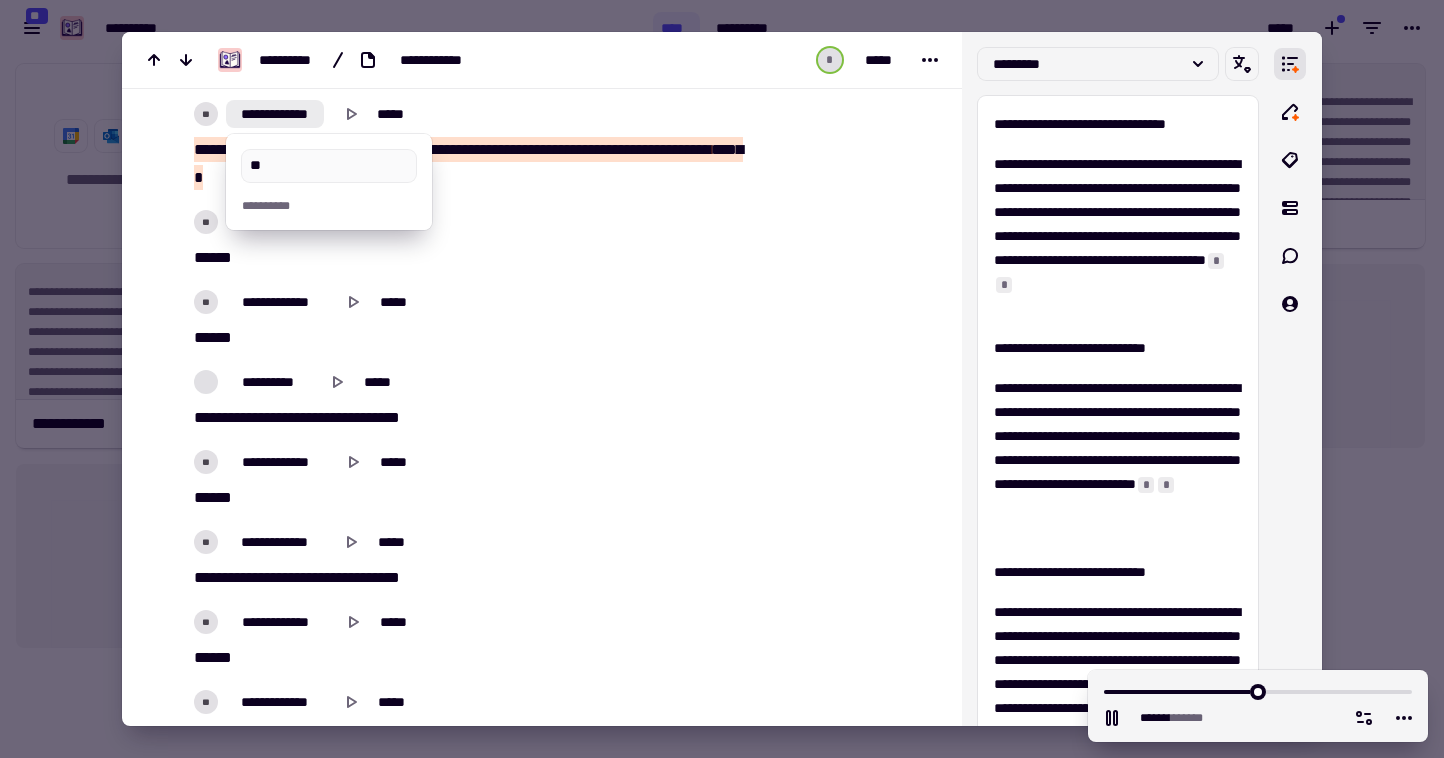 type on "***" 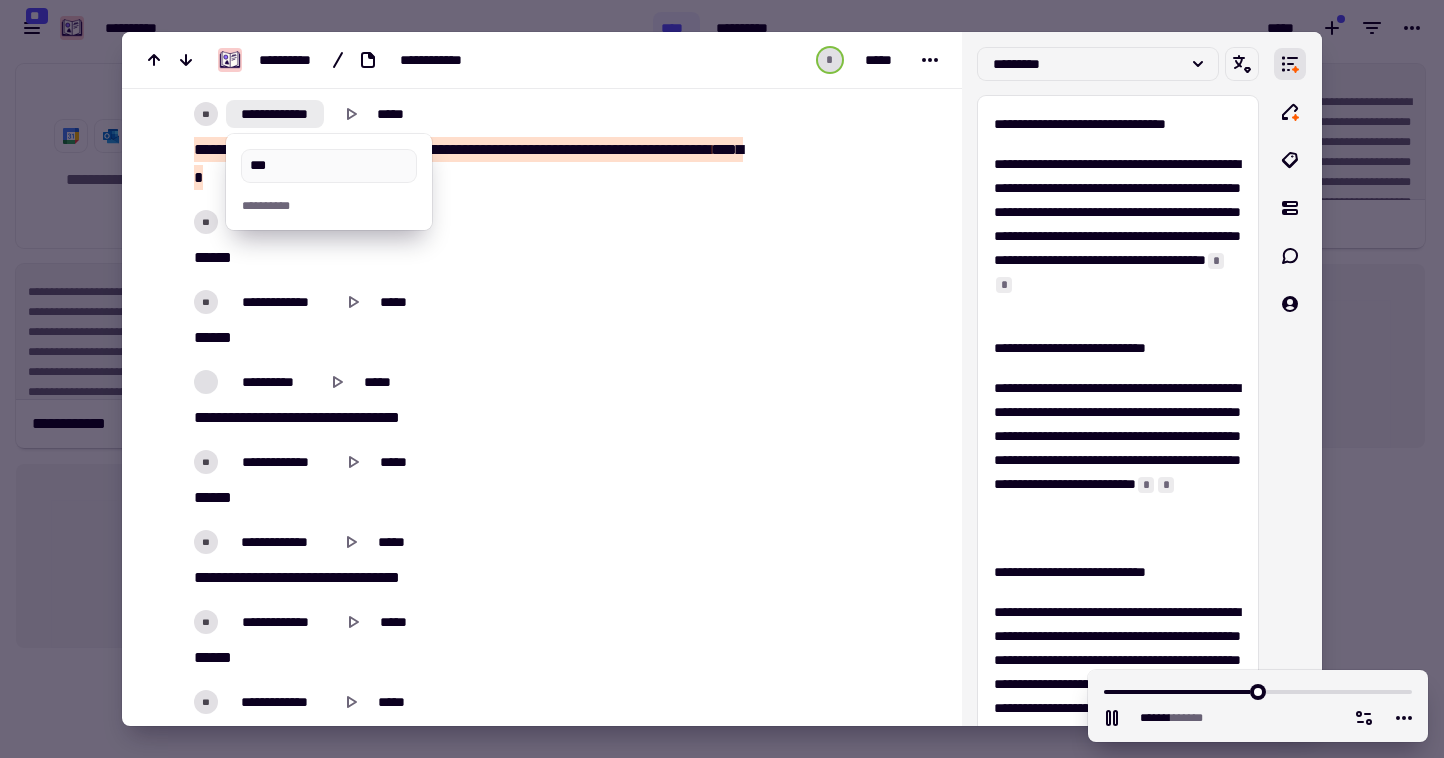 type on "*******" 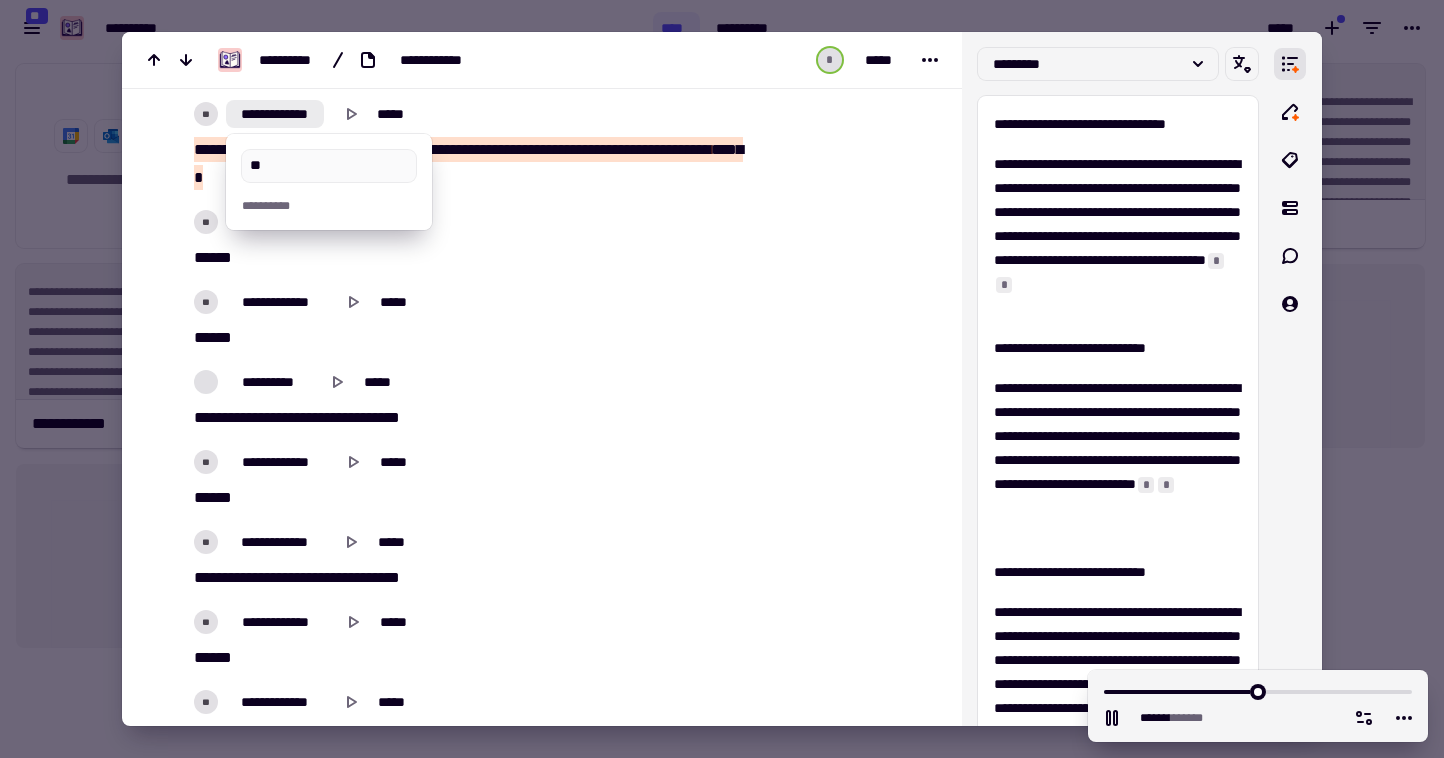 type on "**" 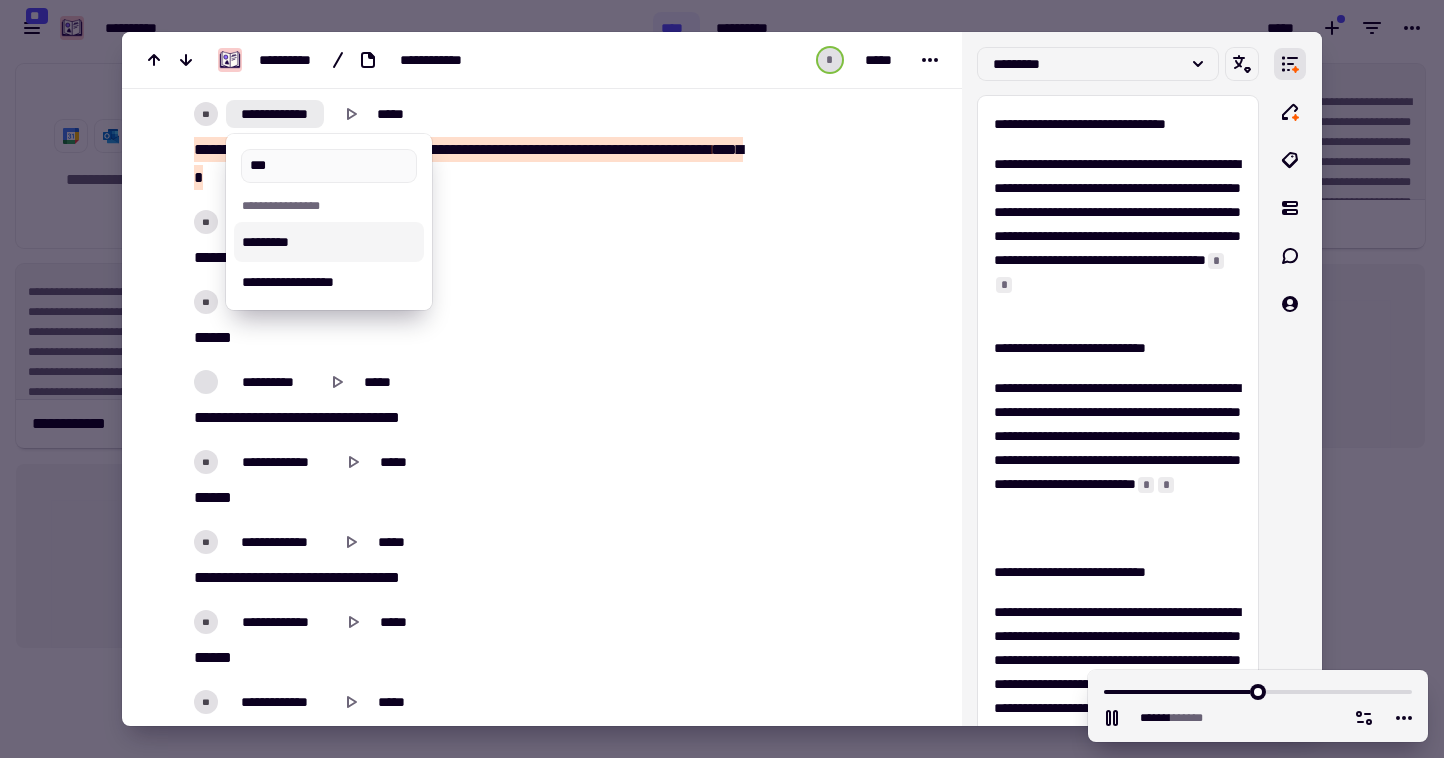 type on "*******" 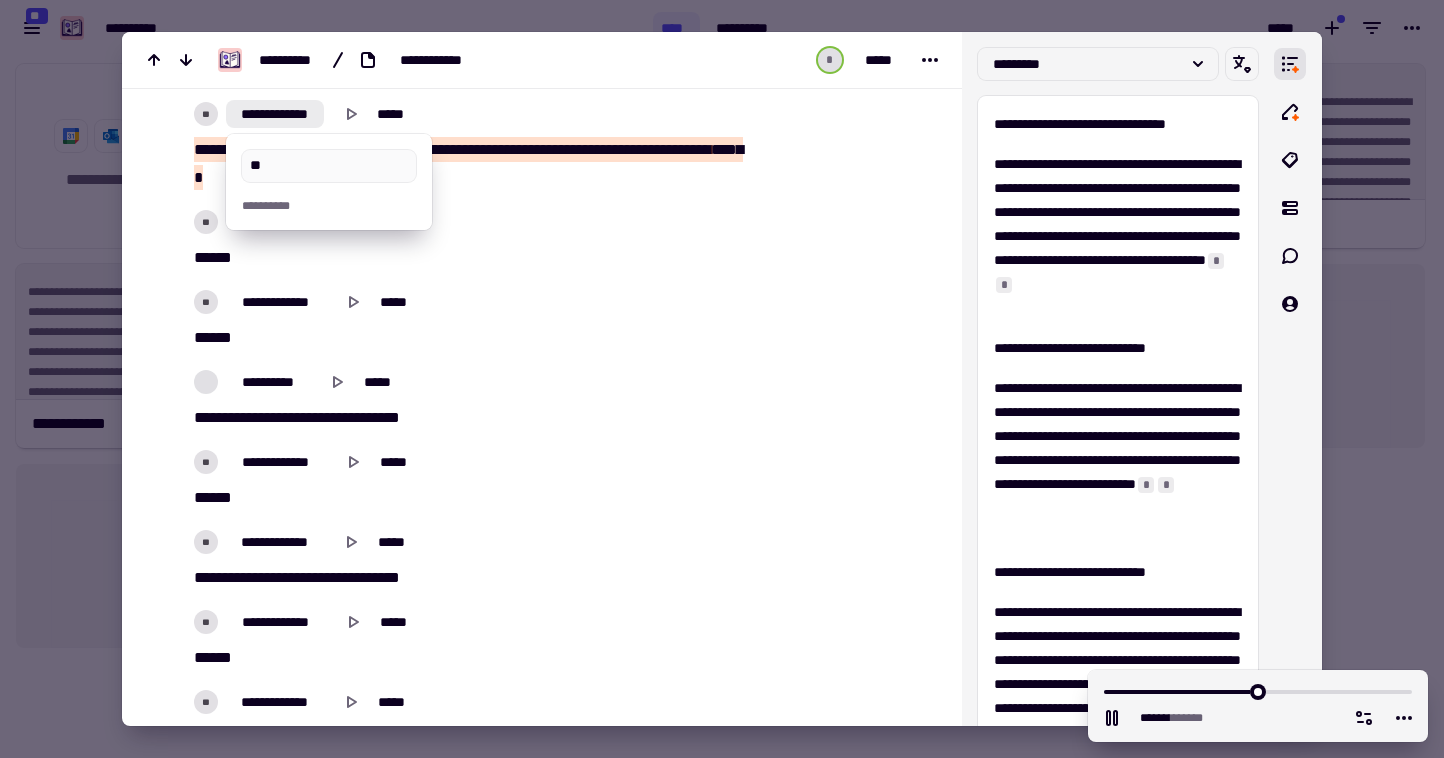 type on "*******" 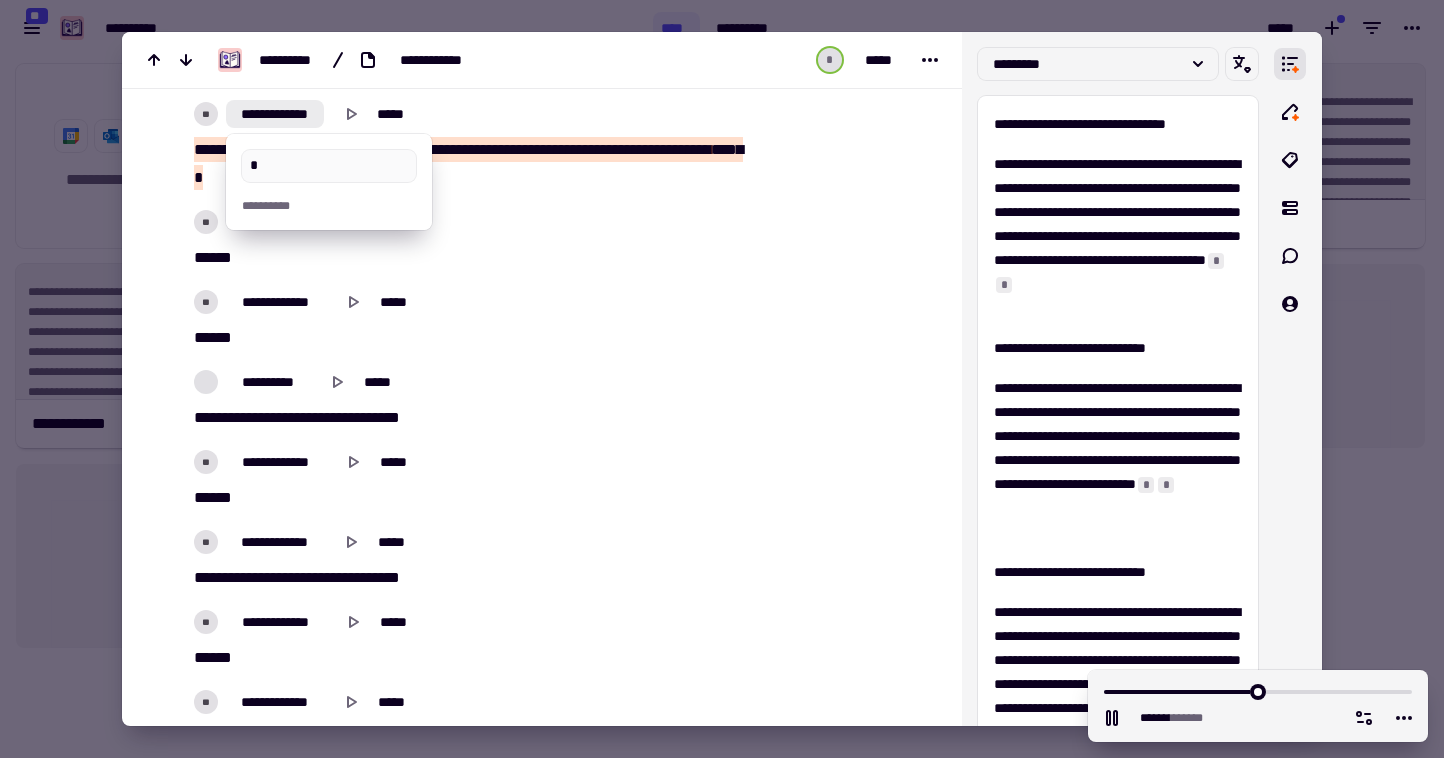 type on "*******" 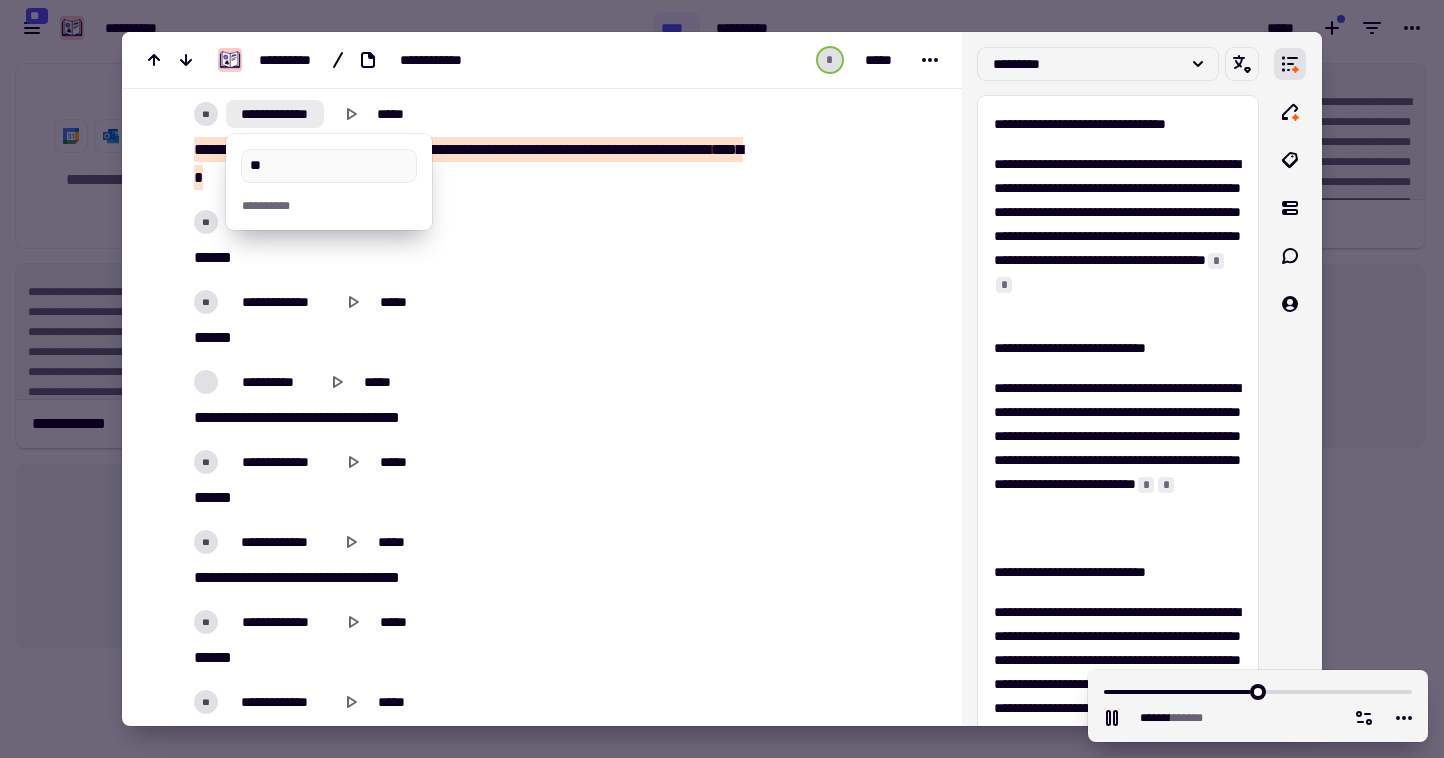 type on "***" 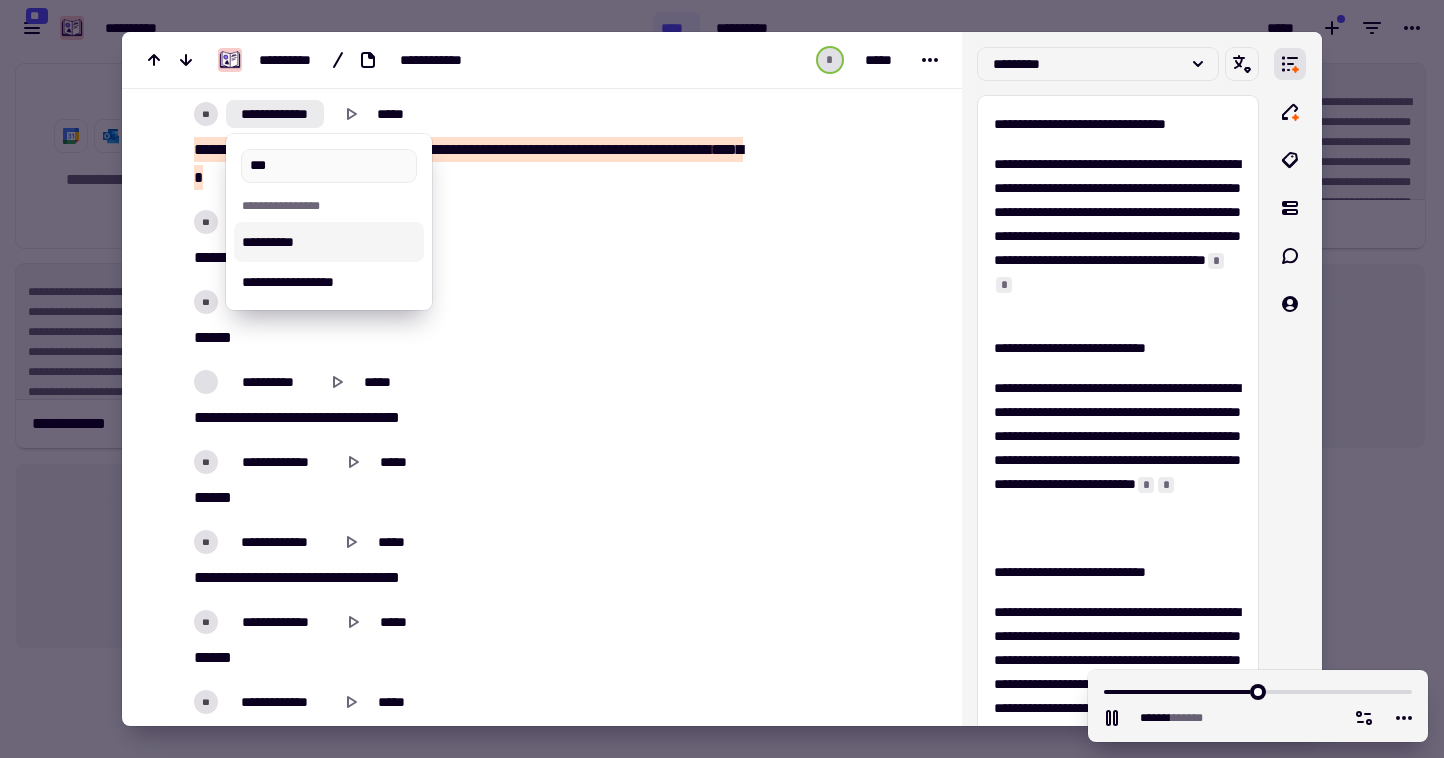 type on "*******" 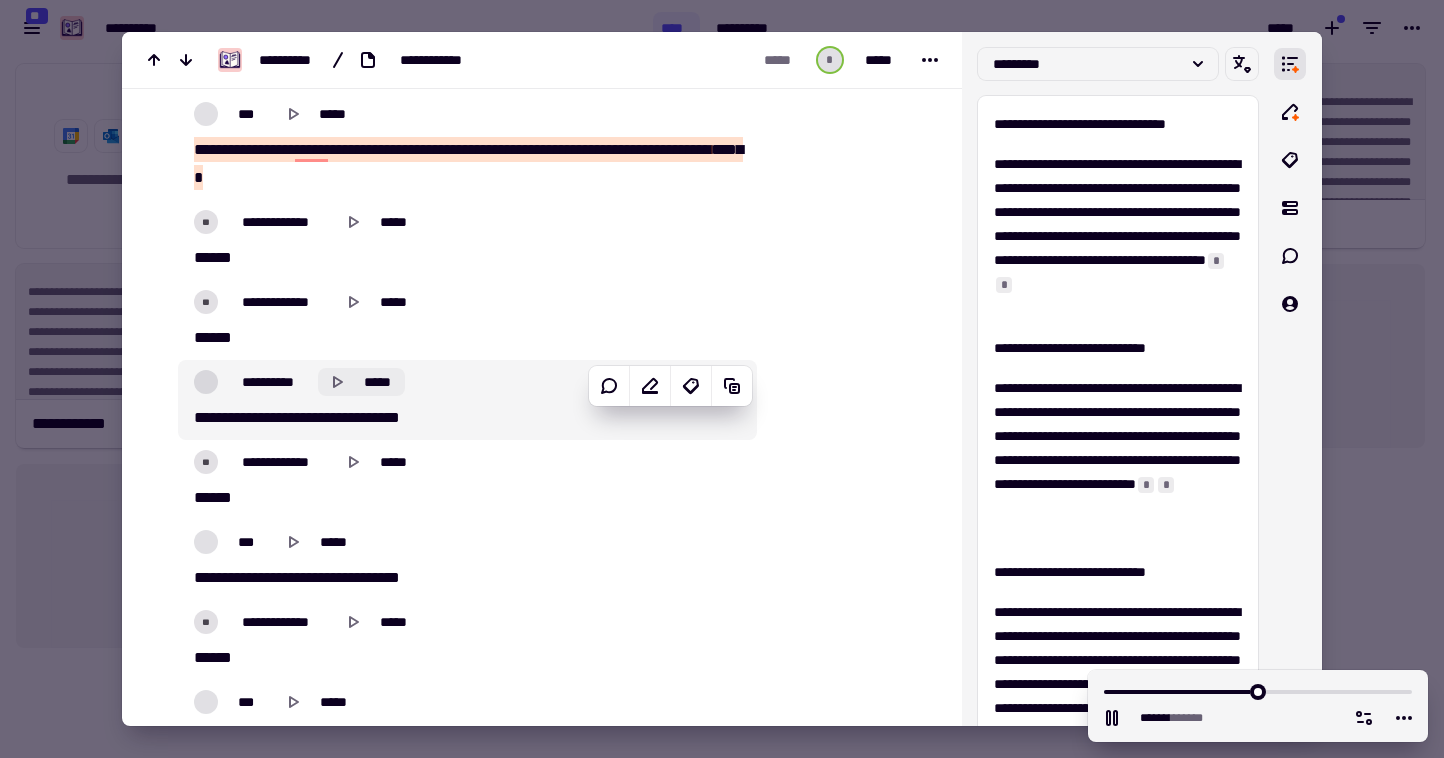 click 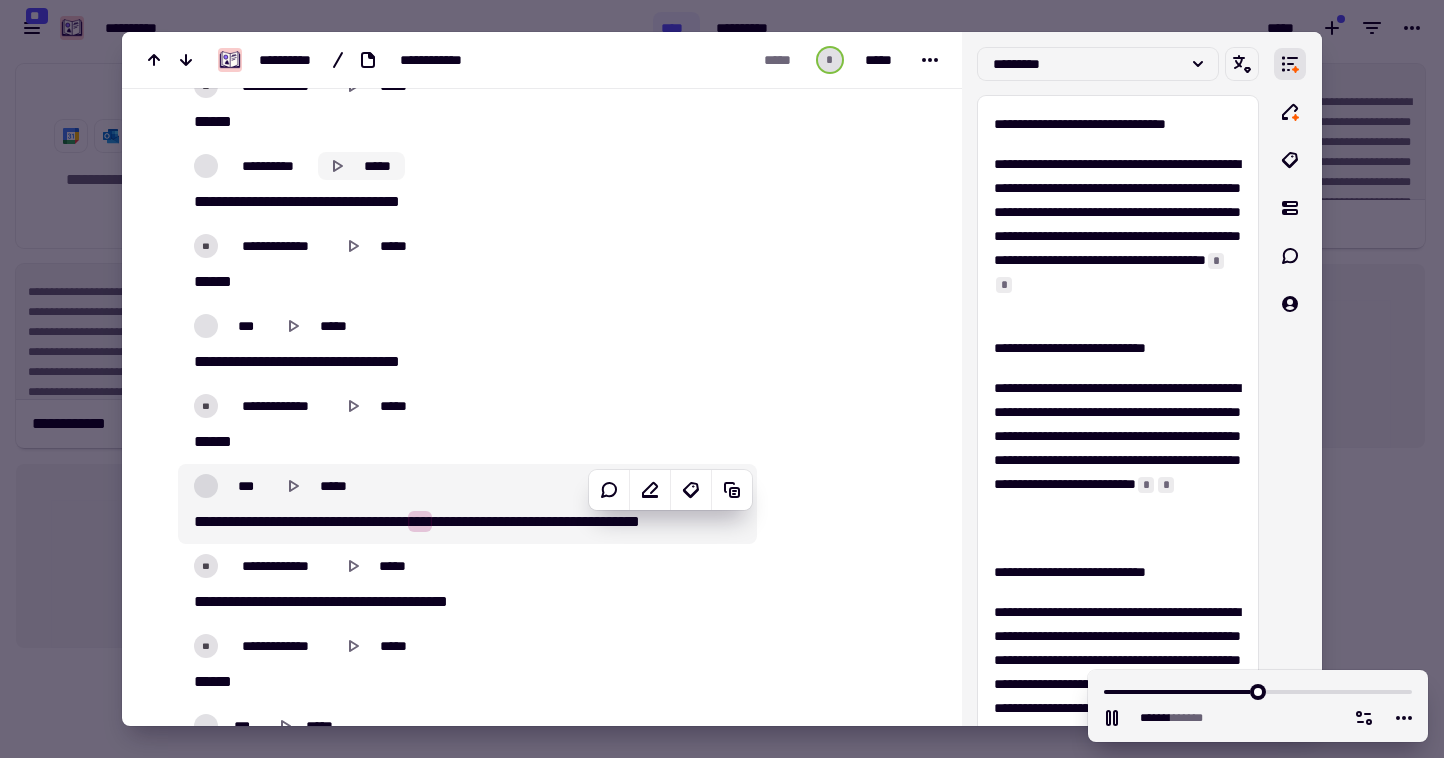 scroll, scrollTop: 44153, scrollLeft: 0, axis: vertical 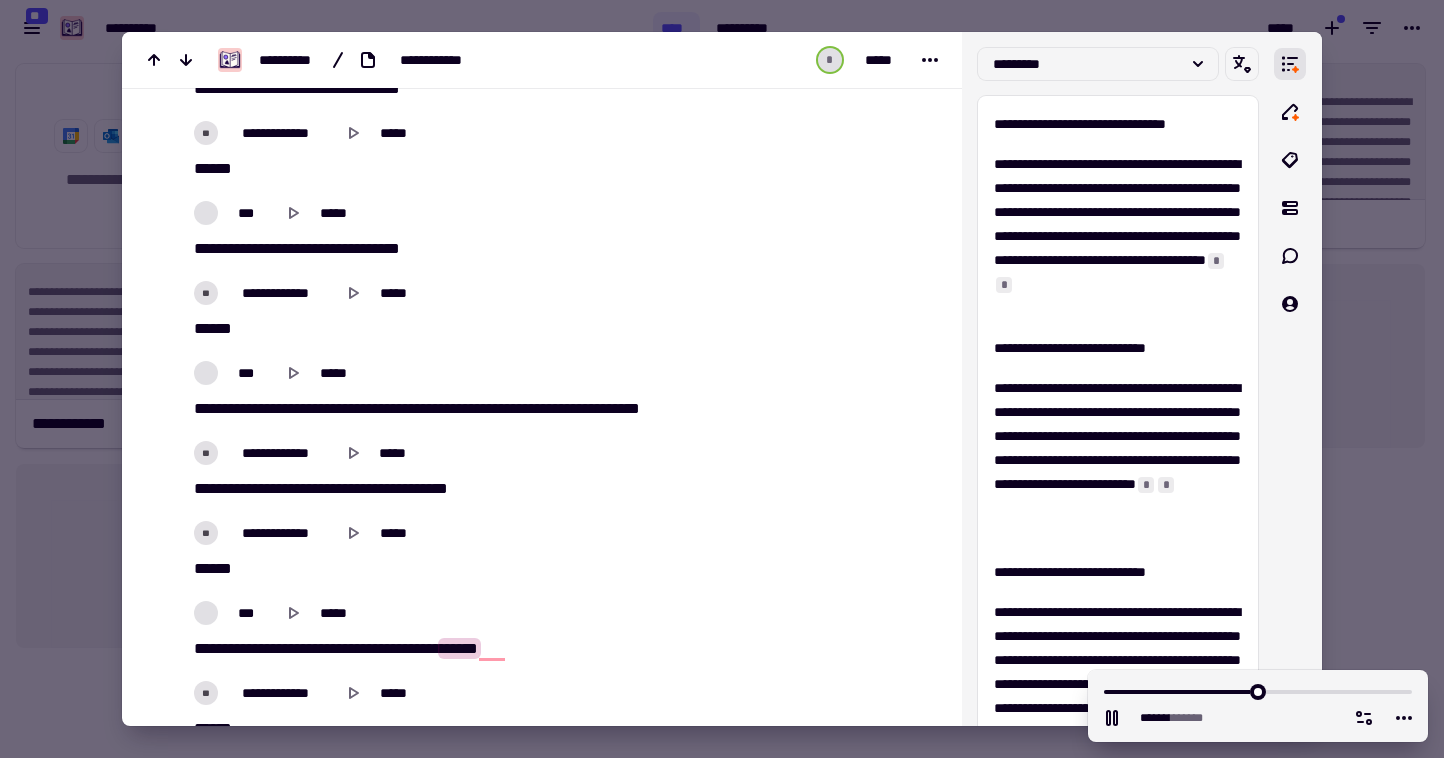 type on "*******" 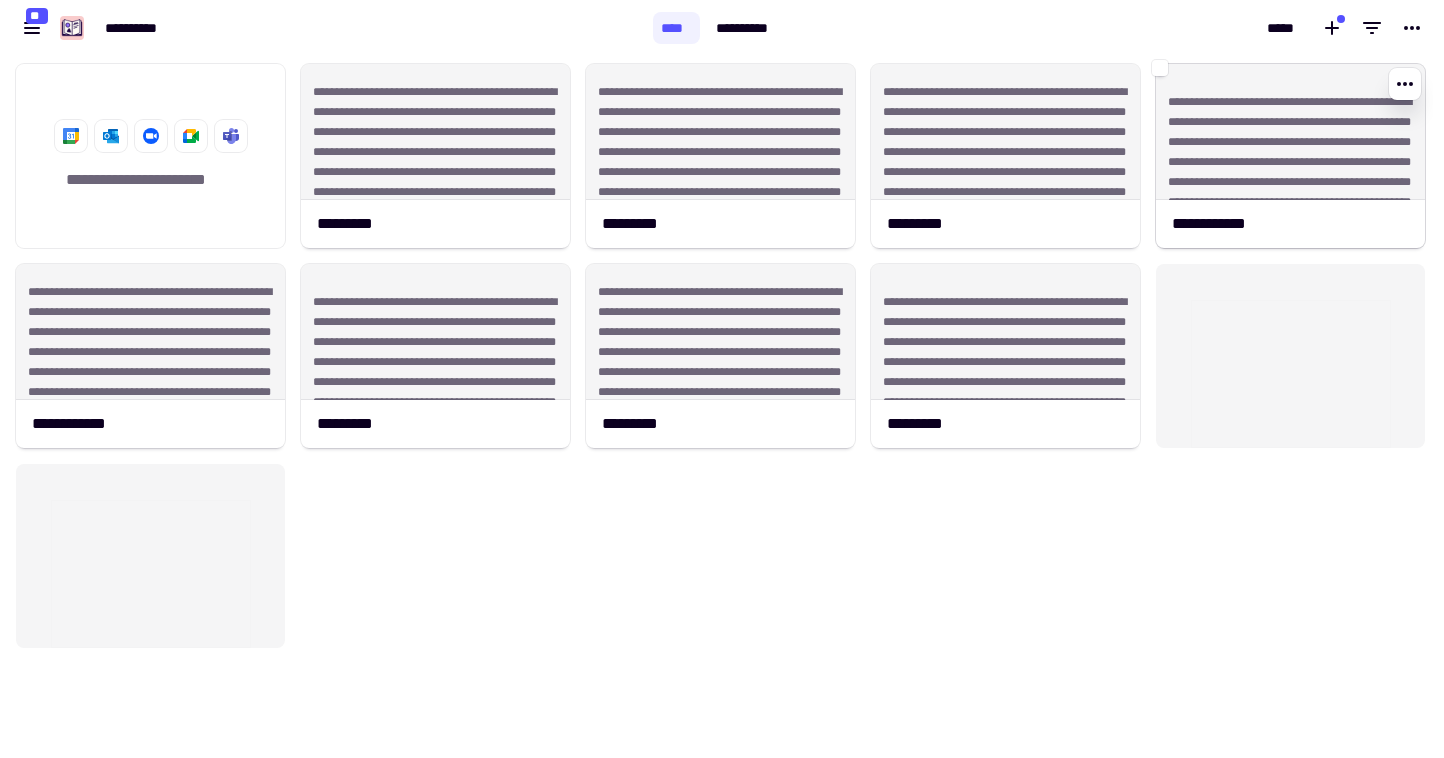 click on "**********" 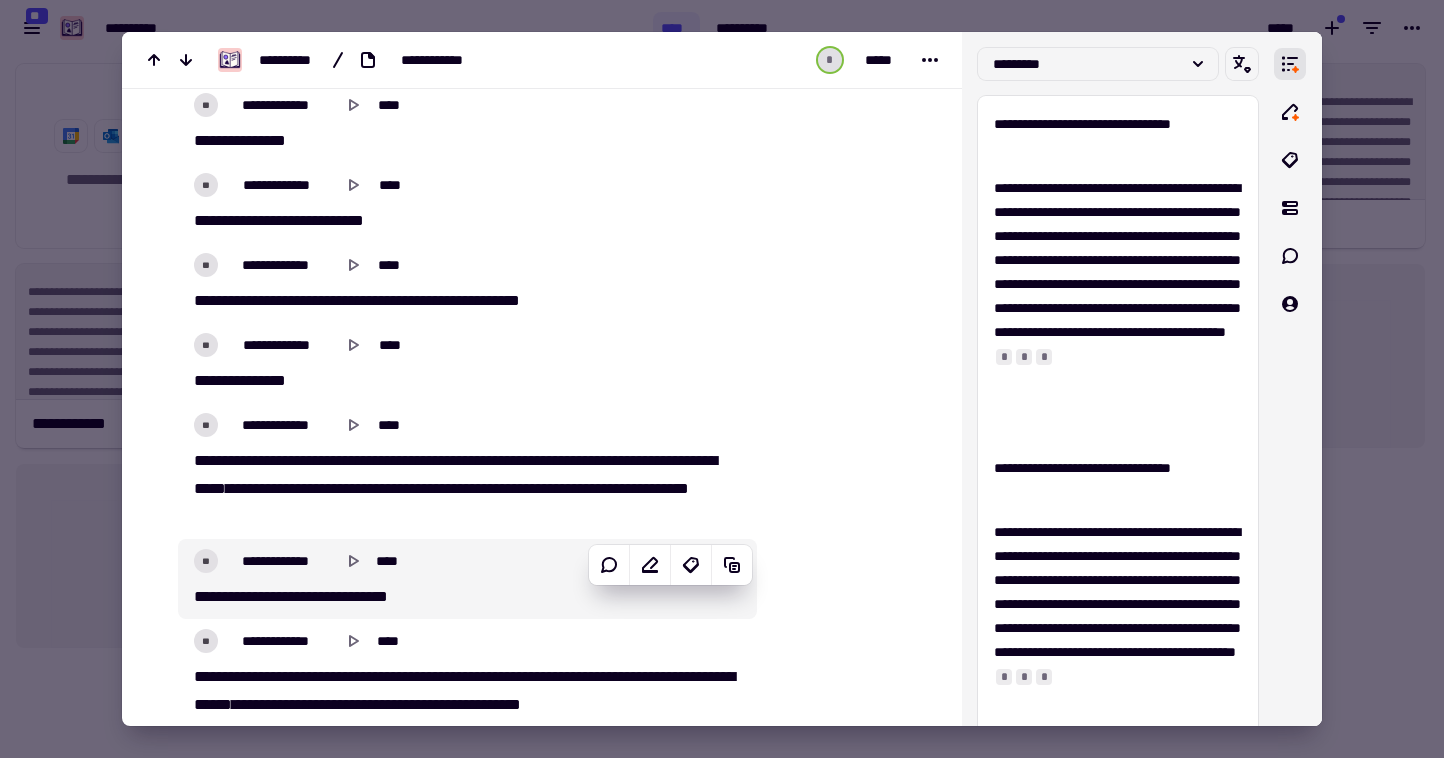 scroll, scrollTop: 1983, scrollLeft: 0, axis: vertical 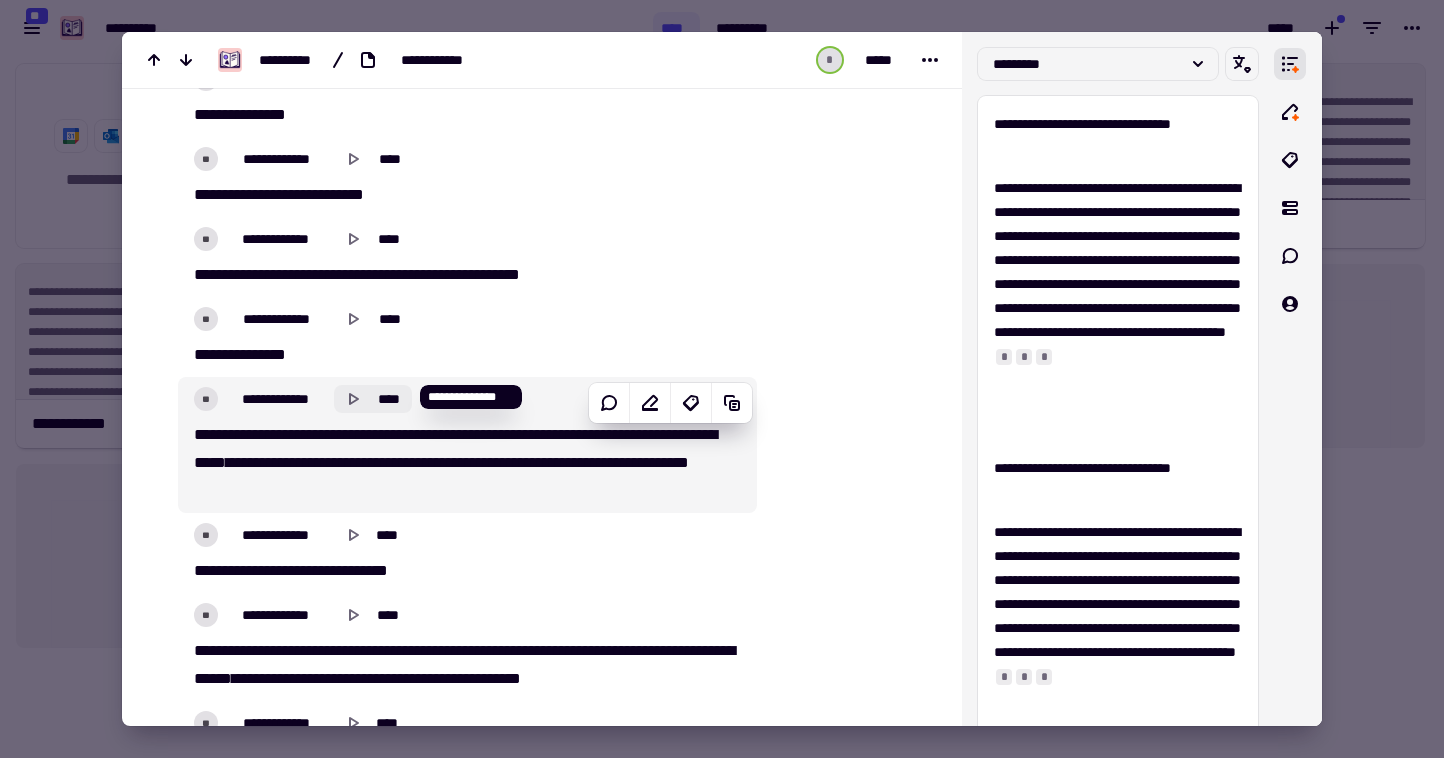 click 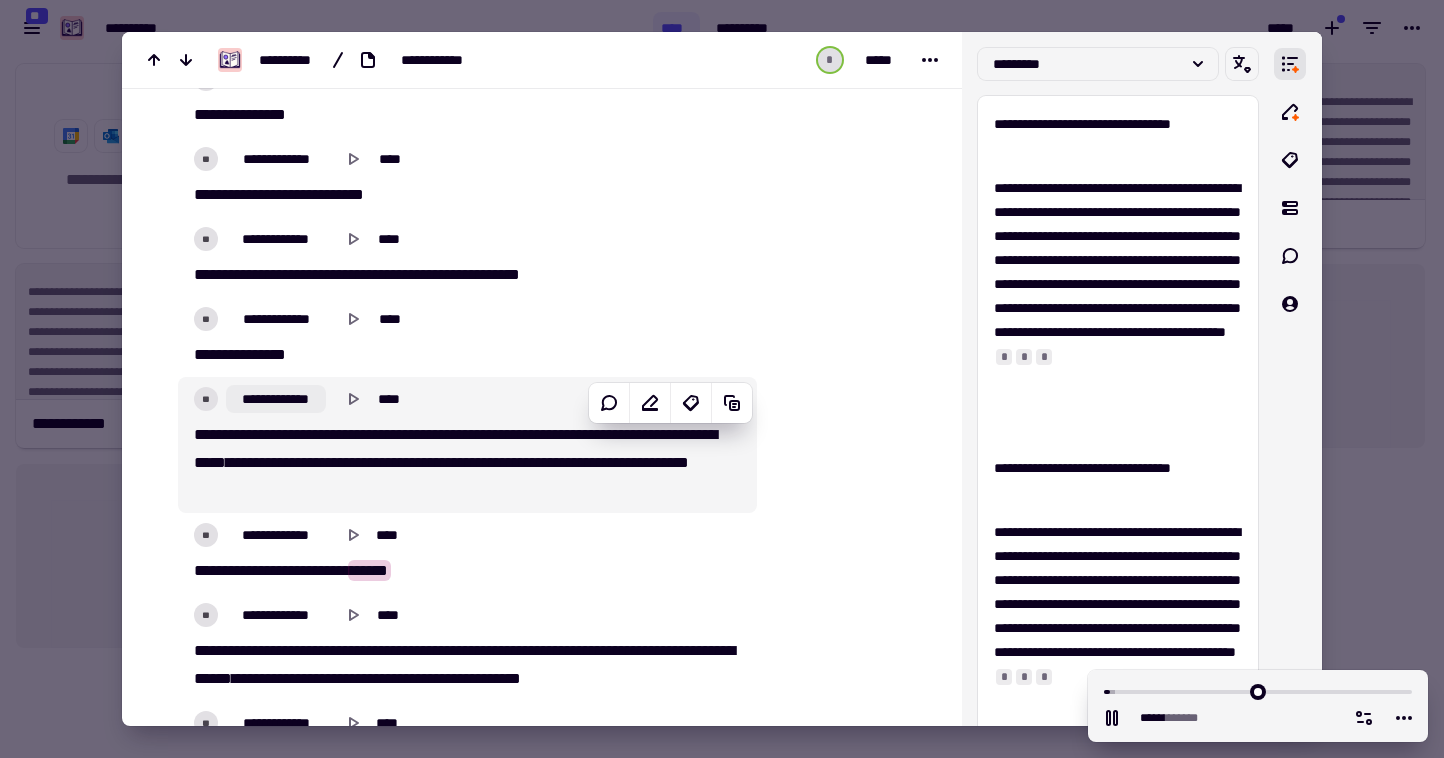 click on "**********" 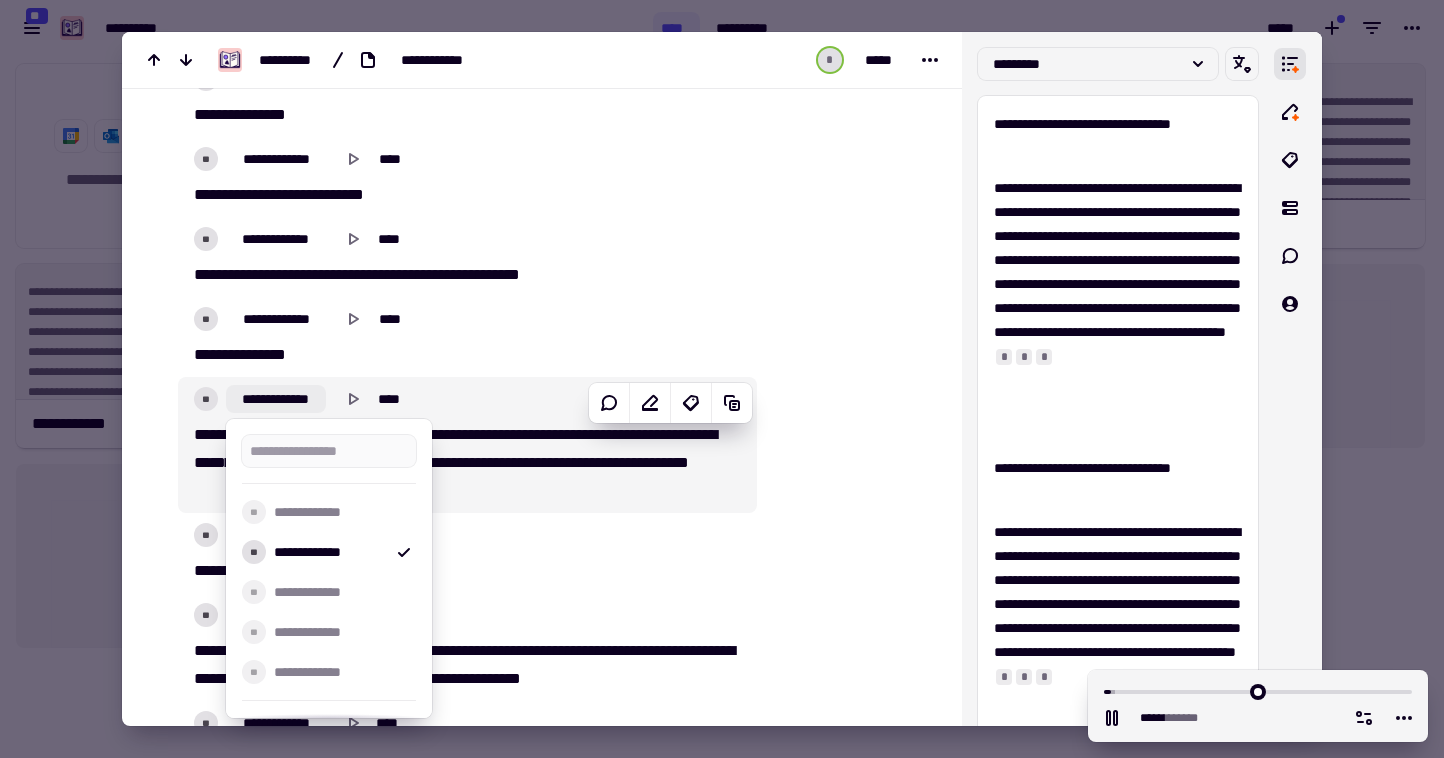 type on "****" 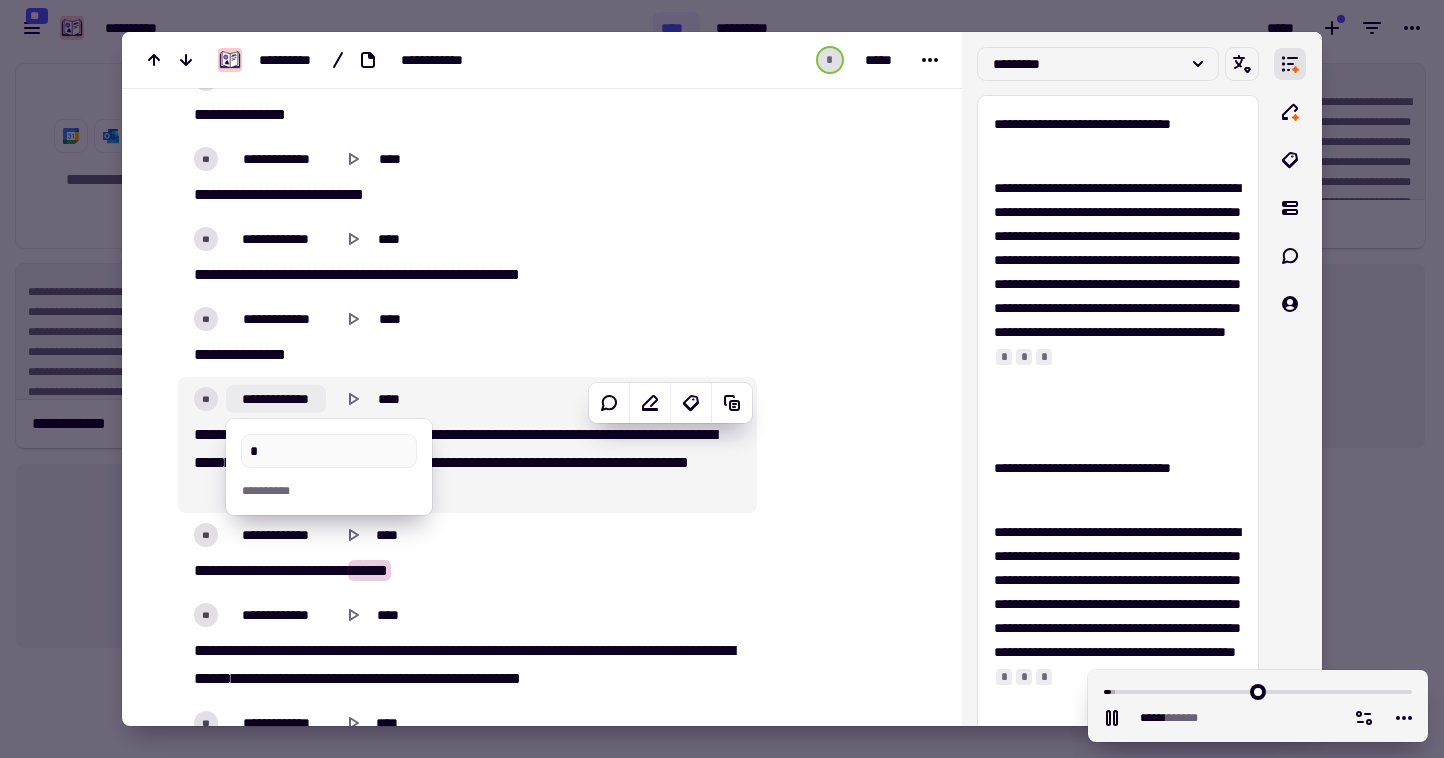 type on "*****" 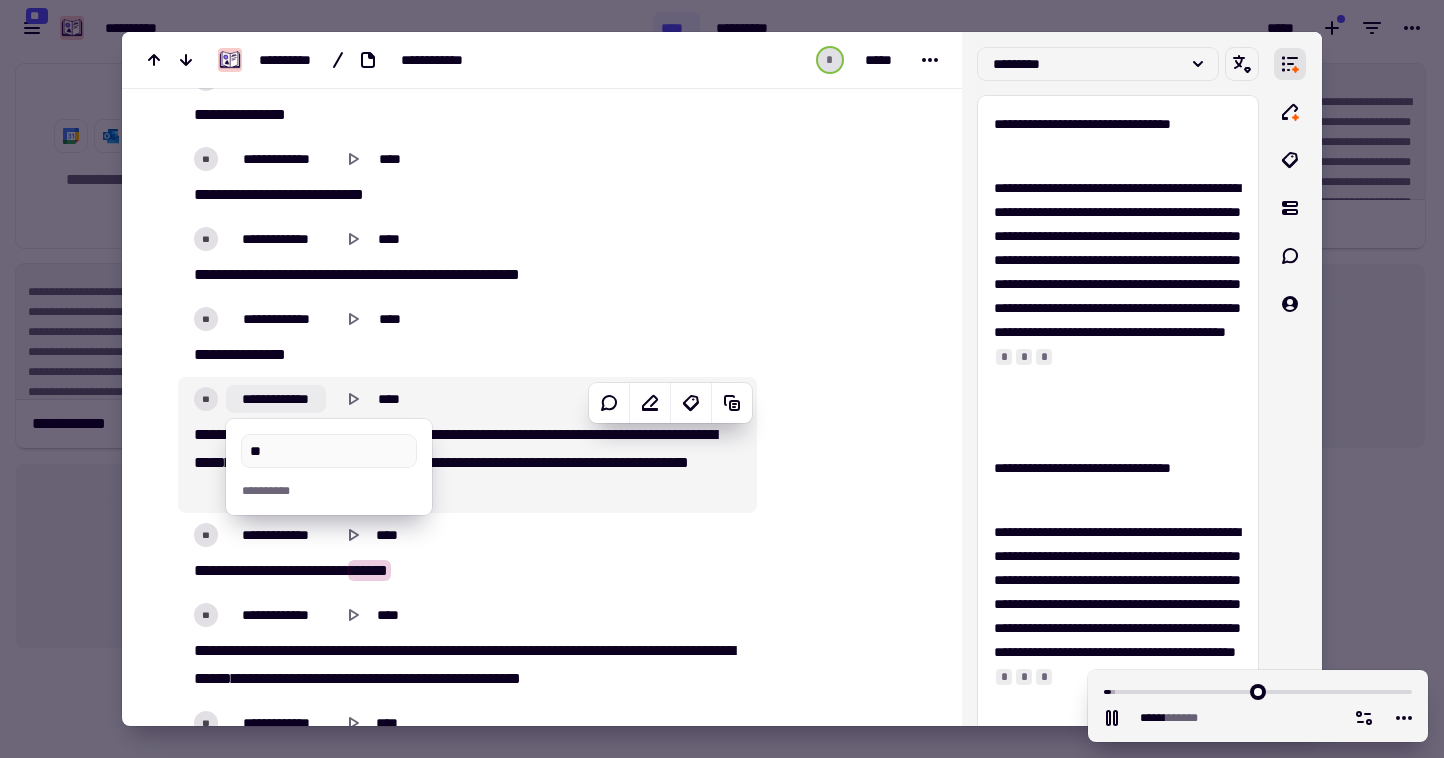 type on "*****" 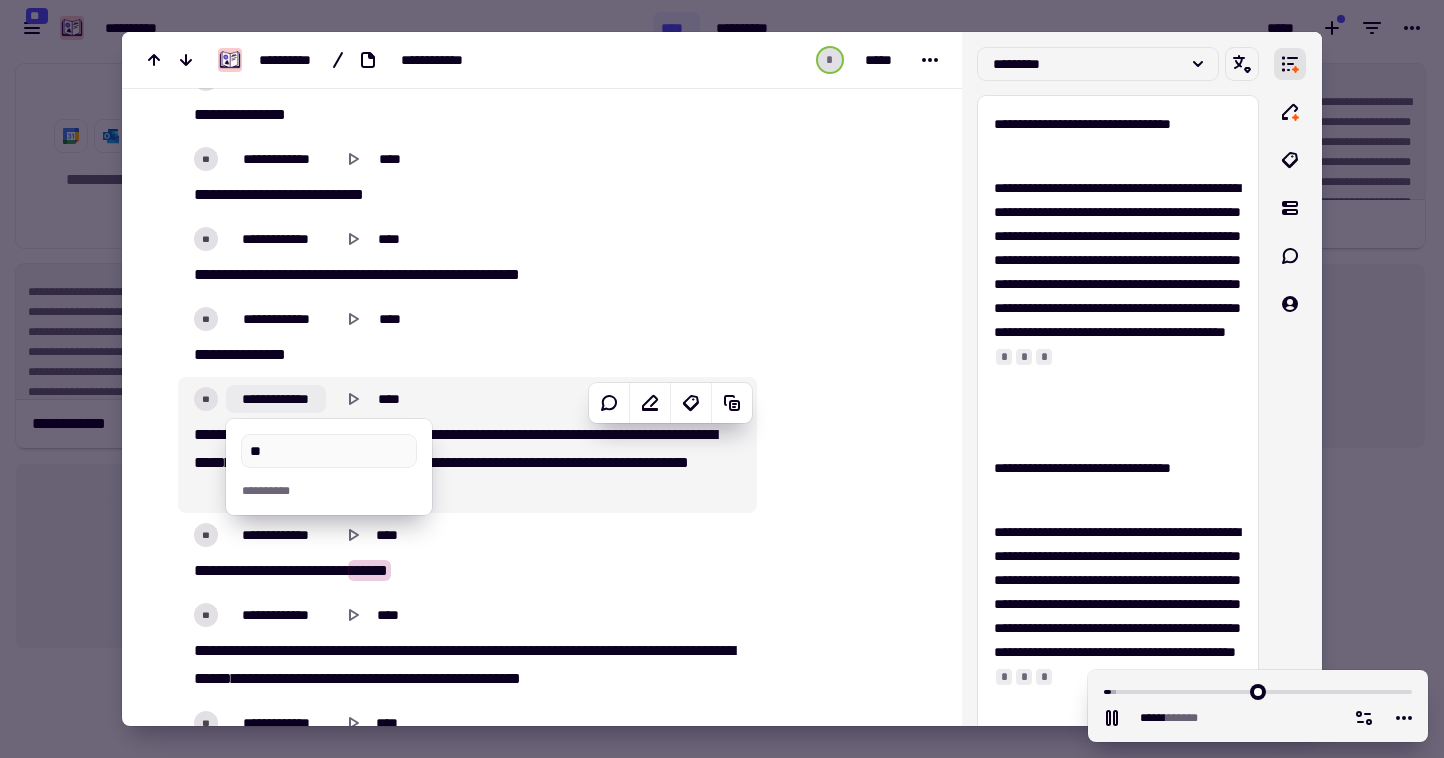type on "***" 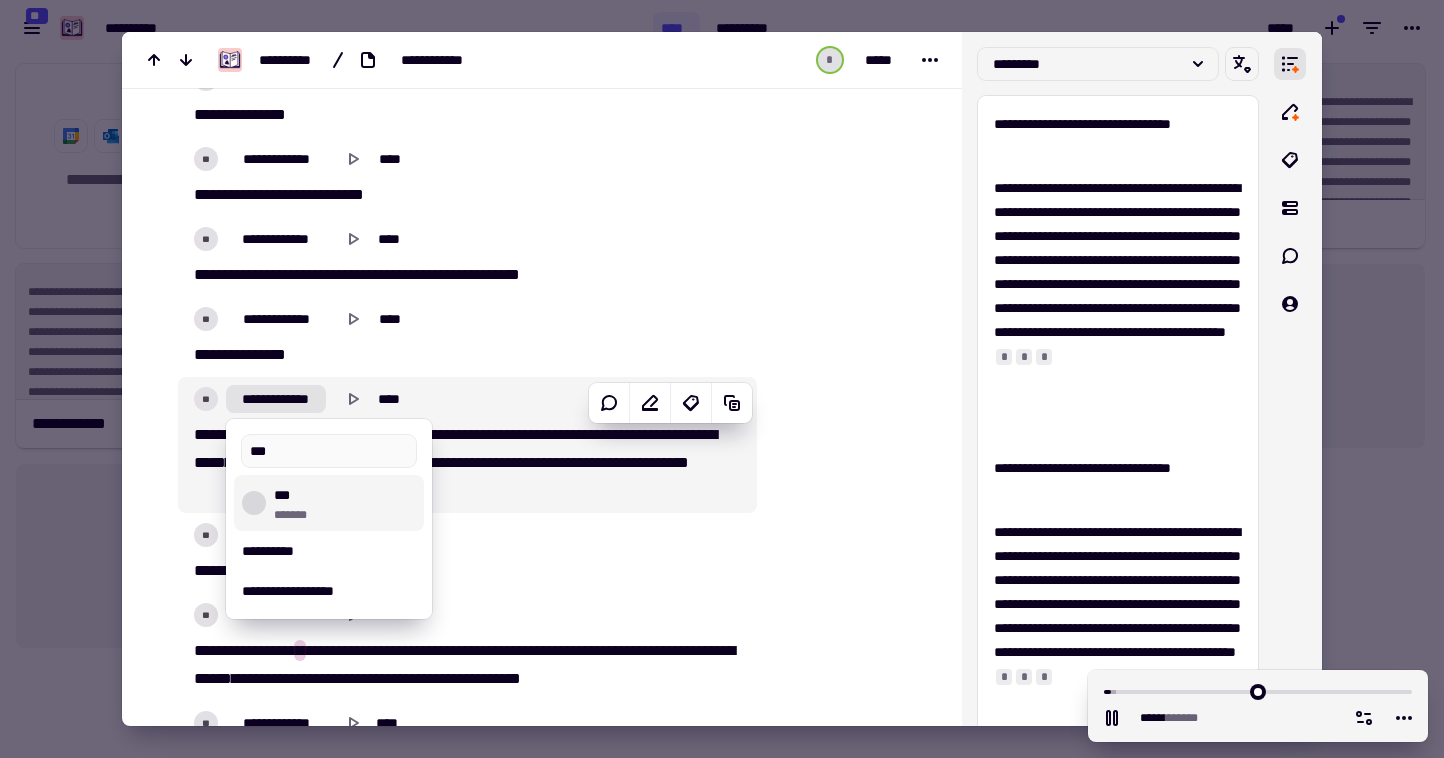 click on "*** *******" at bounding box center (345, 503) 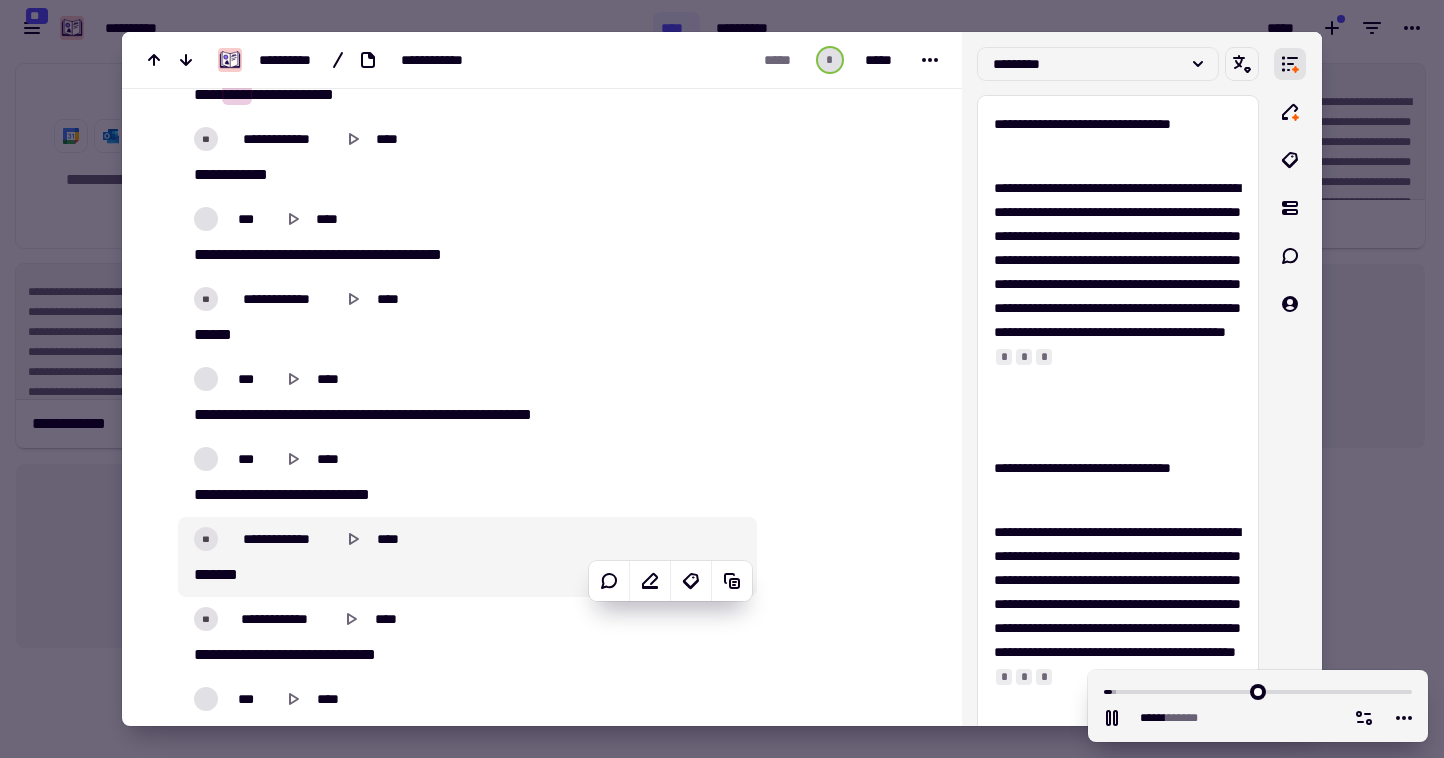 scroll, scrollTop: 2740, scrollLeft: 0, axis: vertical 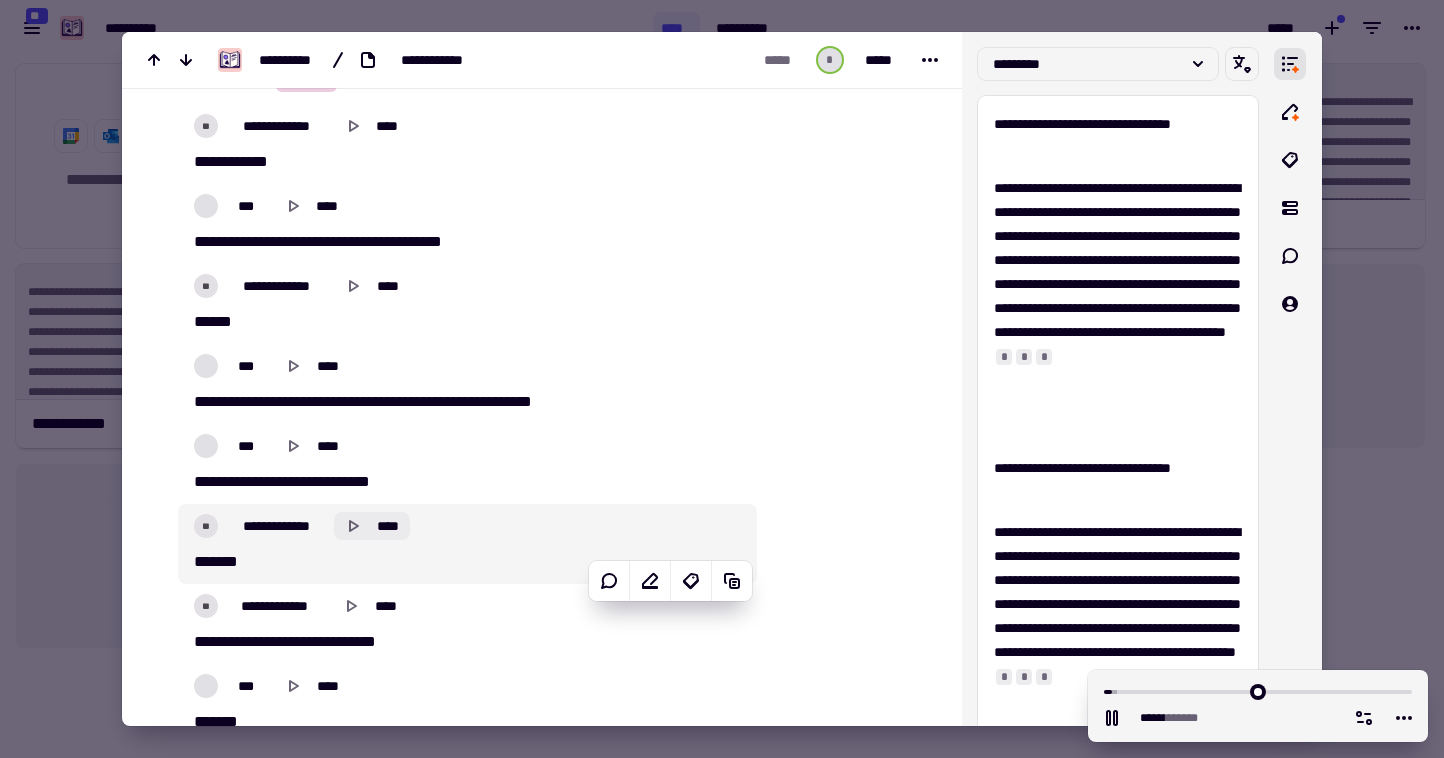 click 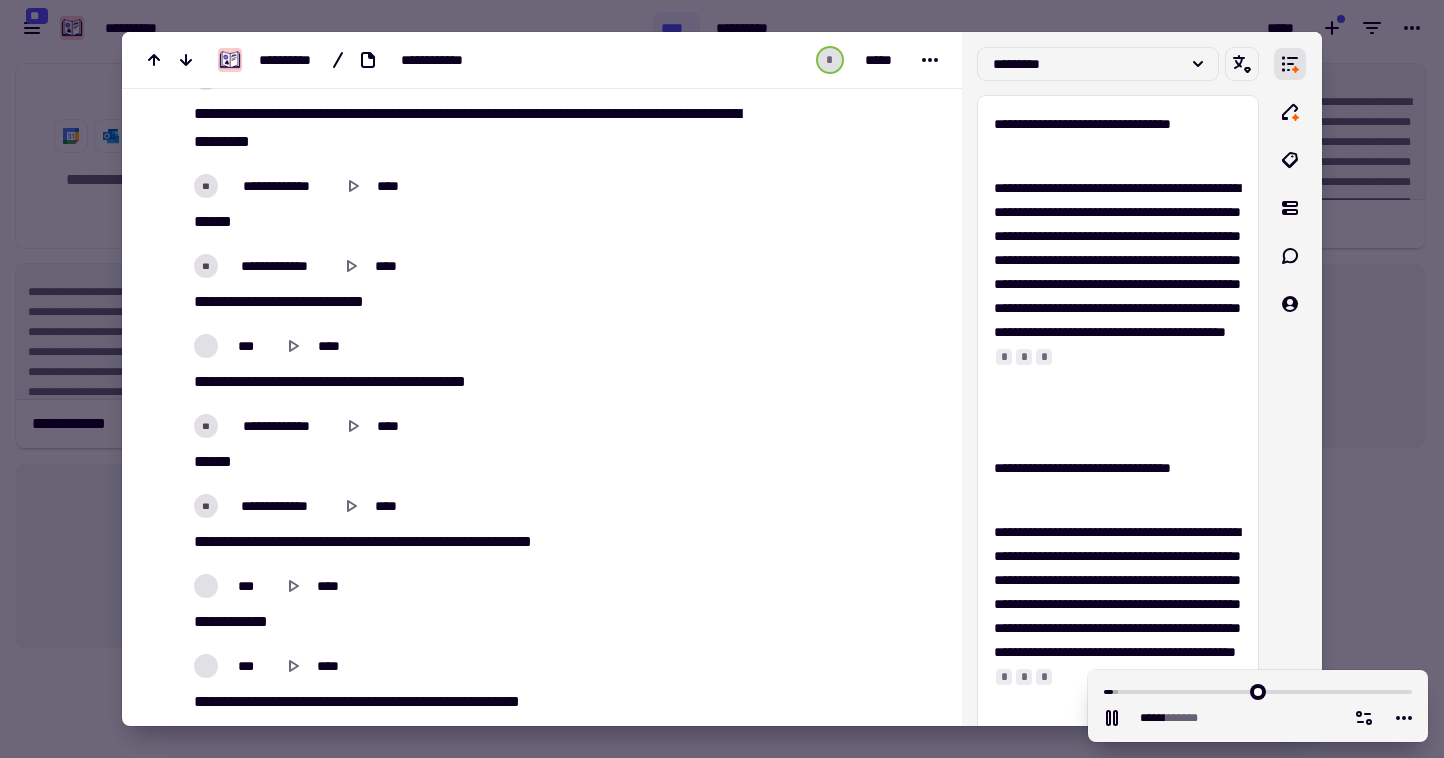 scroll, scrollTop: 5947, scrollLeft: 0, axis: vertical 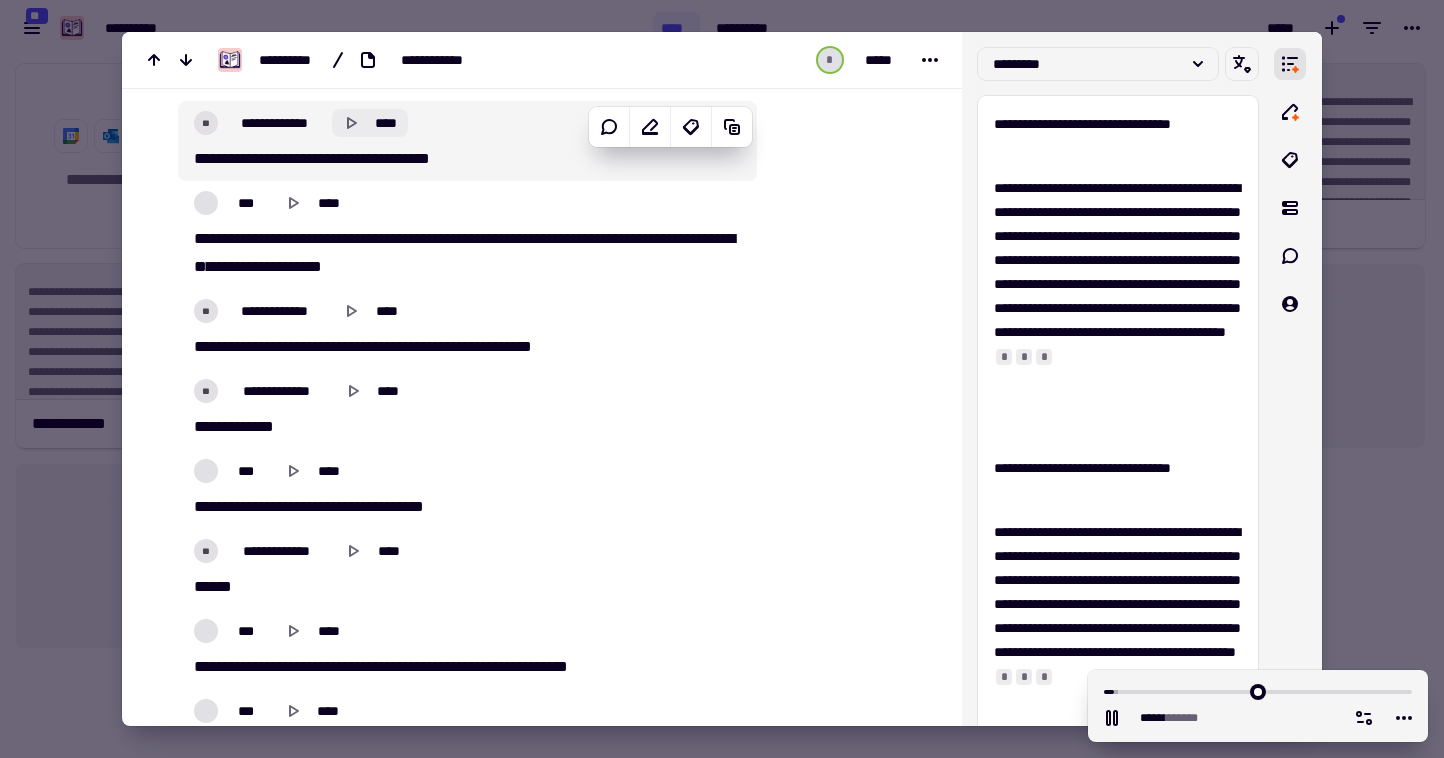 click 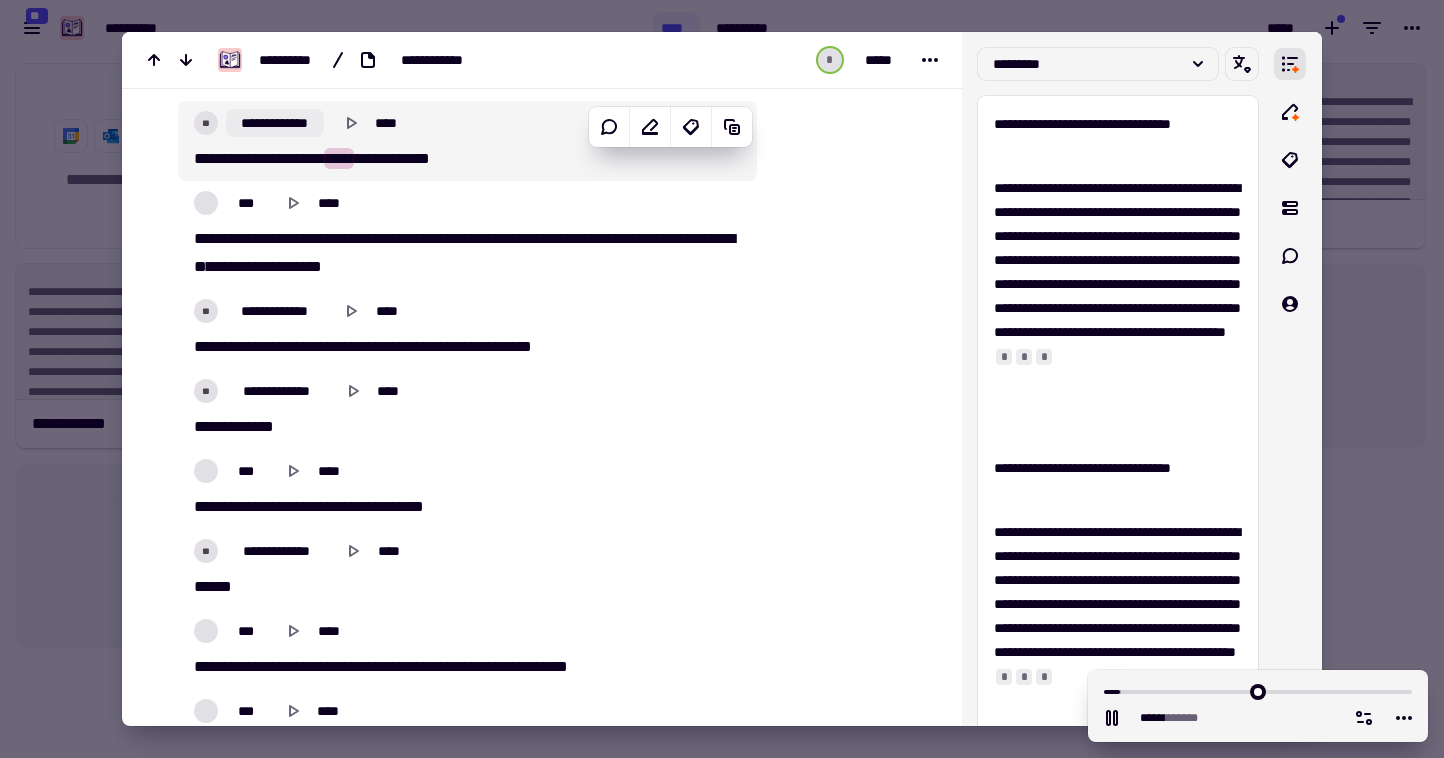 click on "**********" 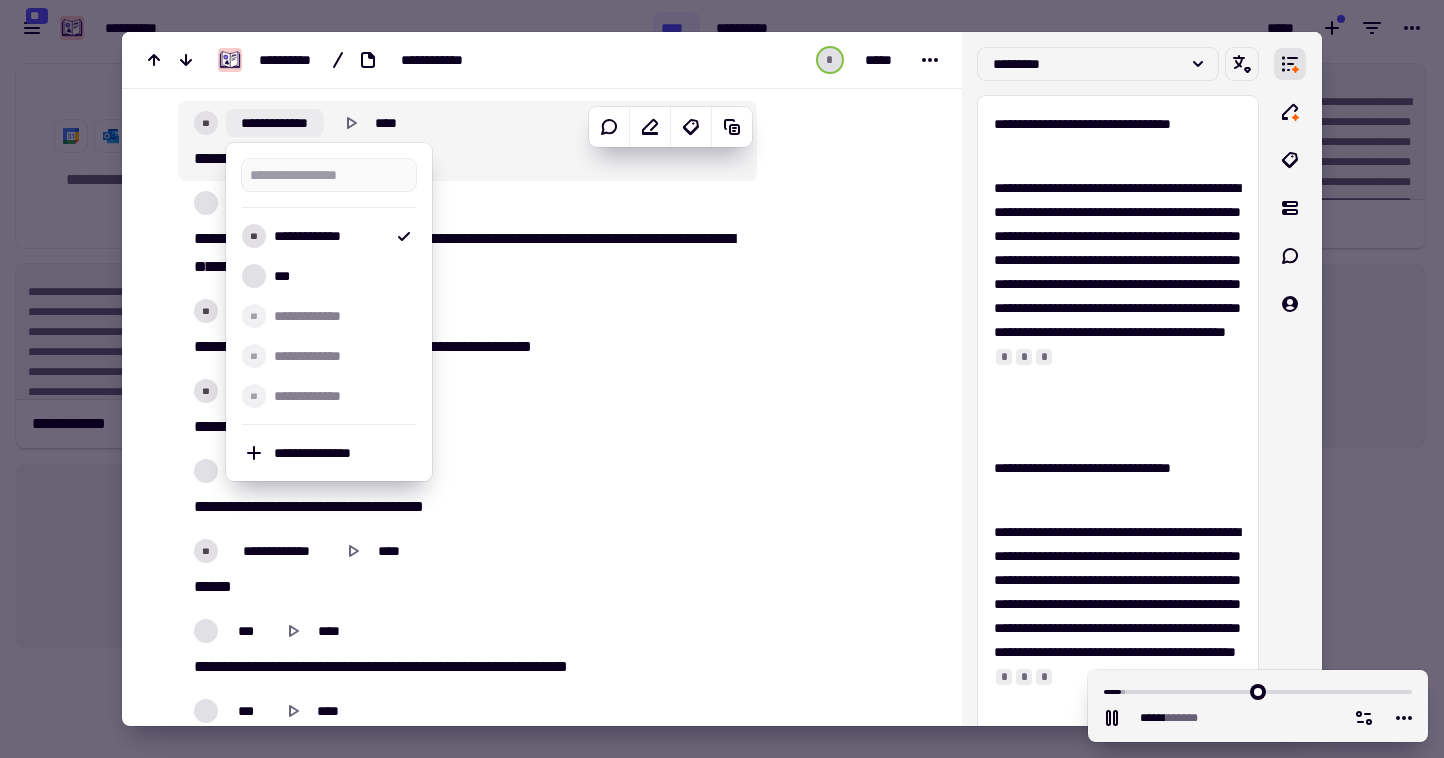 type on "******" 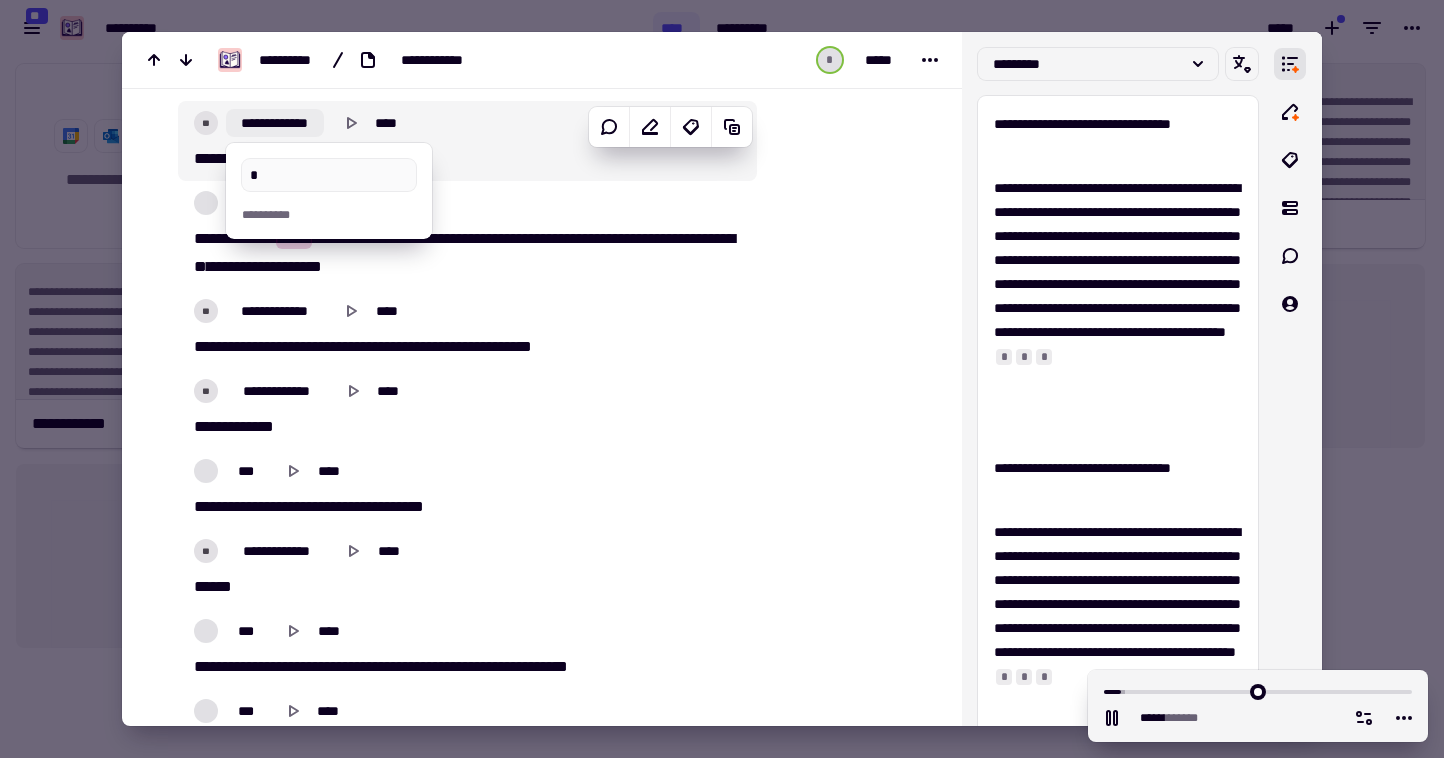 type on "**" 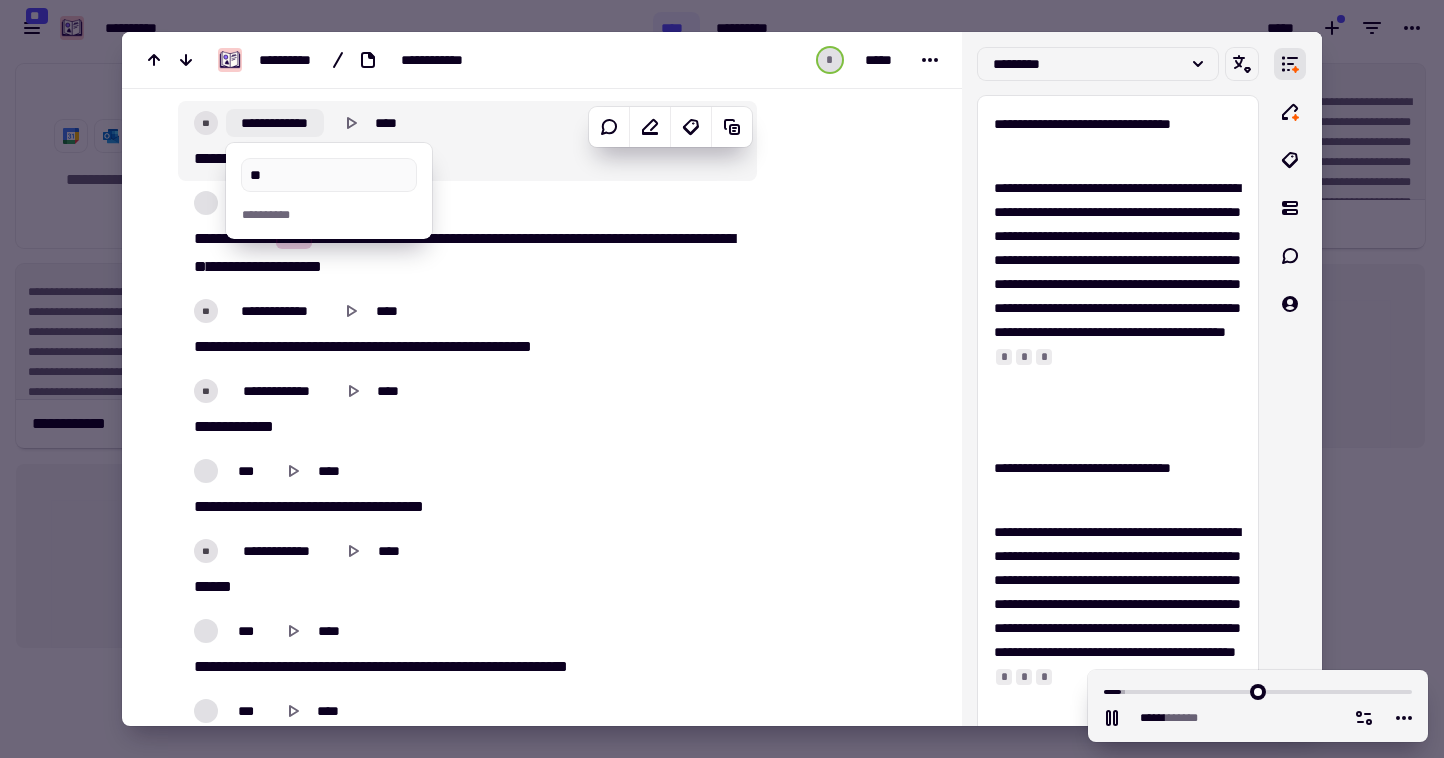 type on "***" 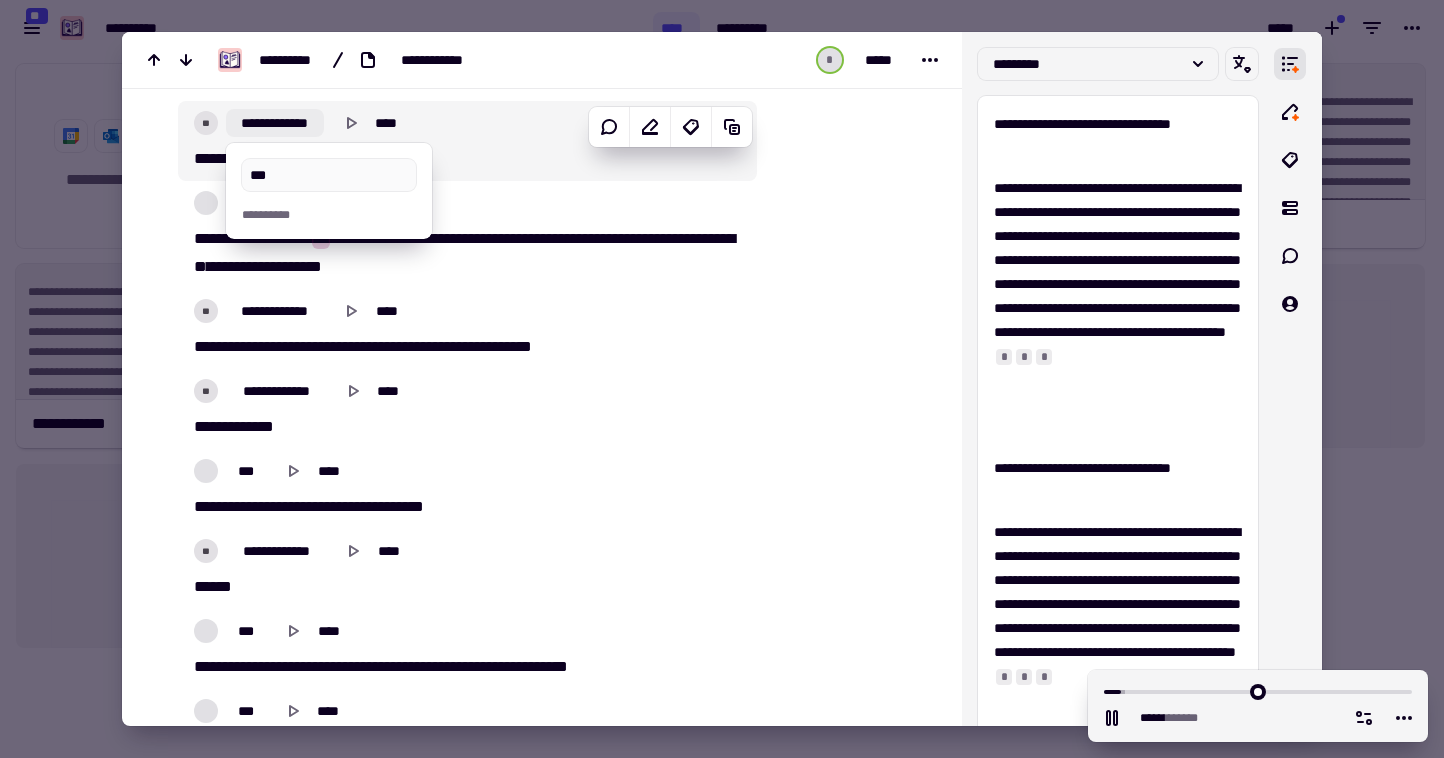 type on "****" 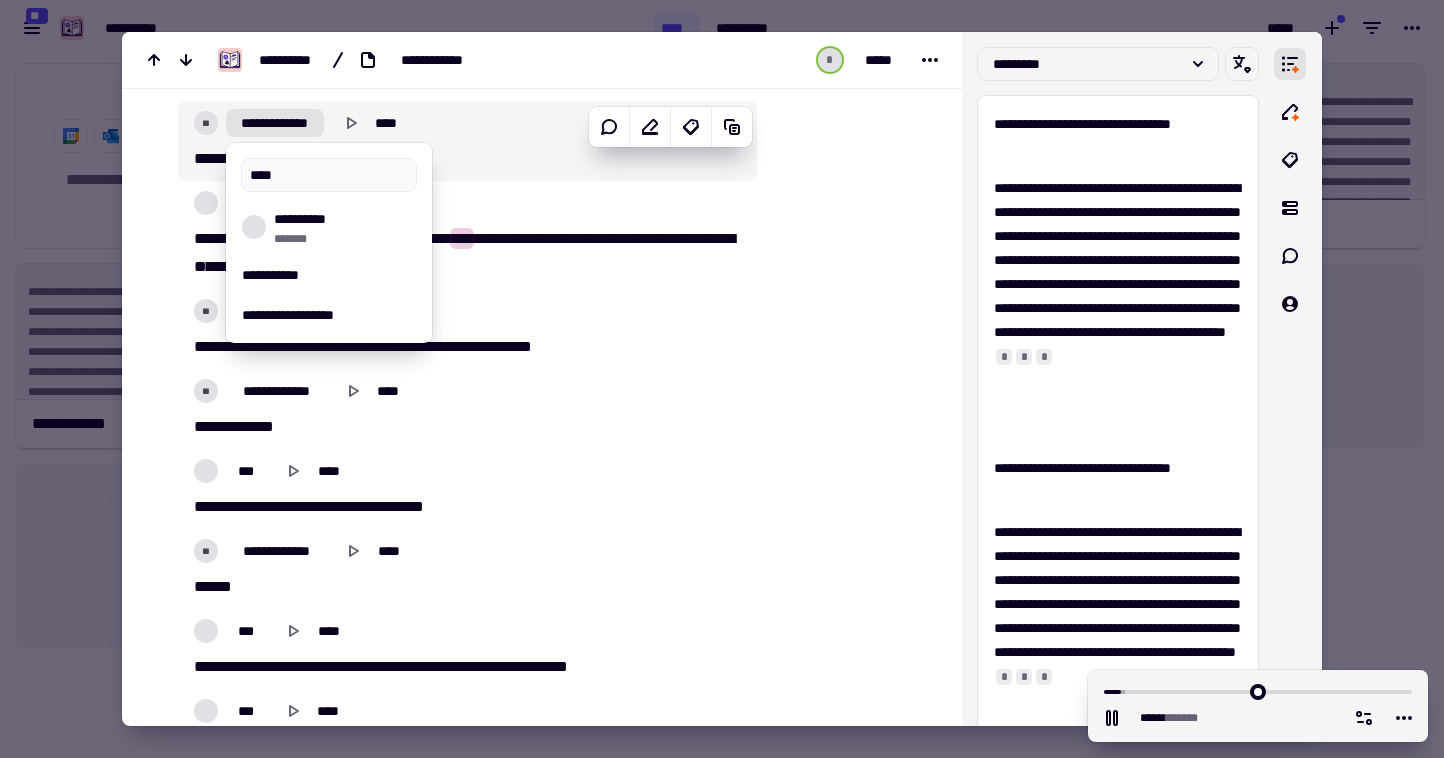 type on "******" 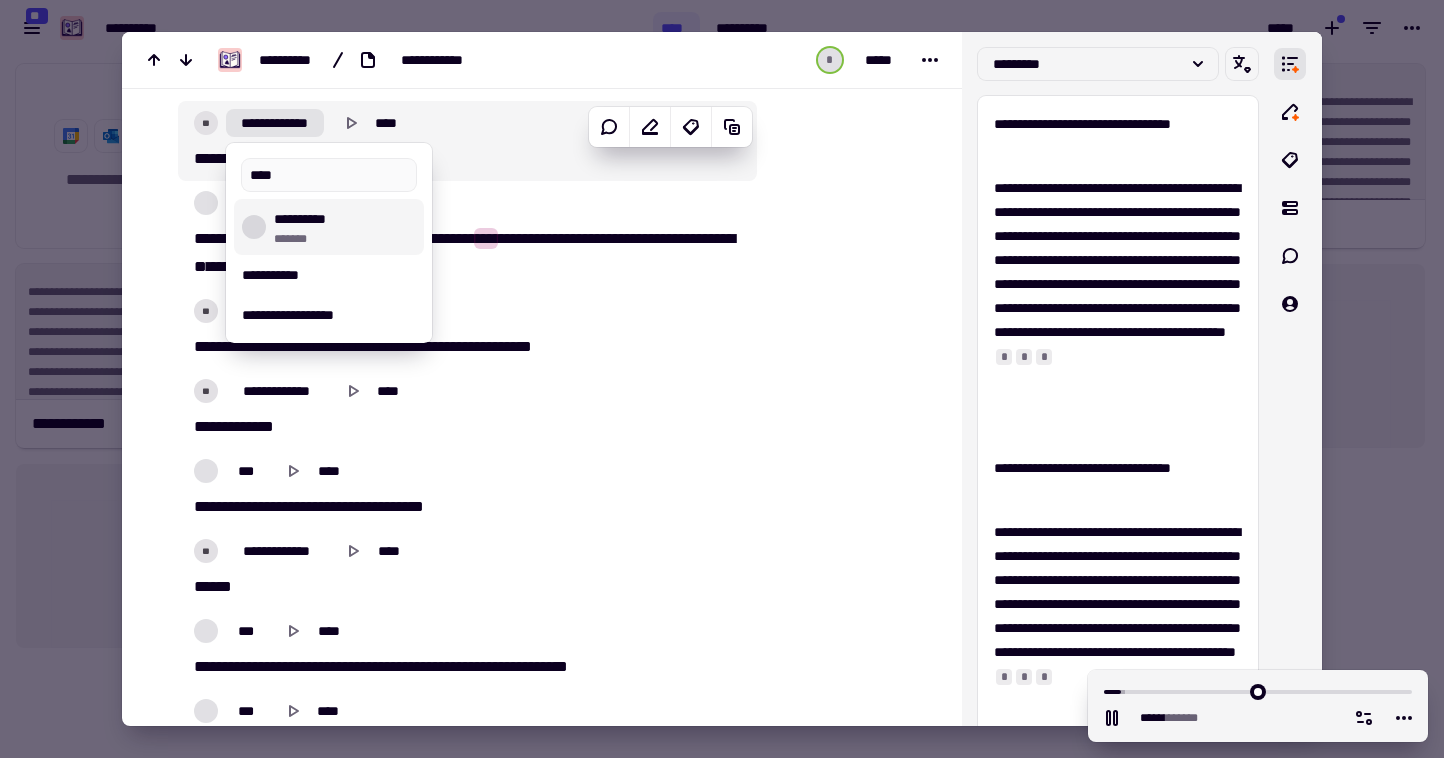 type on "****" 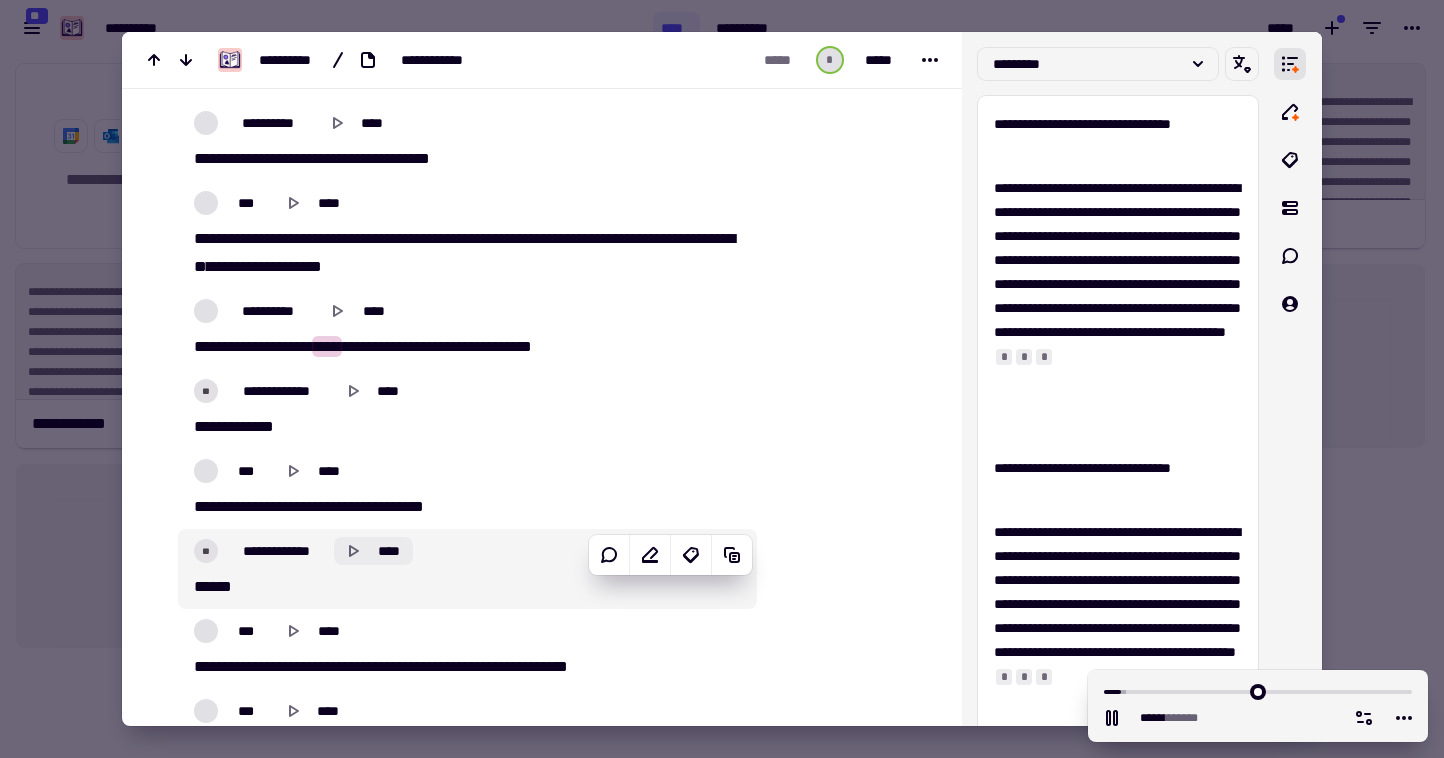 click on "****" 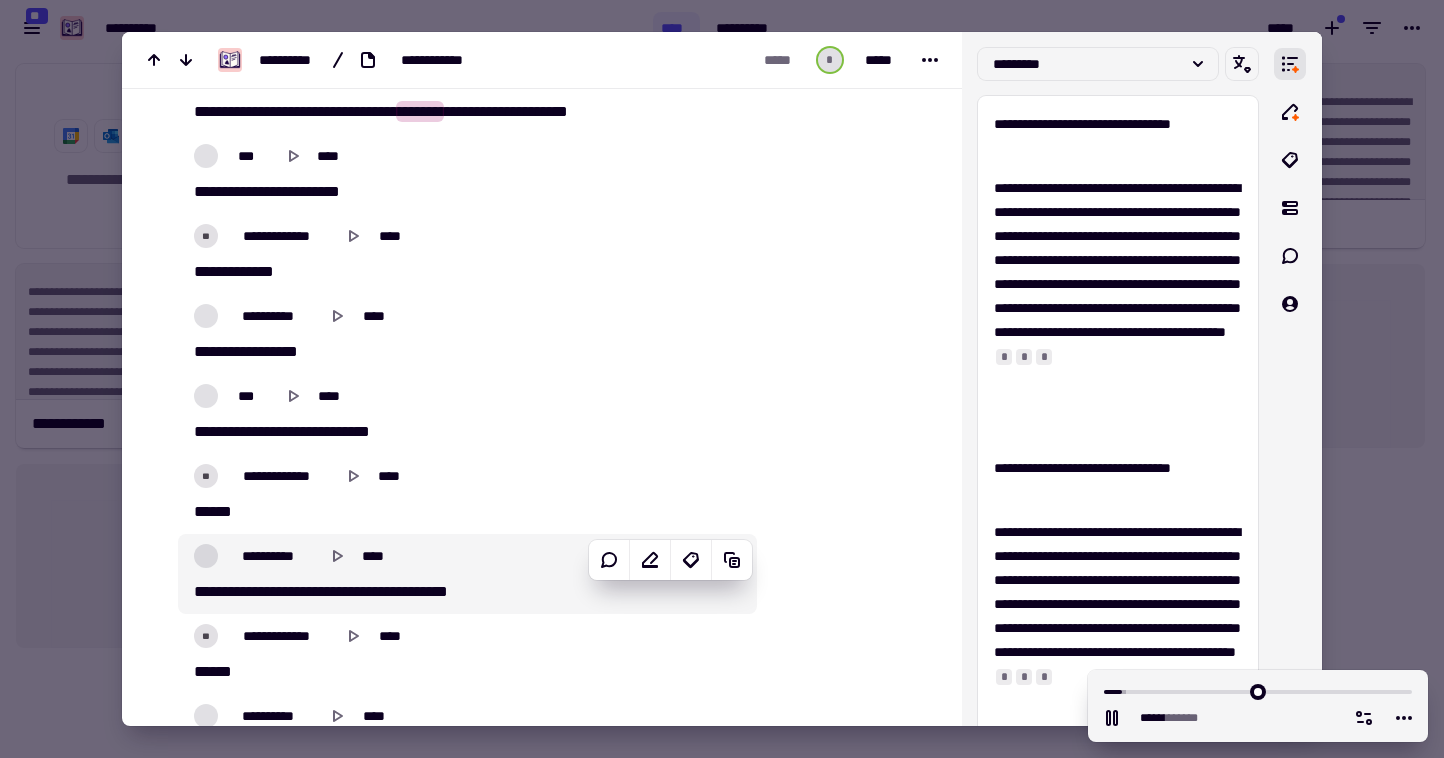 scroll, scrollTop: 6536, scrollLeft: 0, axis: vertical 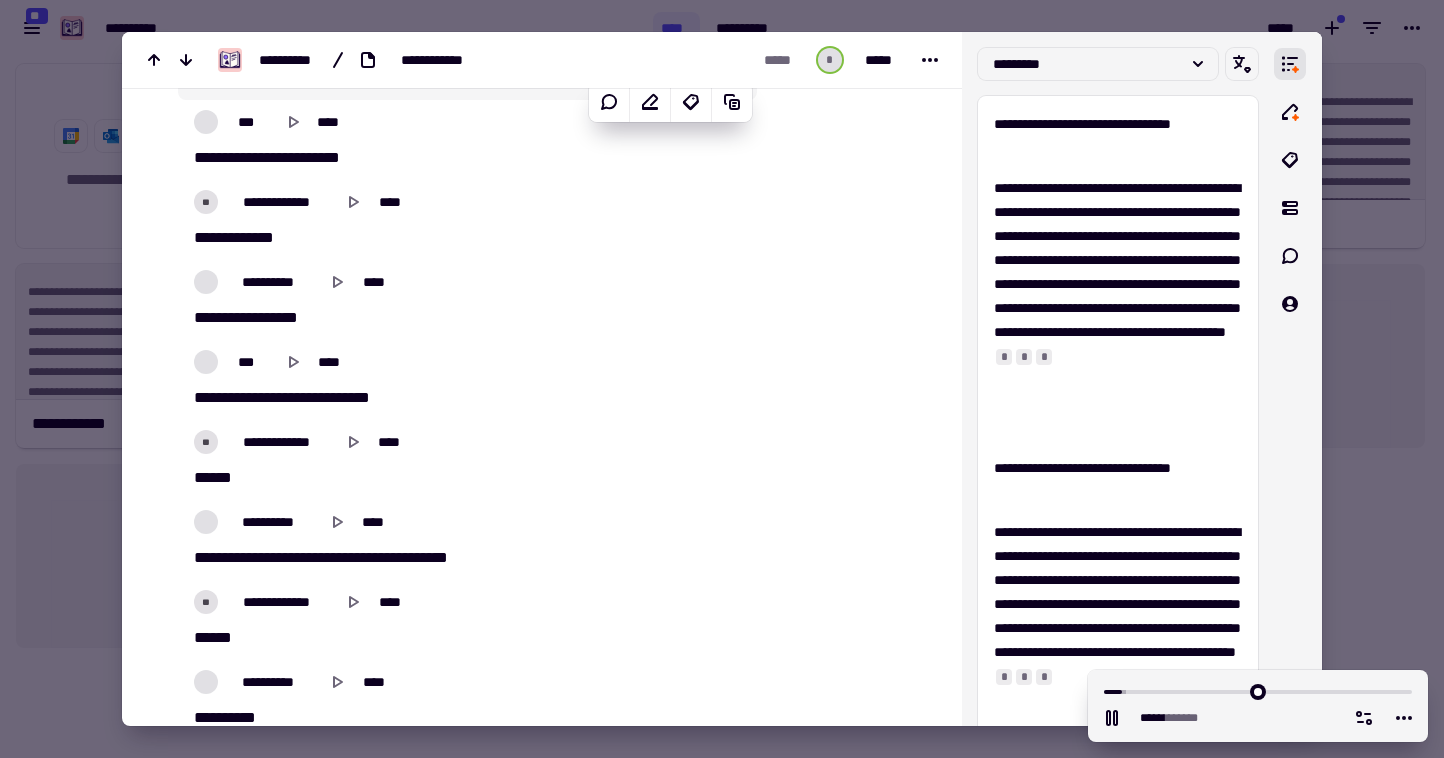 type on "******" 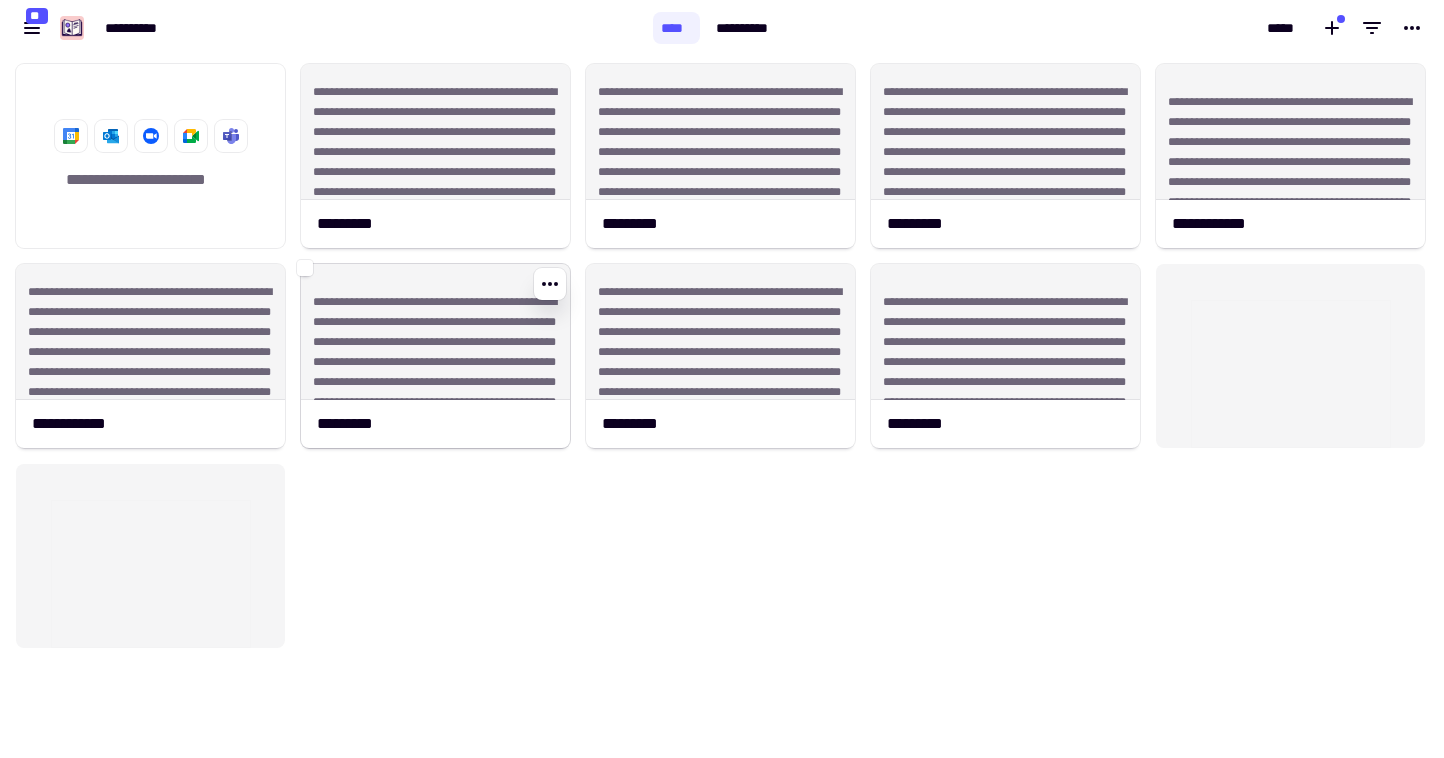 click on "**********" 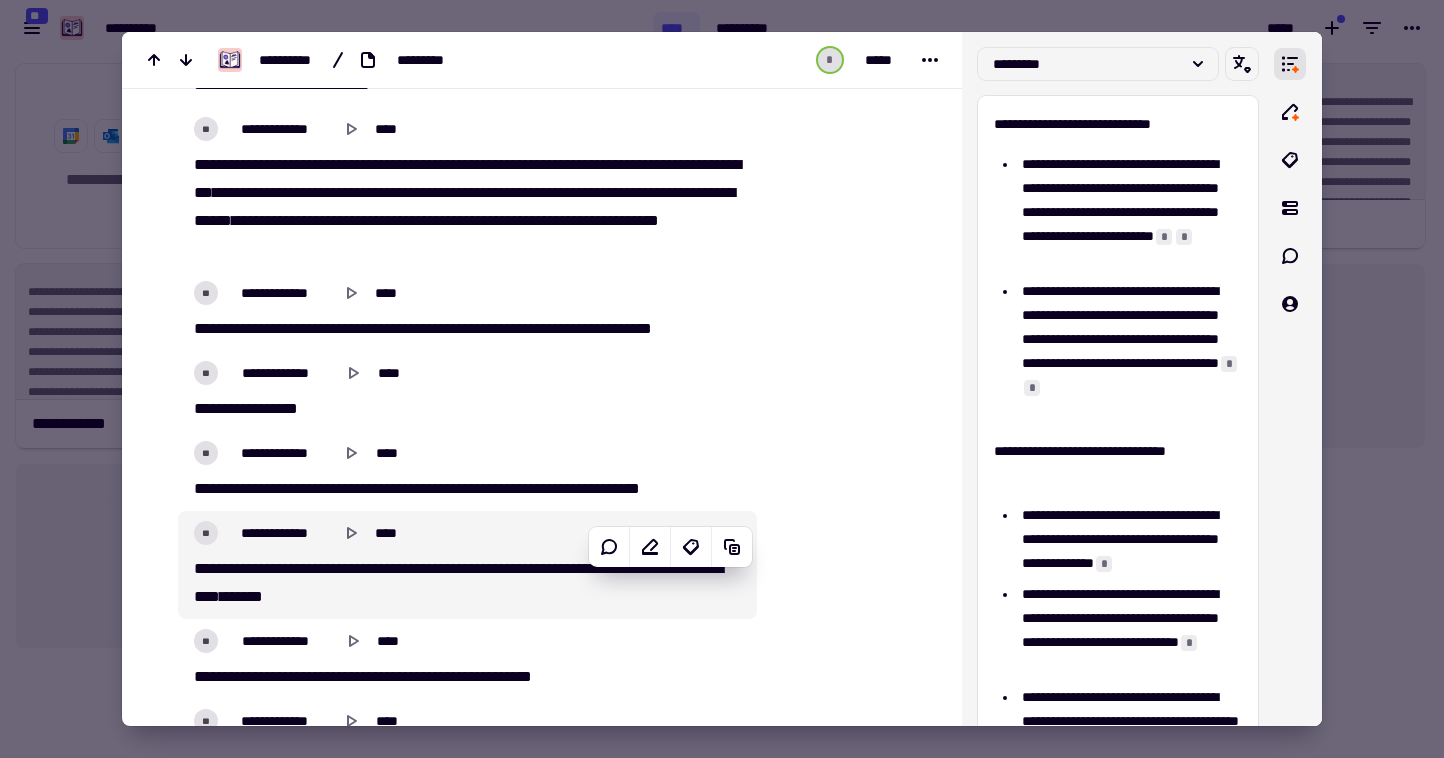 scroll, scrollTop: 2181, scrollLeft: 0, axis: vertical 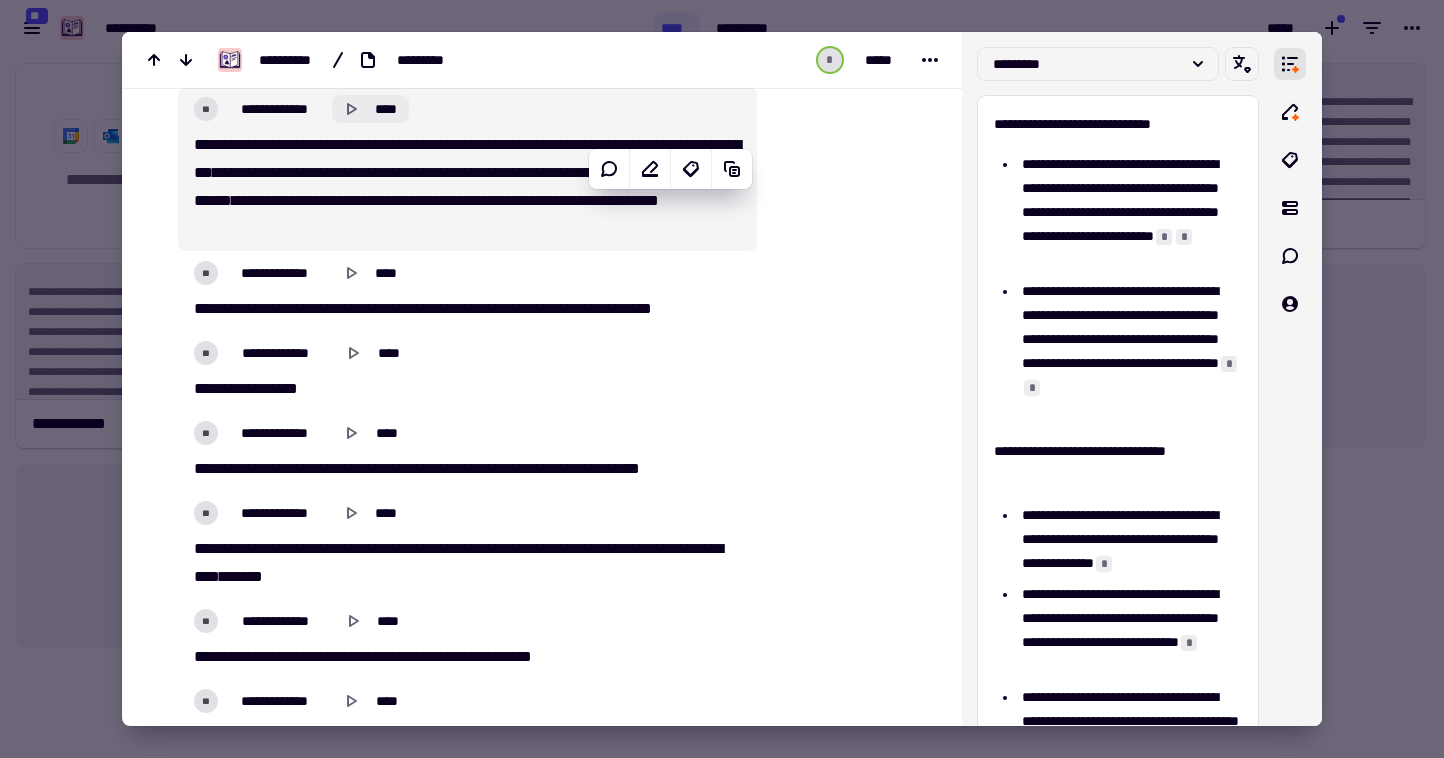 click 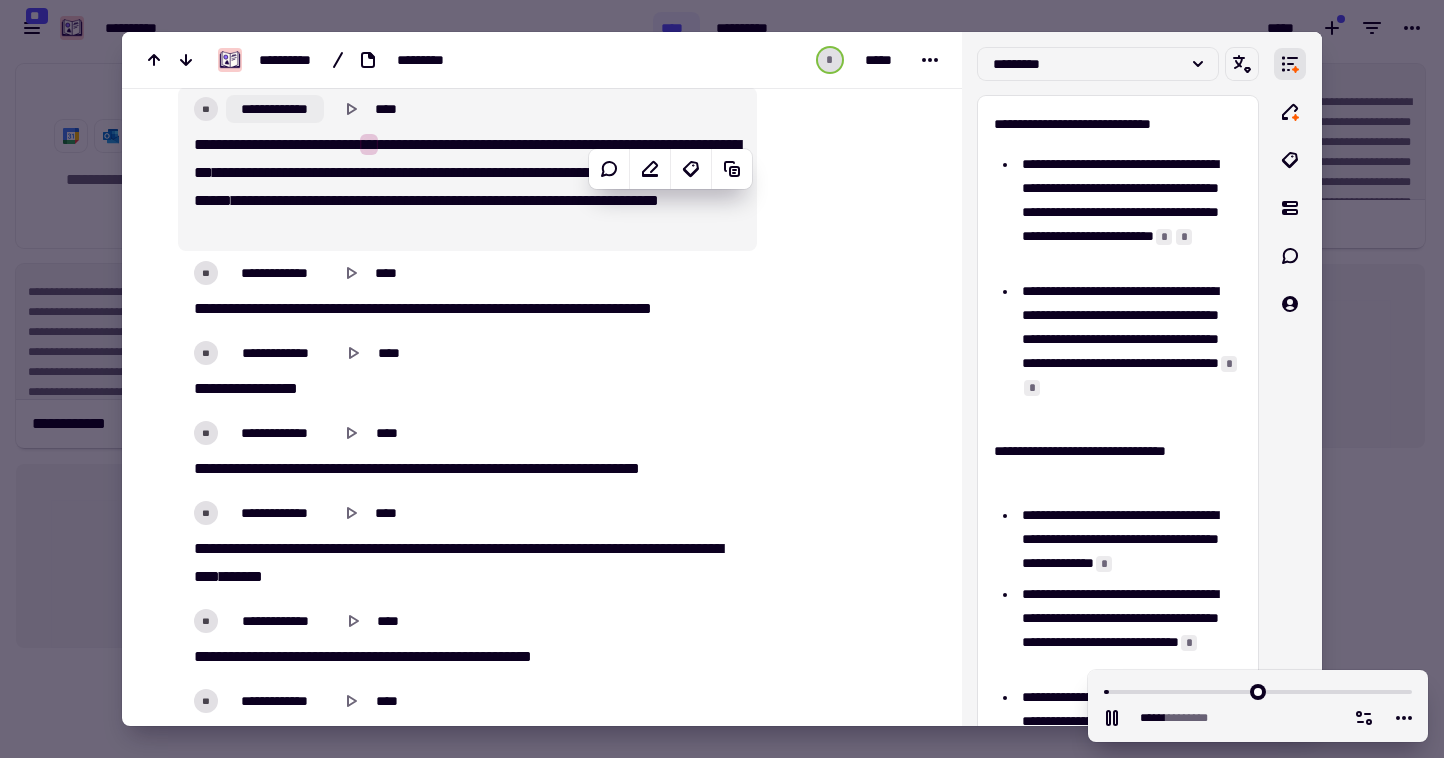 click on "**********" 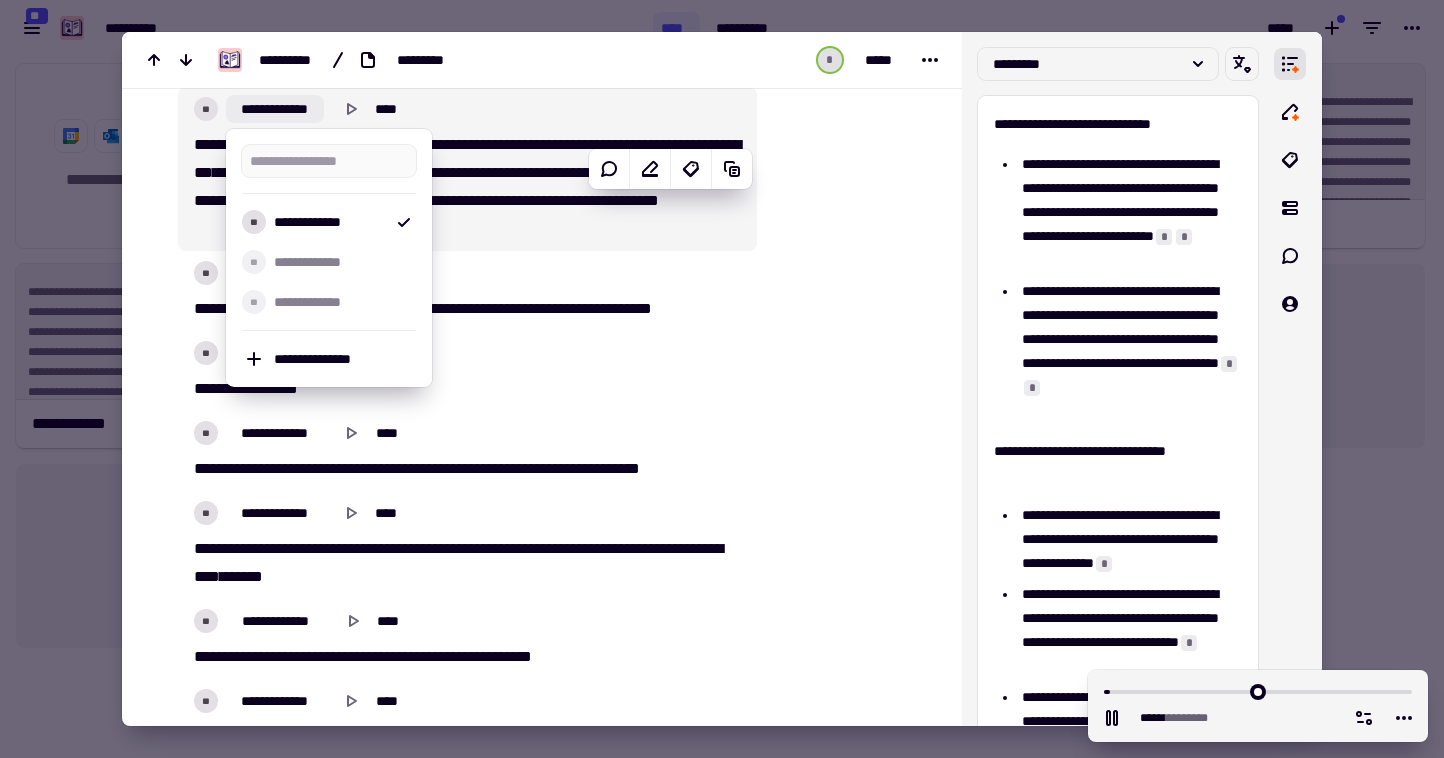 type on "******" 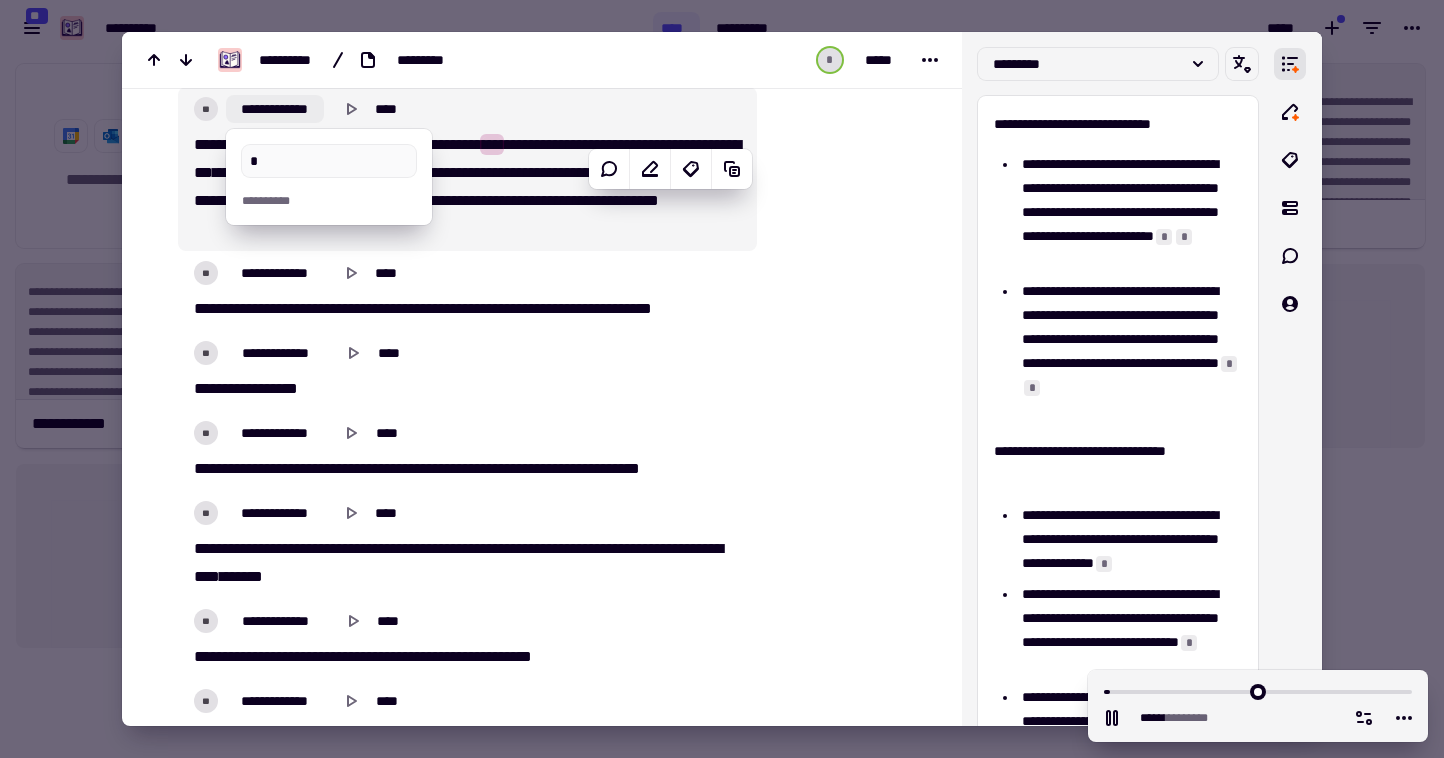 type on "******" 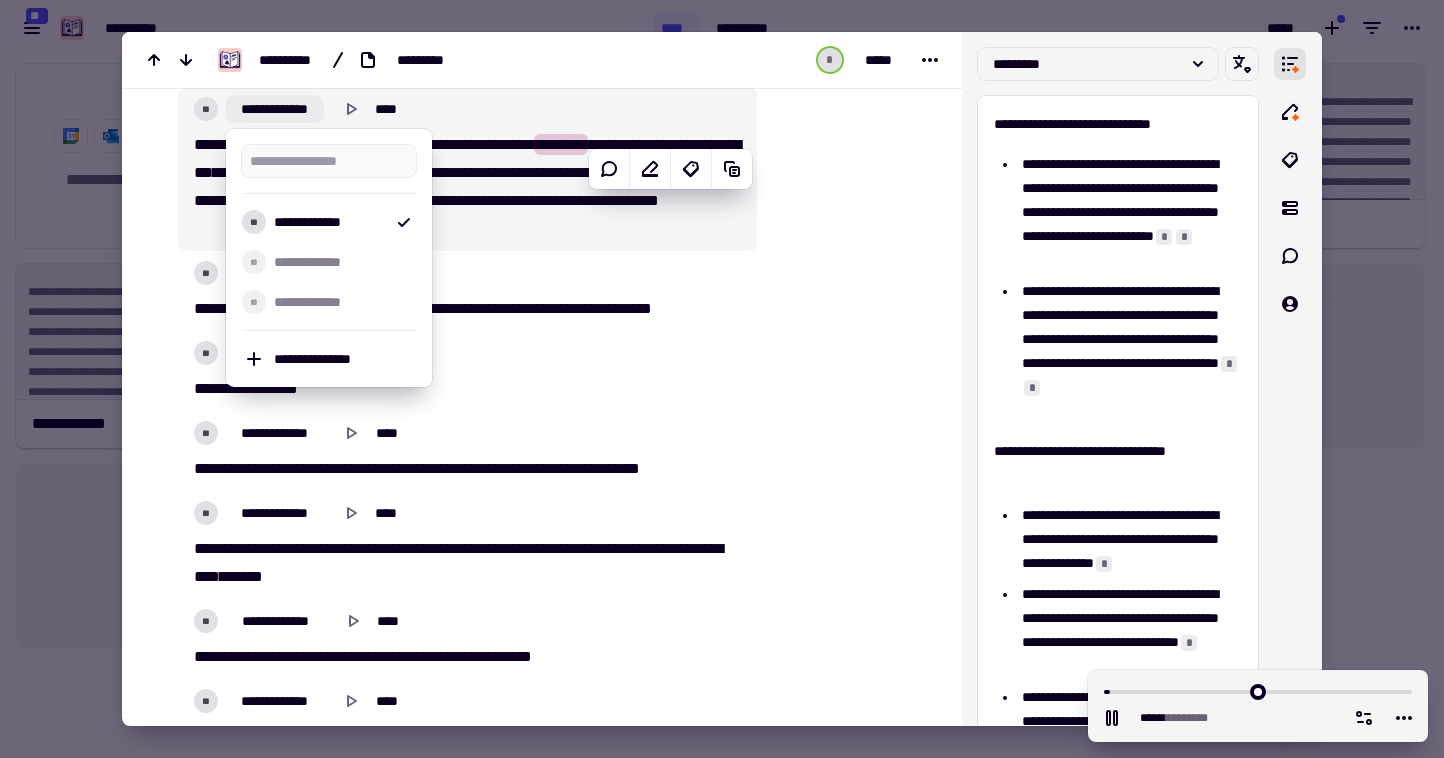 type on "*****" 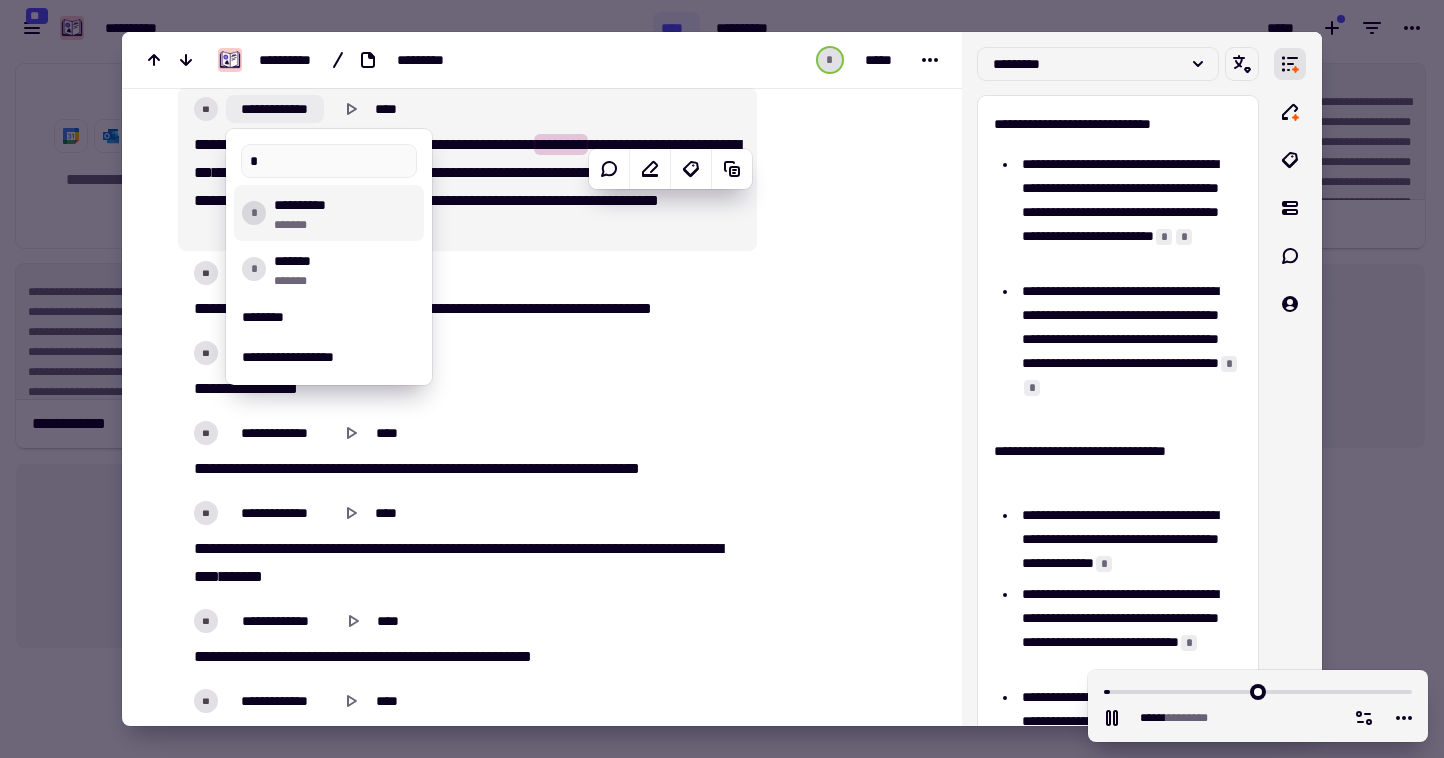 type on "******" 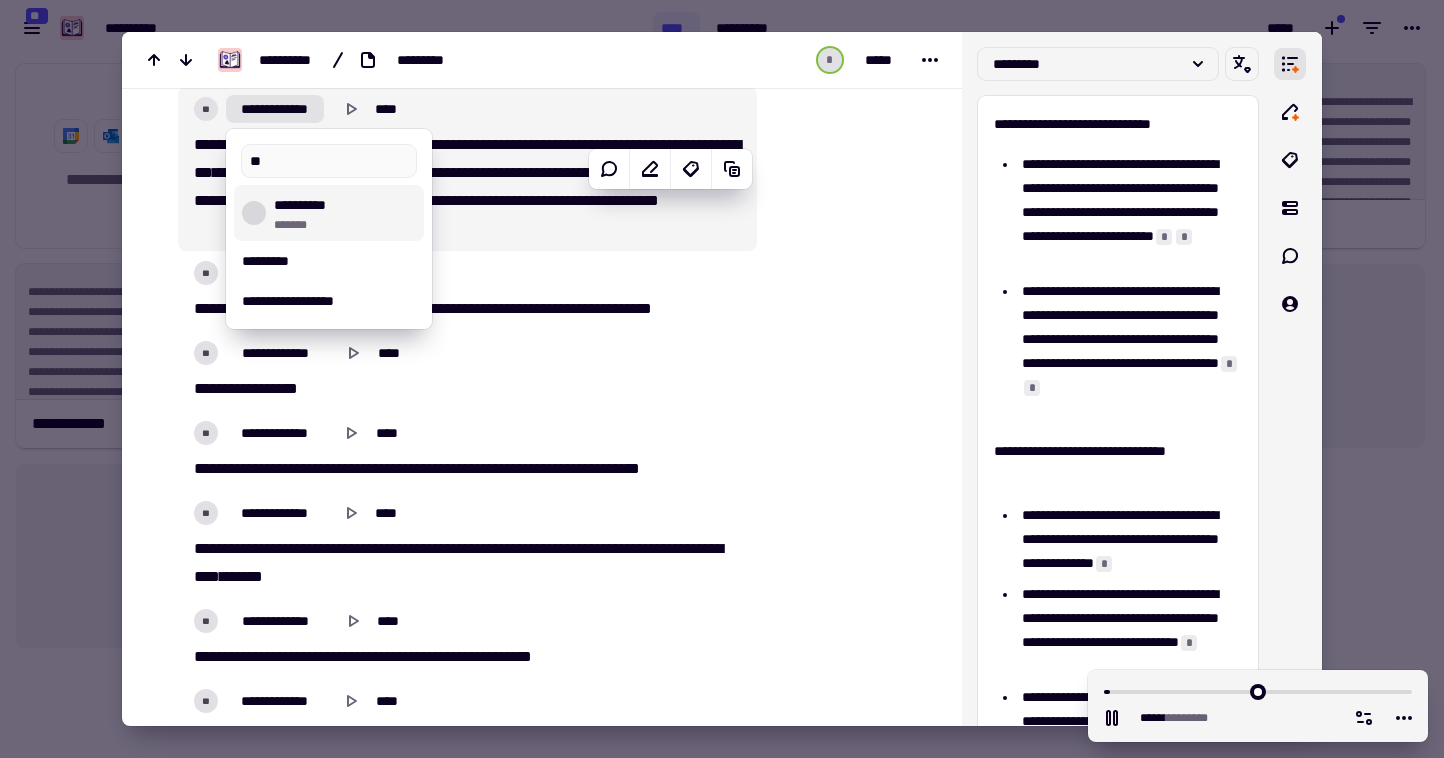 type on "******" 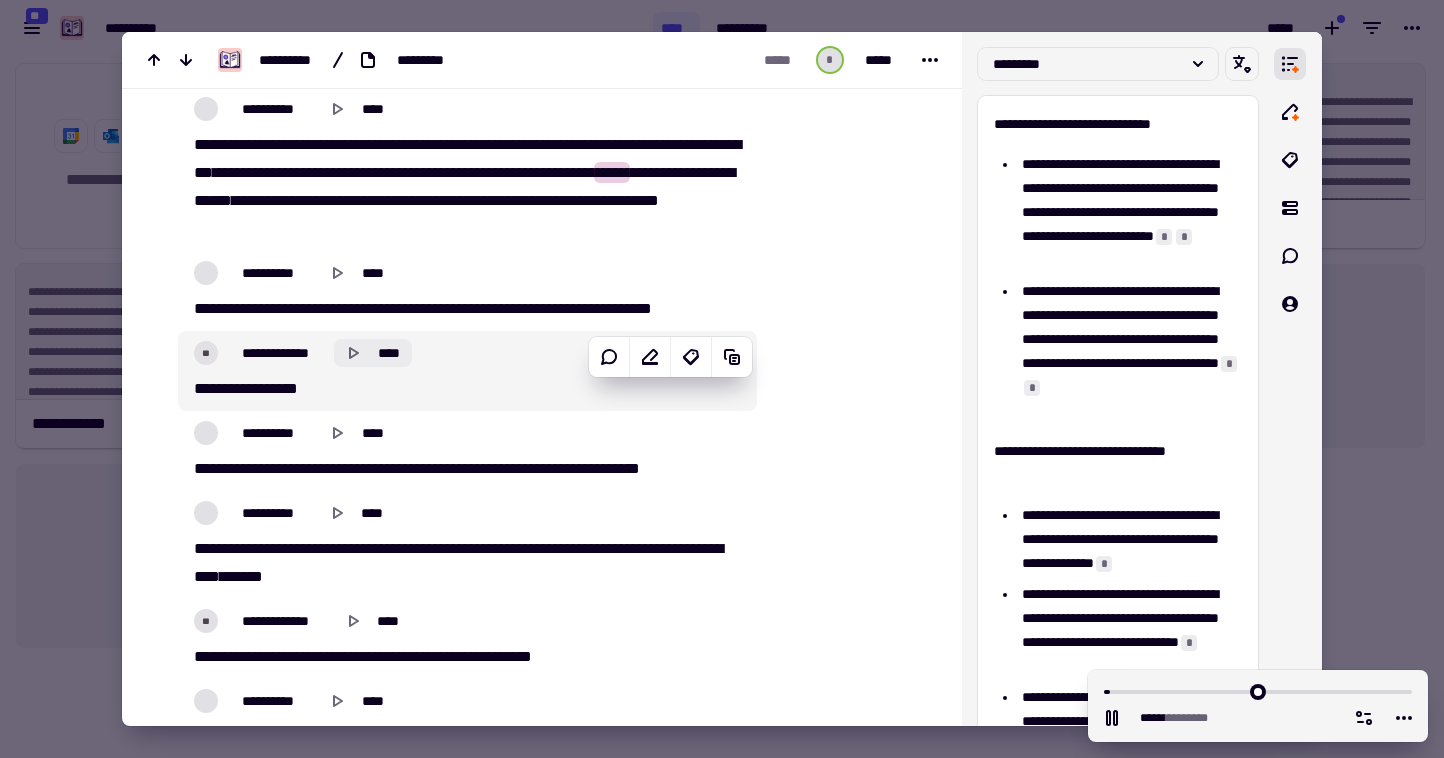 click 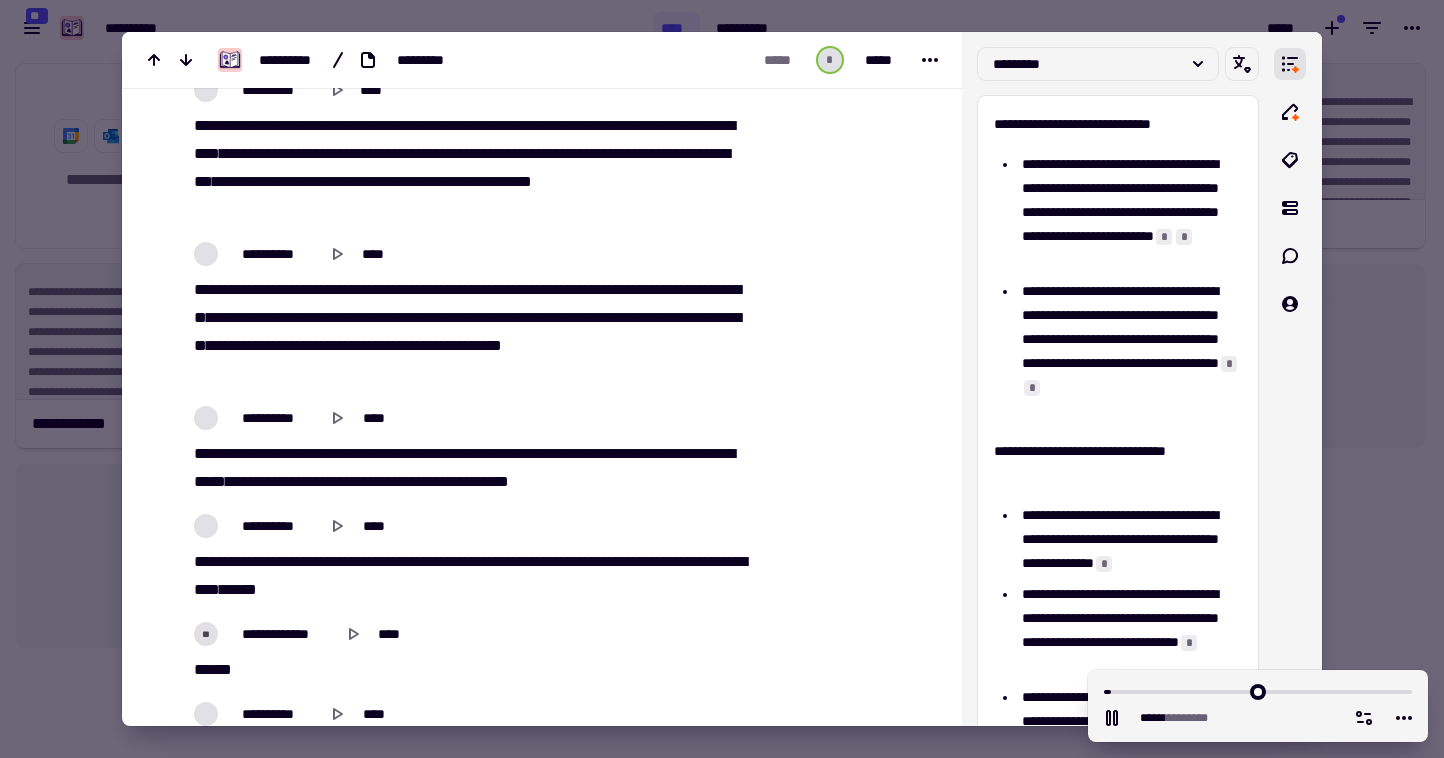 scroll, scrollTop: 6522, scrollLeft: 0, axis: vertical 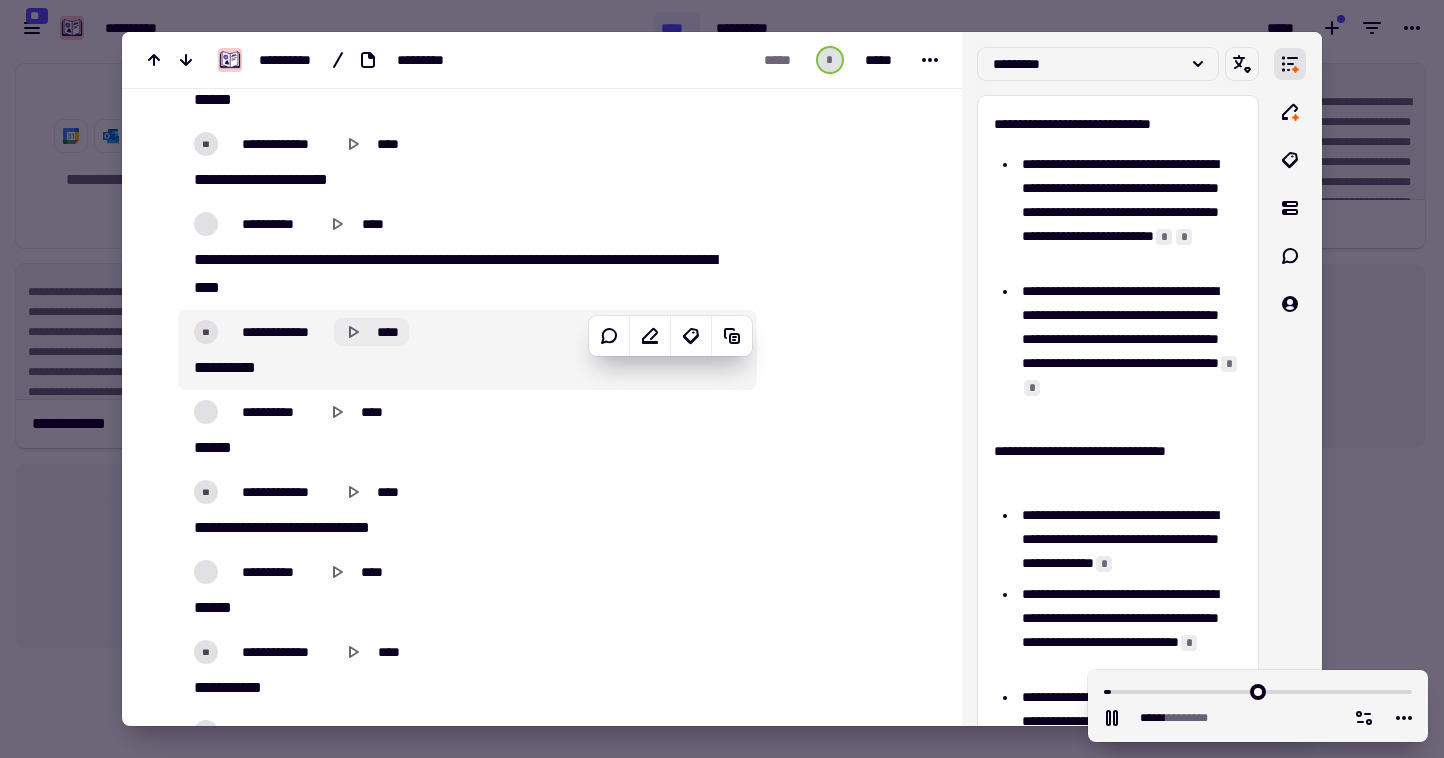 click 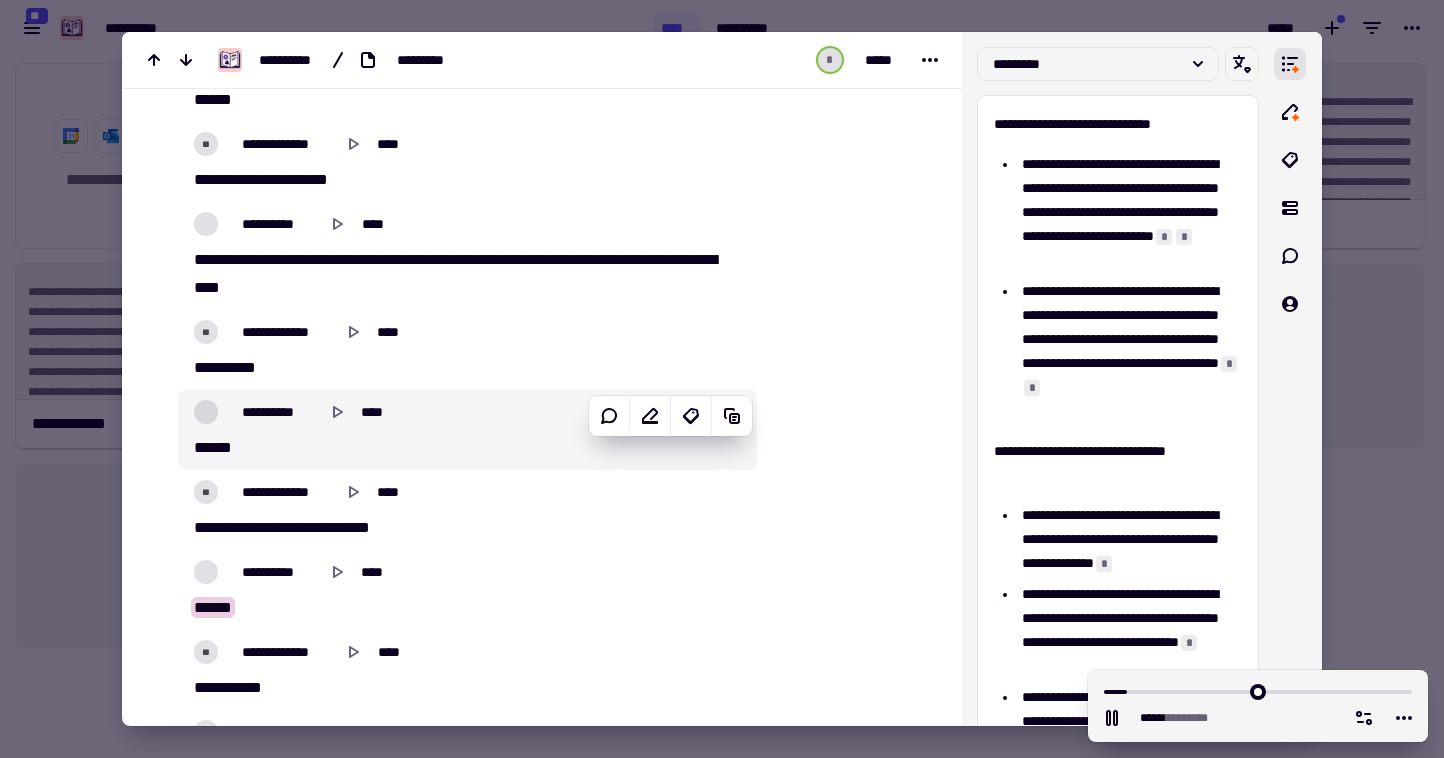 scroll, scrollTop: 6743, scrollLeft: 0, axis: vertical 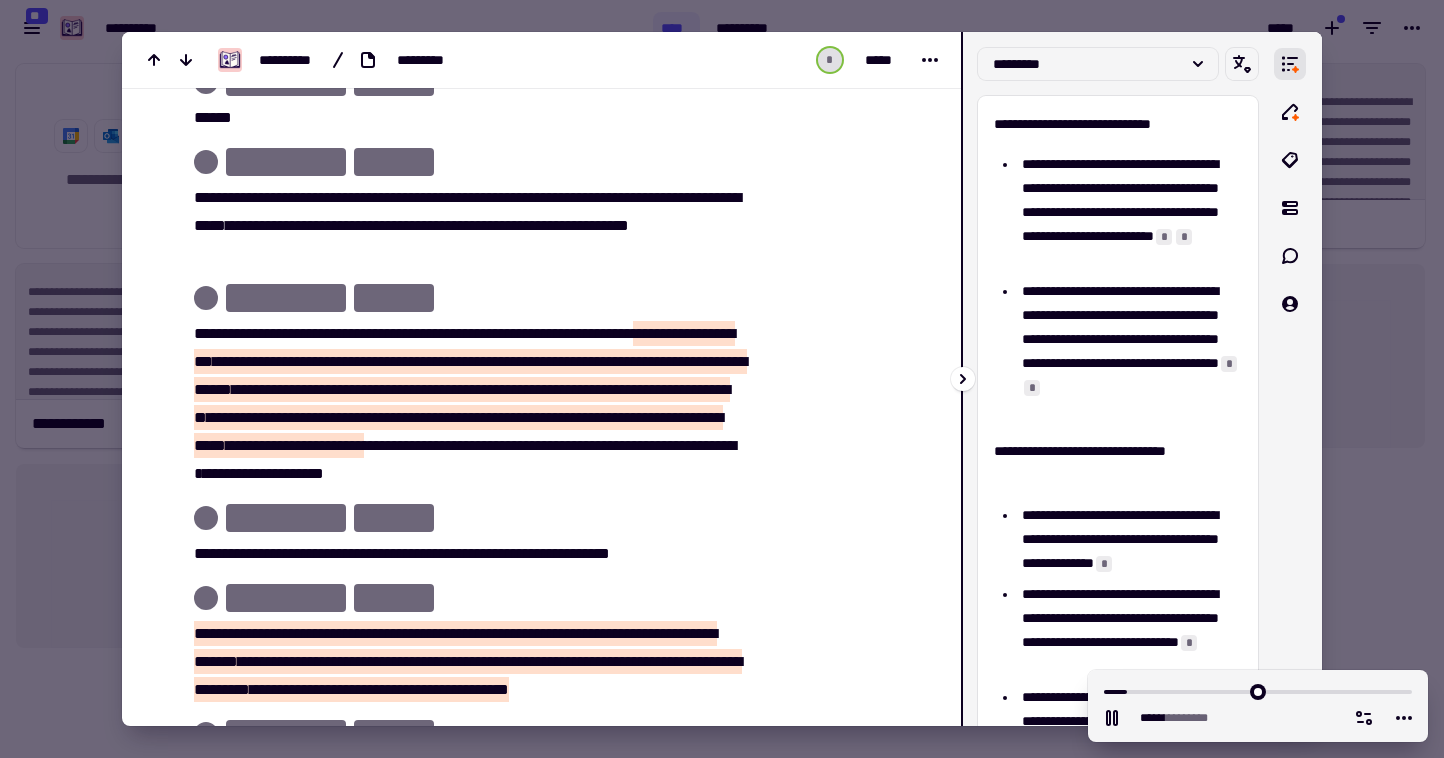 drag, startPoint x: 956, startPoint y: 97, endPoint x: 957, endPoint y: 452, distance: 355.0014 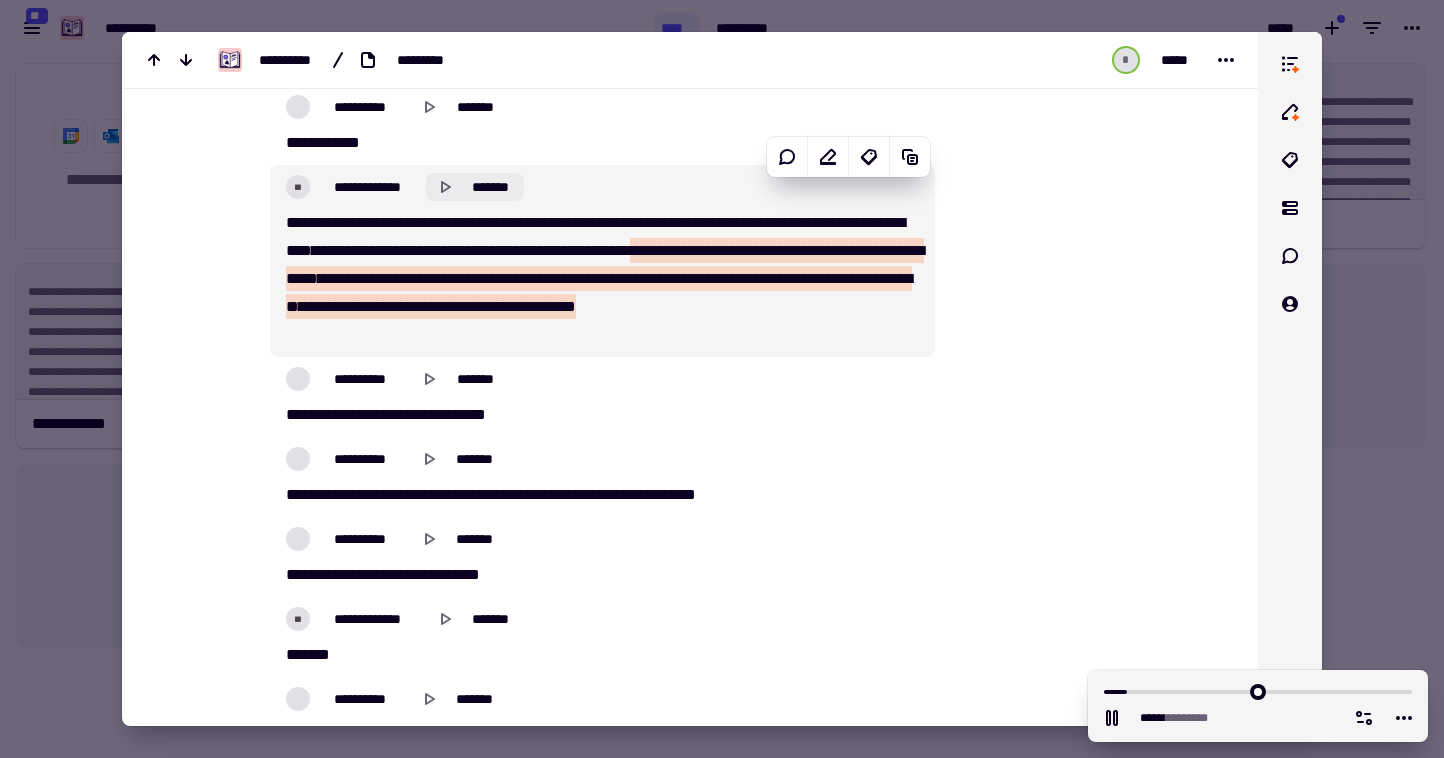 scroll, scrollTop: 52917, scrollLeft: 0, axis: vertical 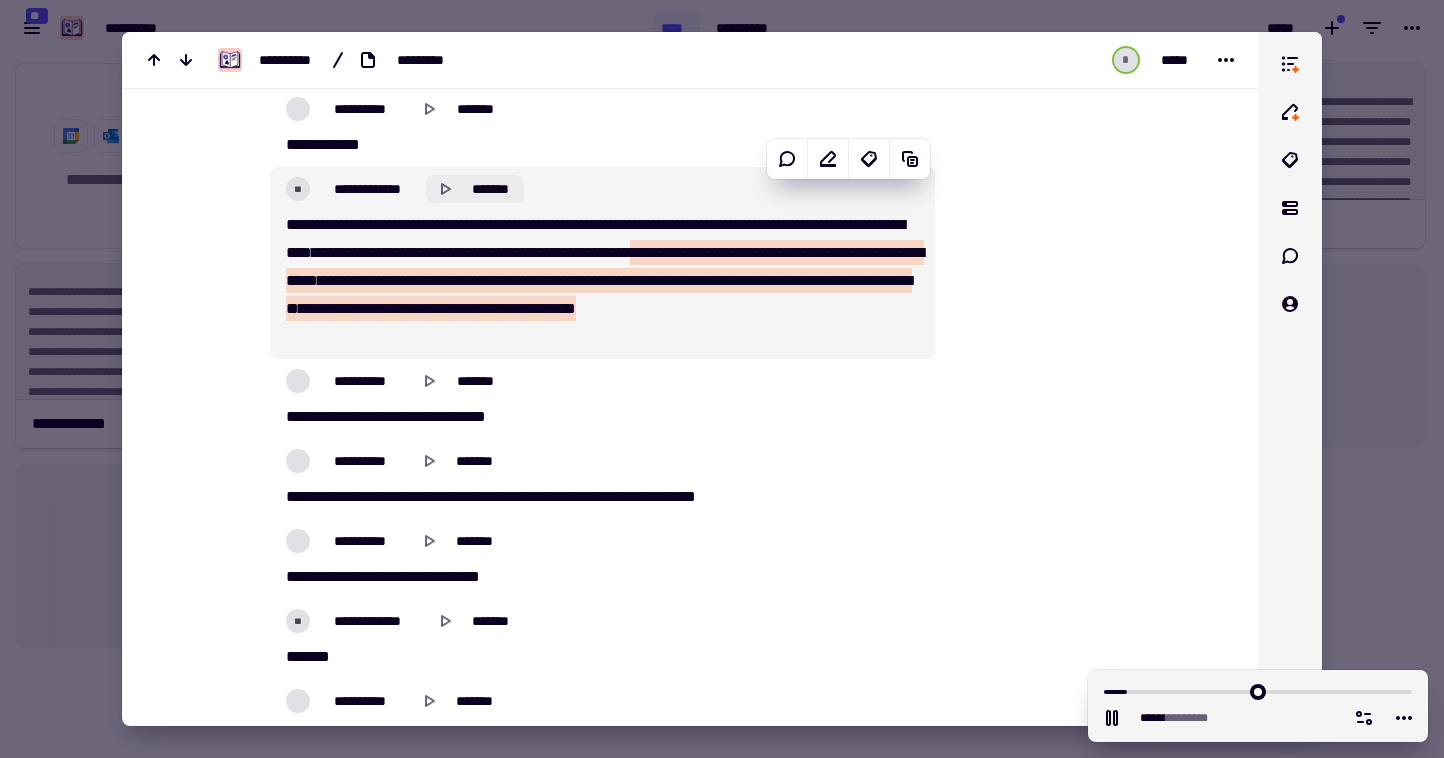 click 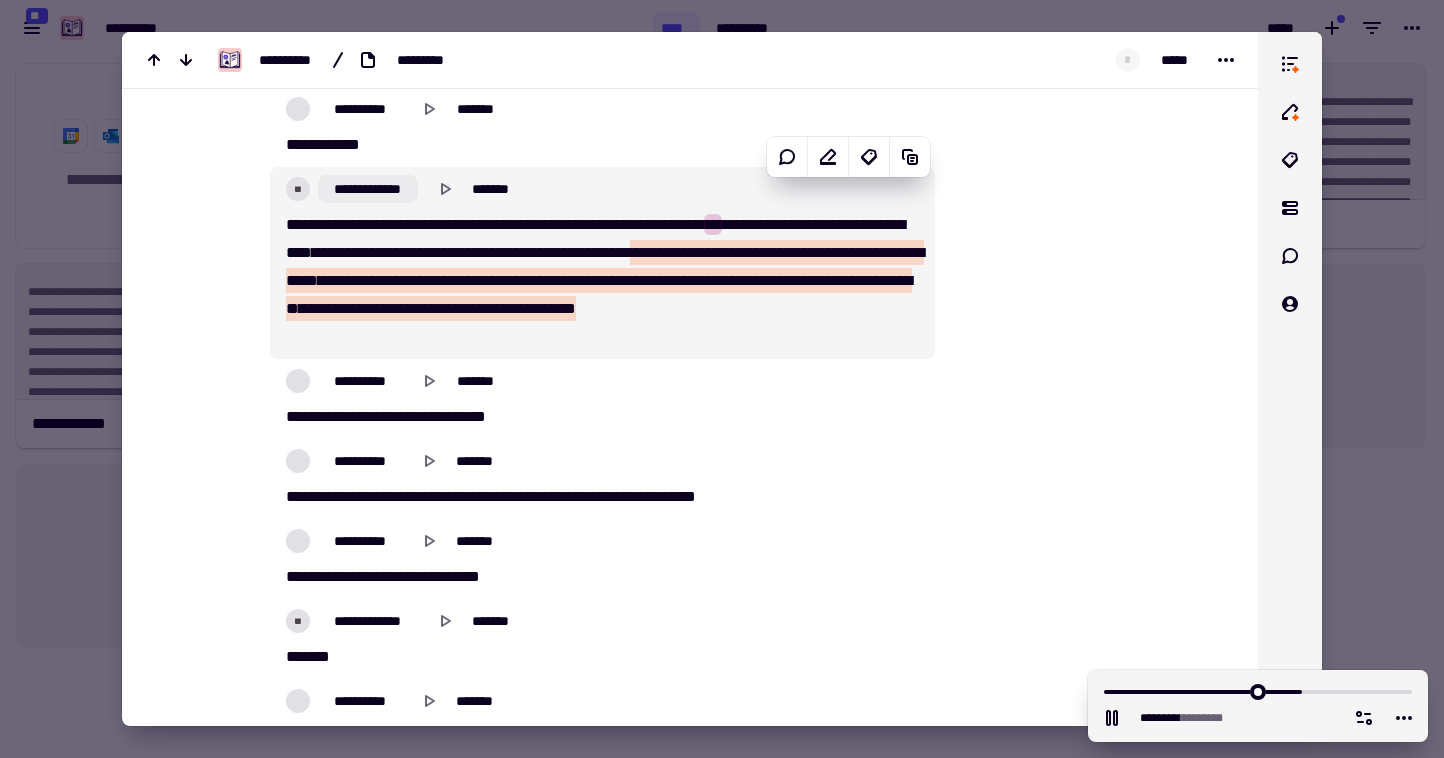 click on "**********" 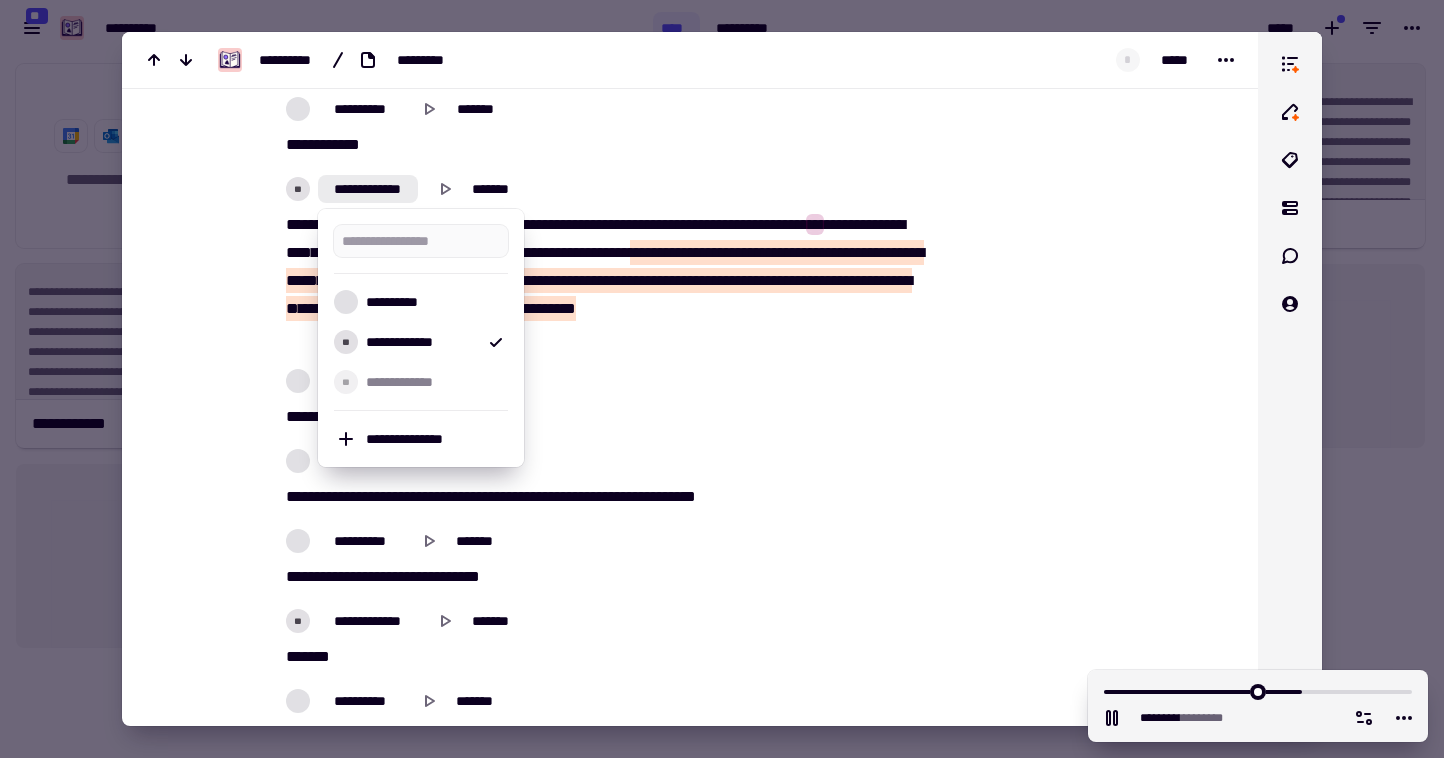 type on "*******" 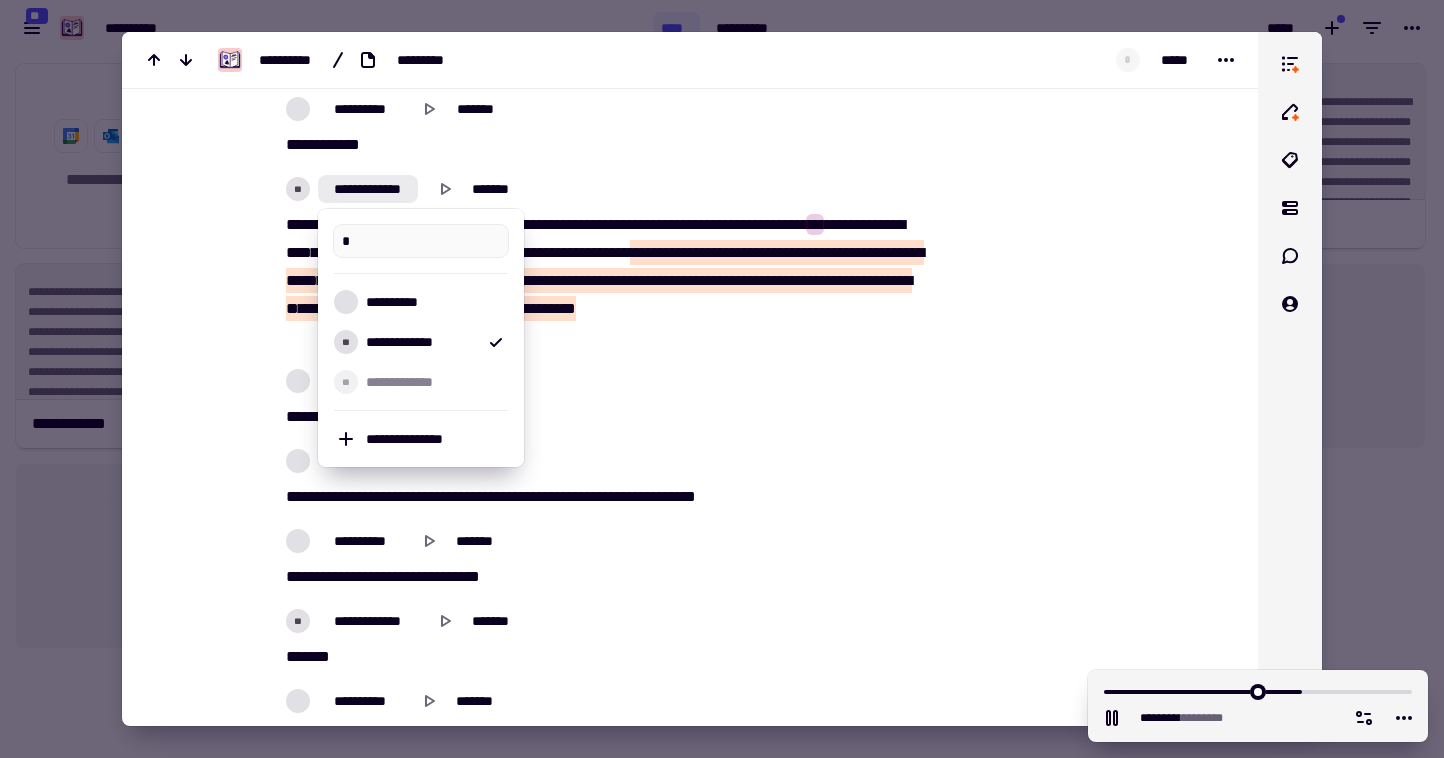 type on "******" 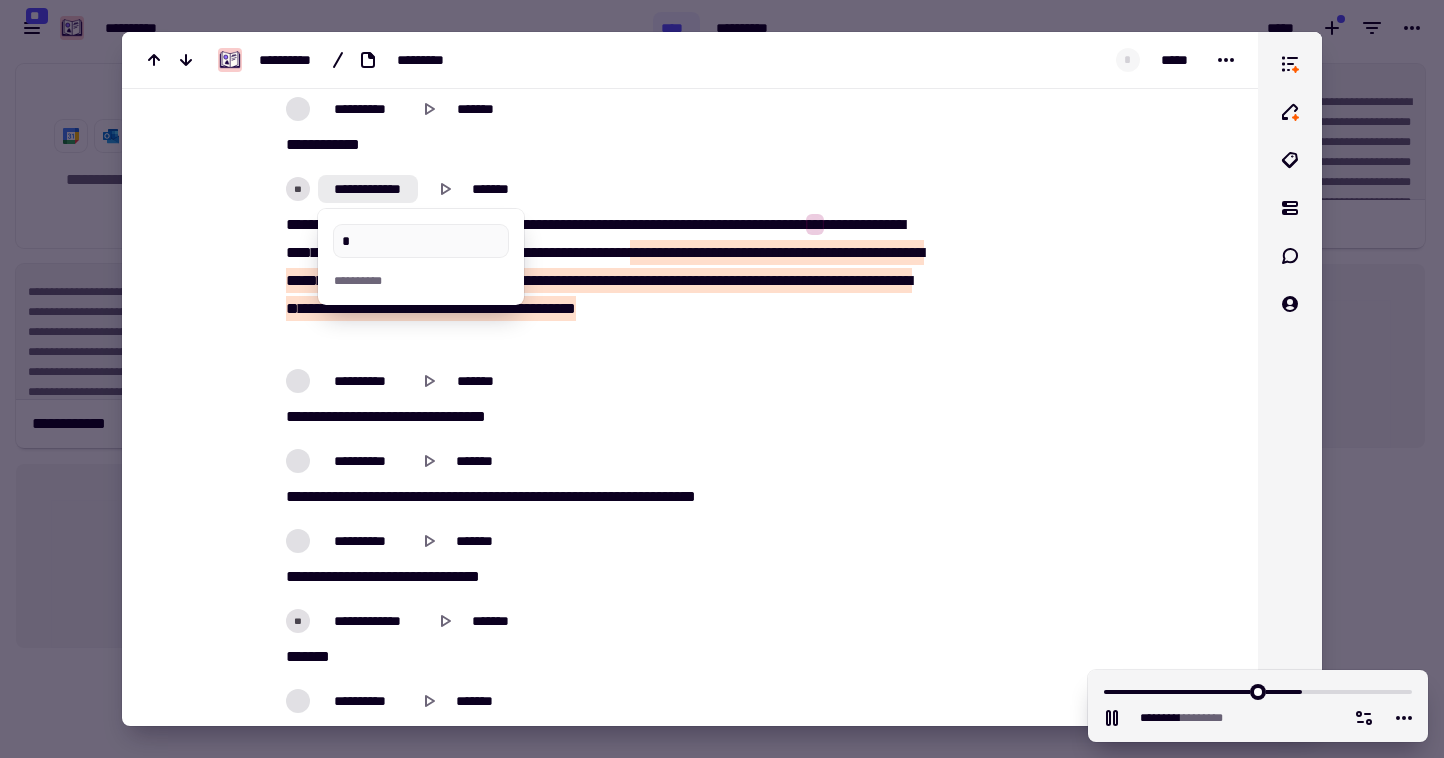type on "**" 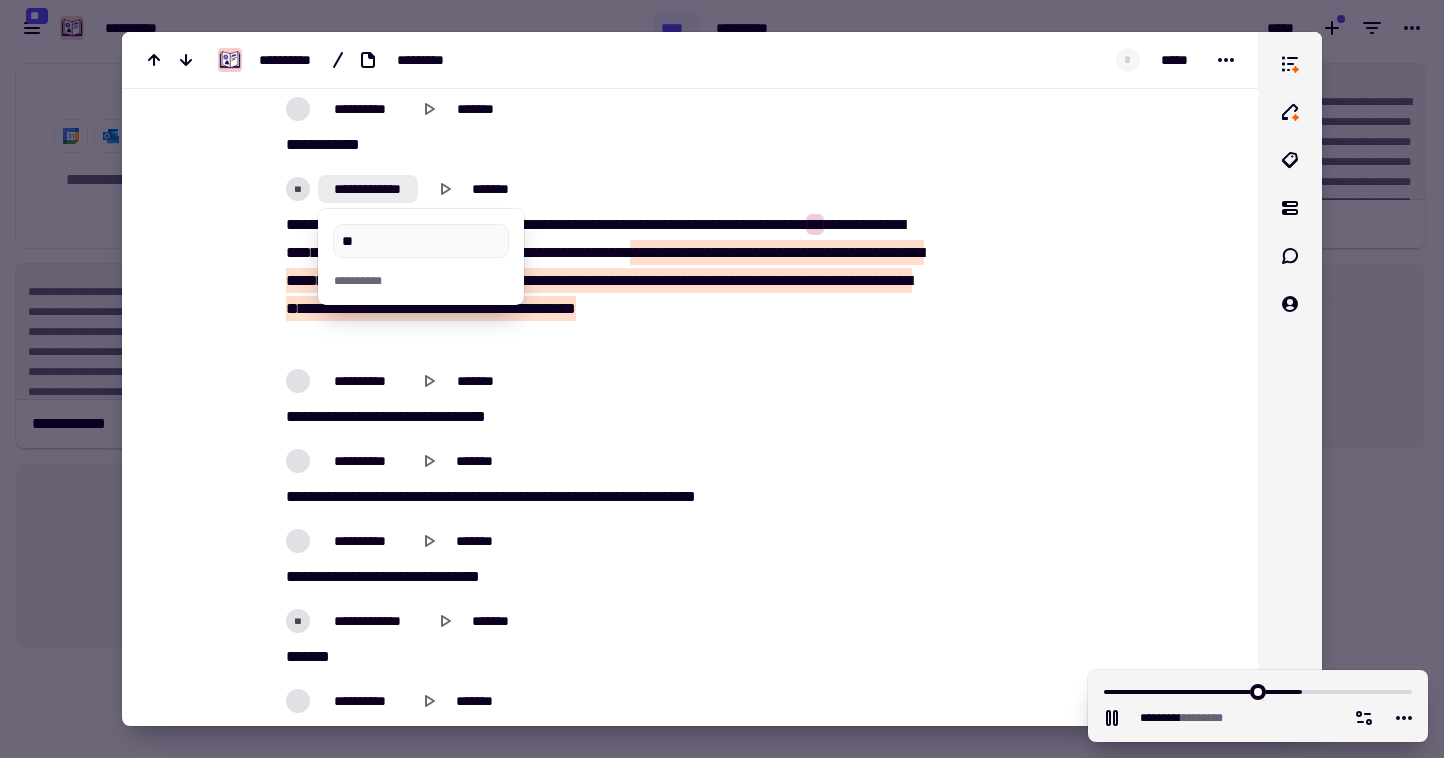 type on "*******" 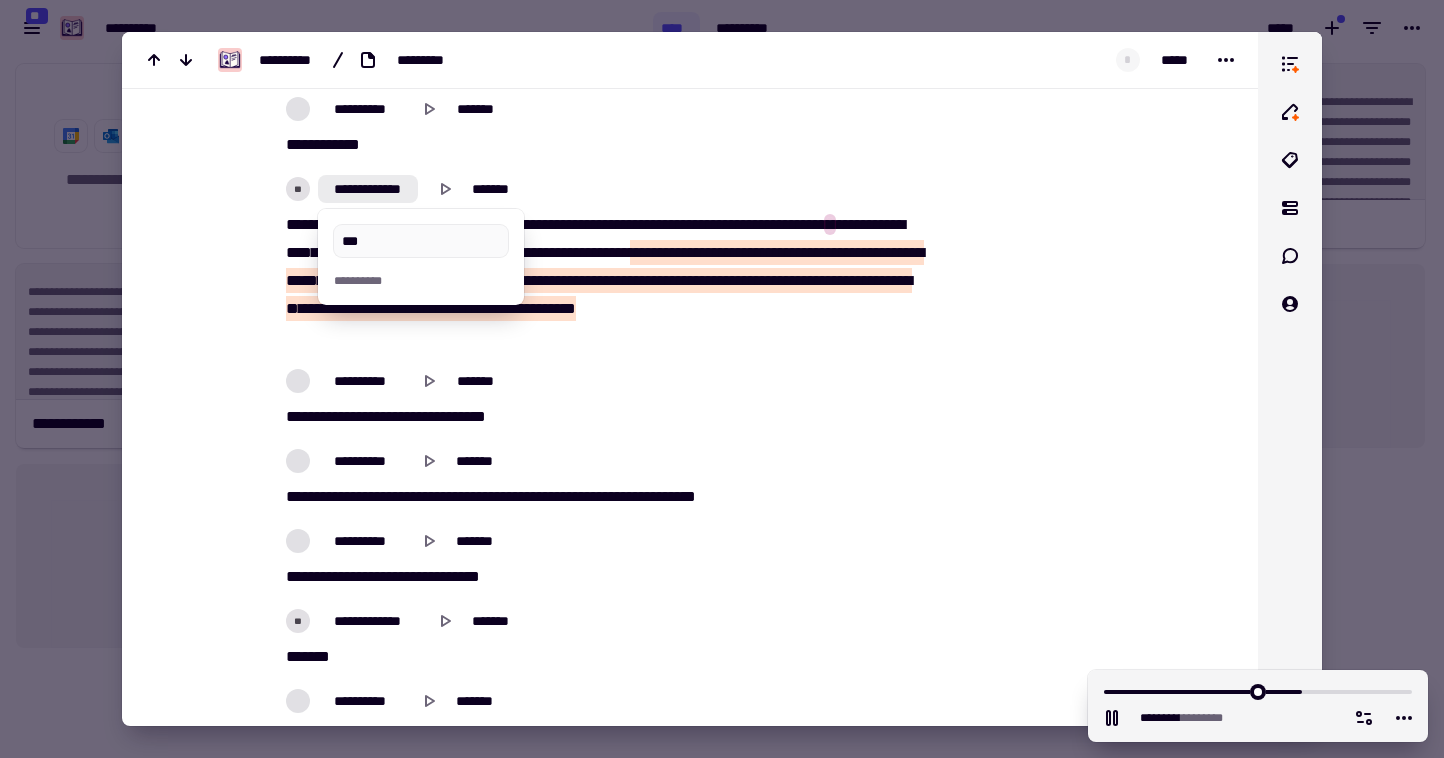 type on "*******" 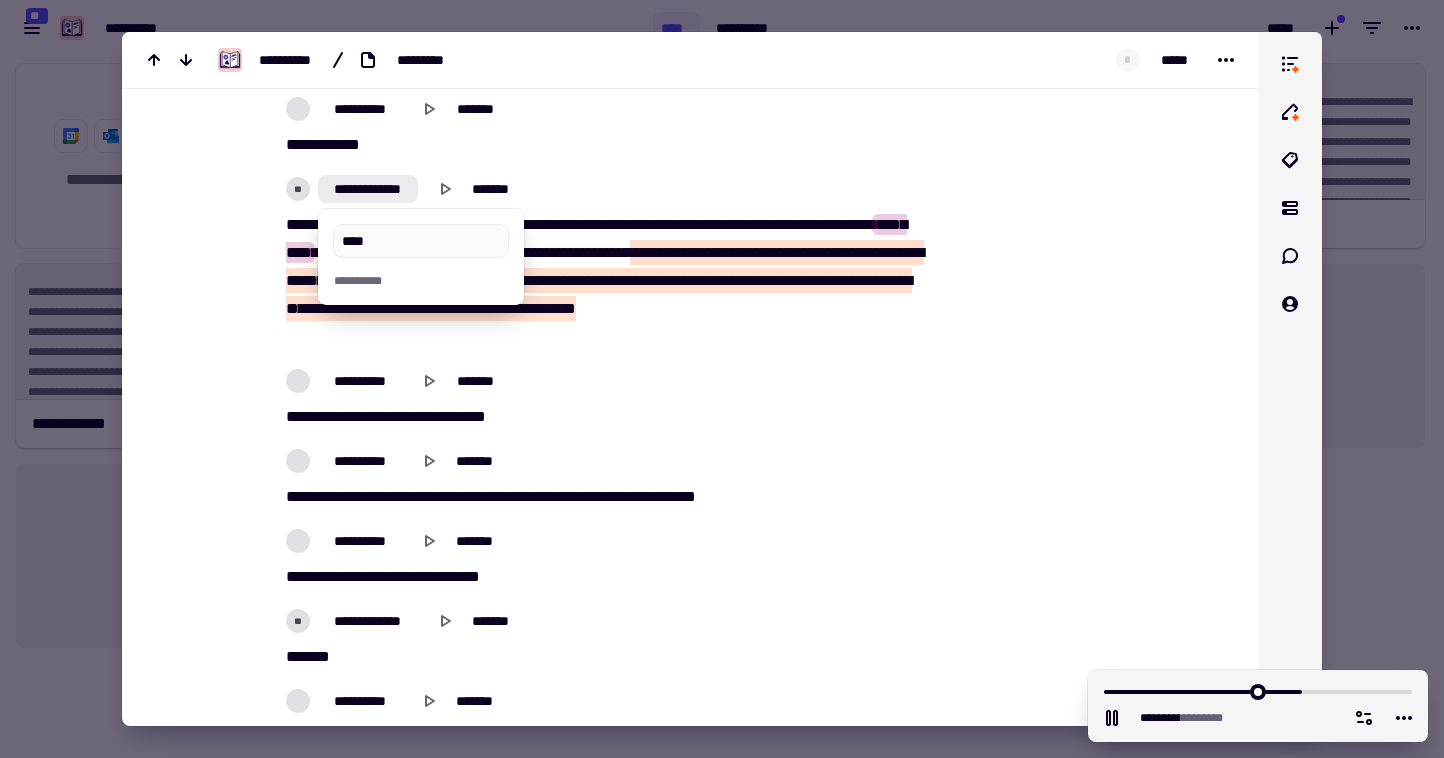 type on "*******" 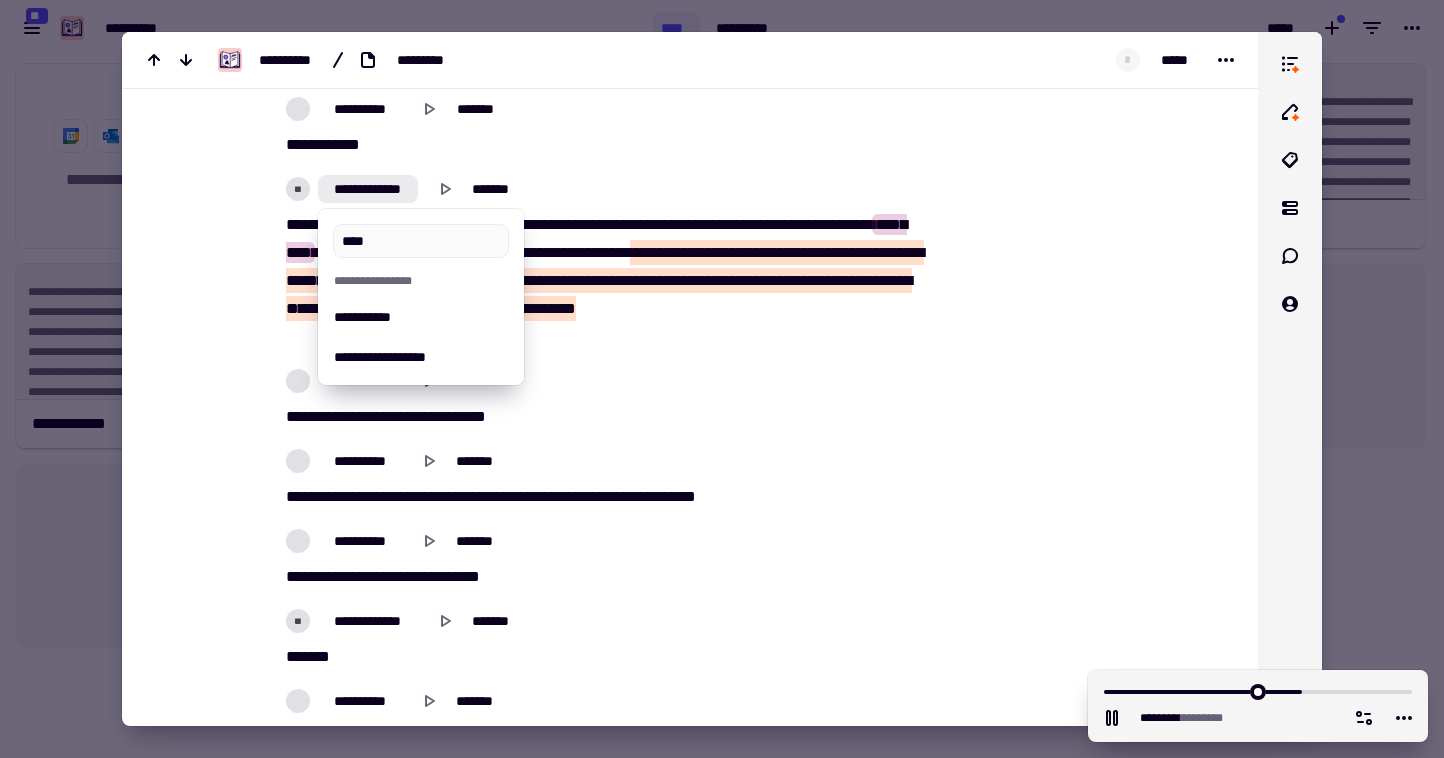 type on "*****" 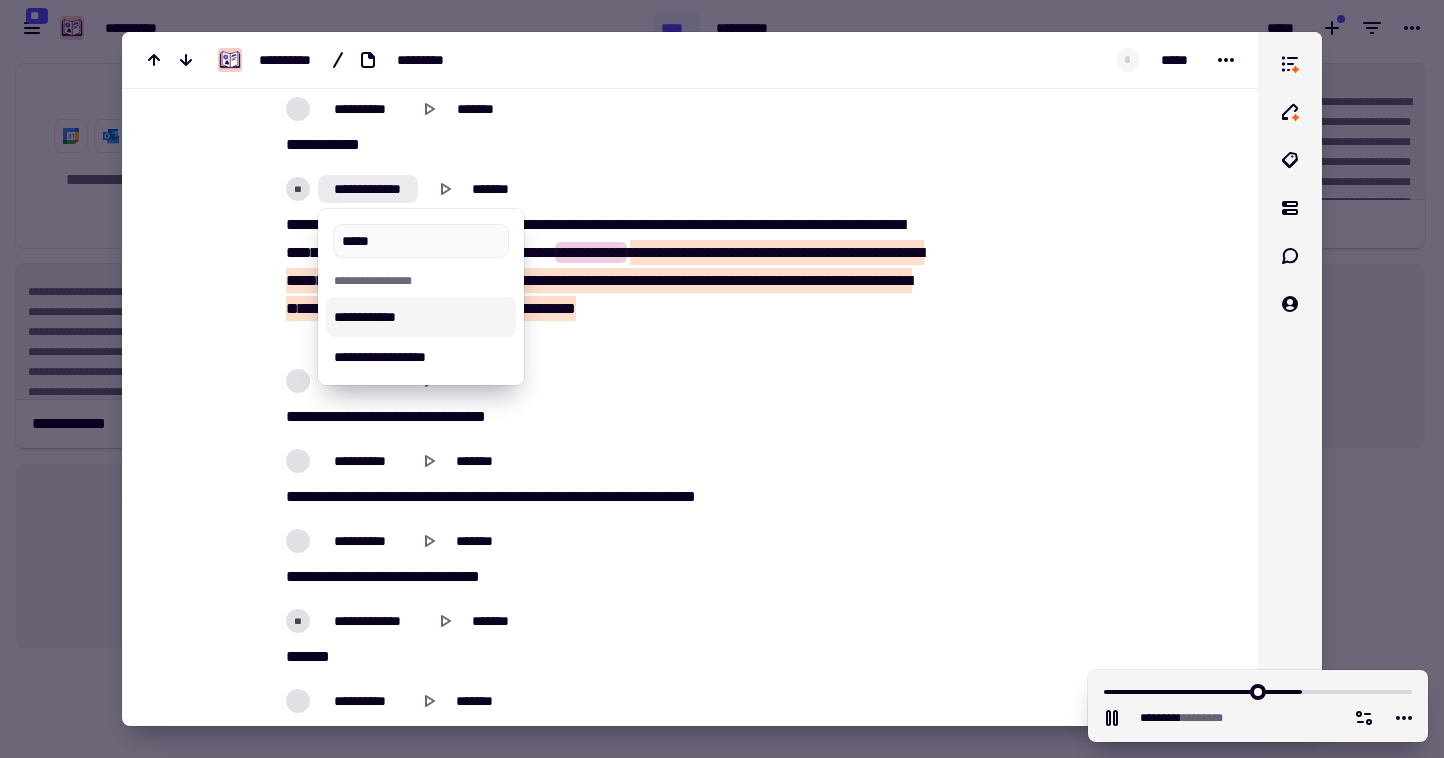type on "*******" 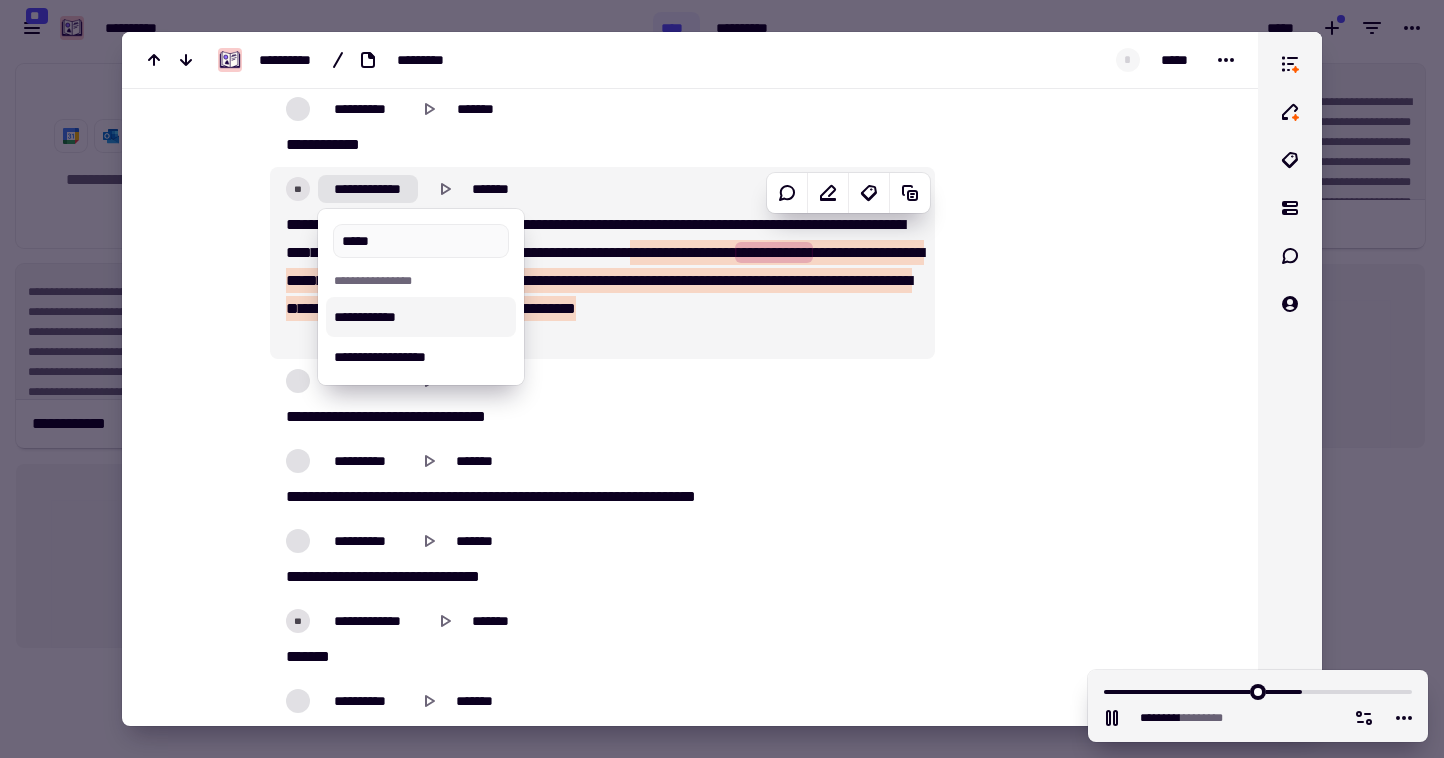 click on "**********" at bounding box center [421, 317] 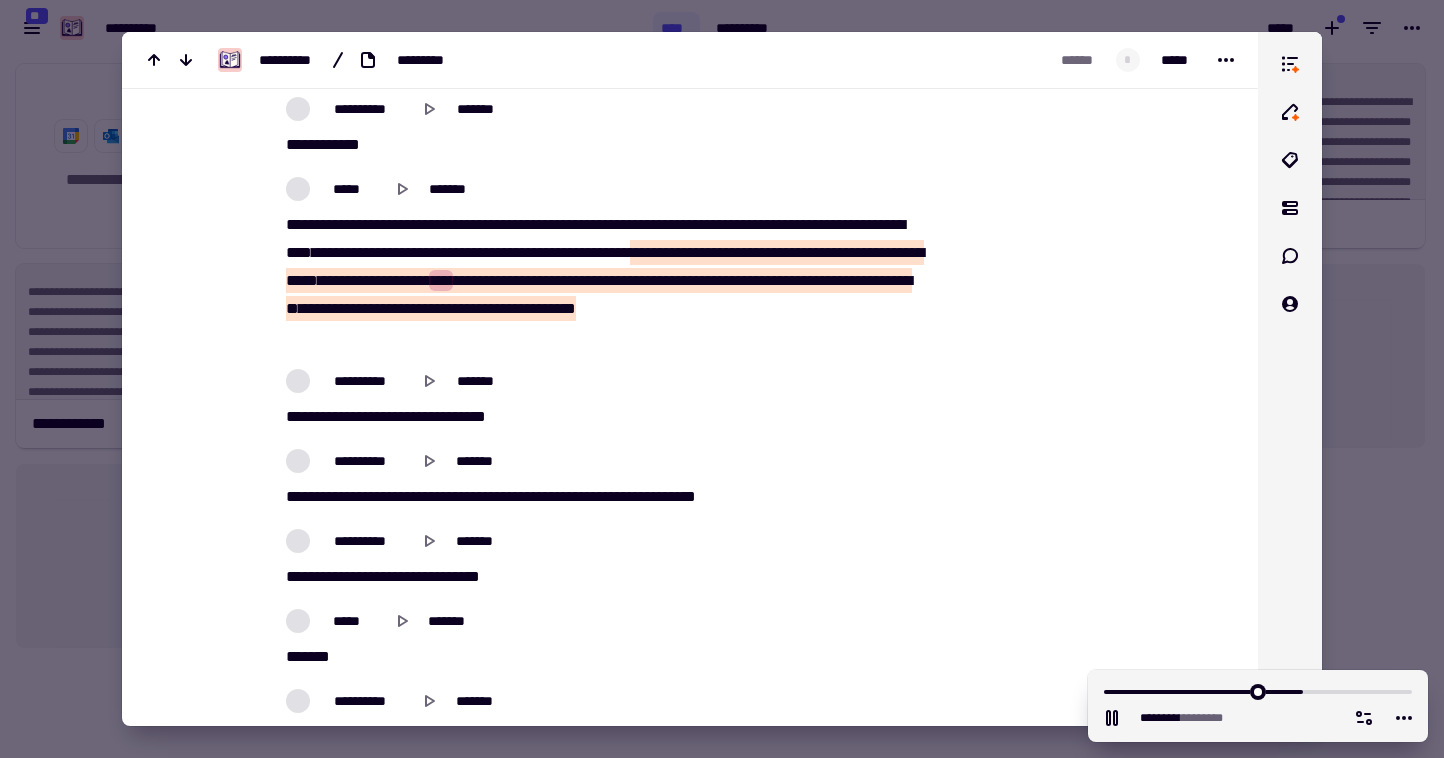 type on "*******" 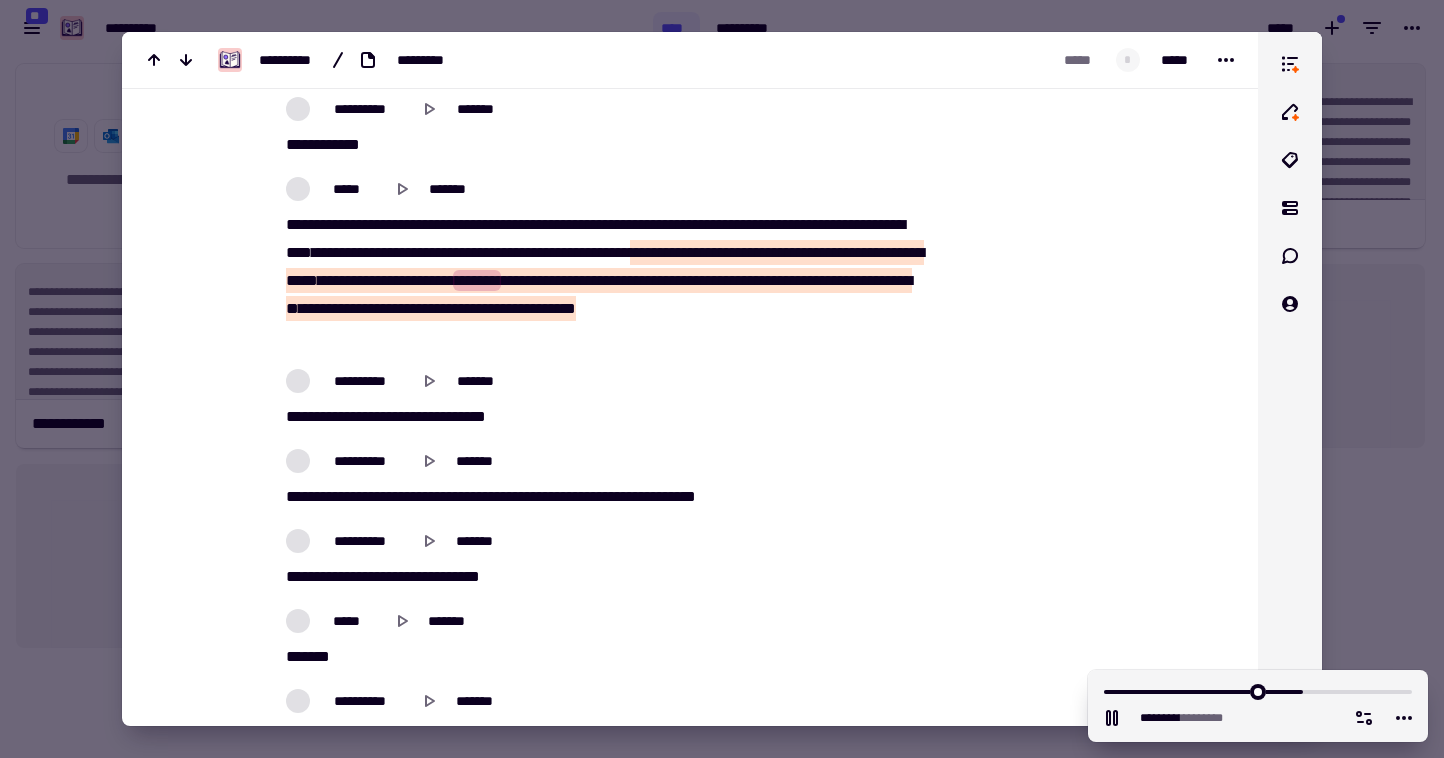 click at bounding box center (722, 379) 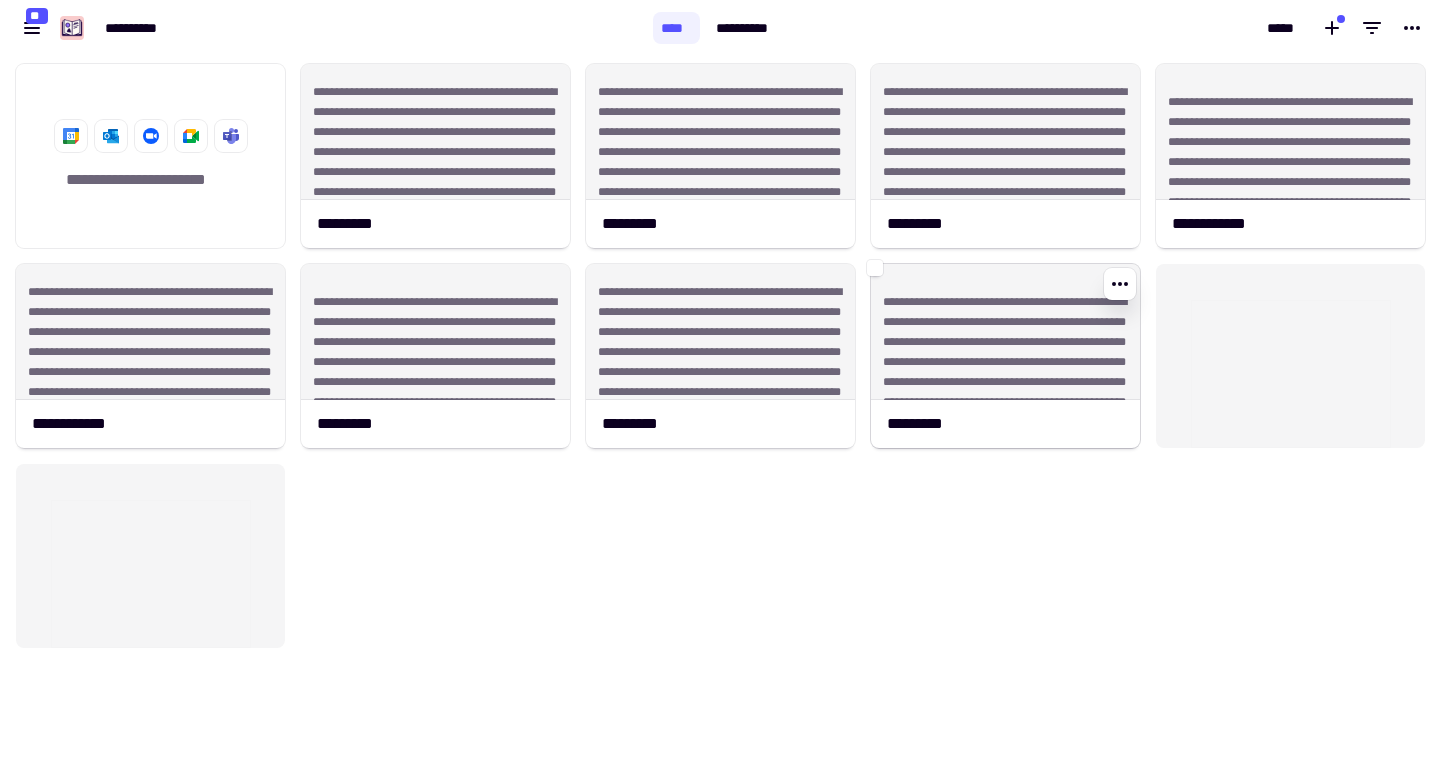 click on "**********" 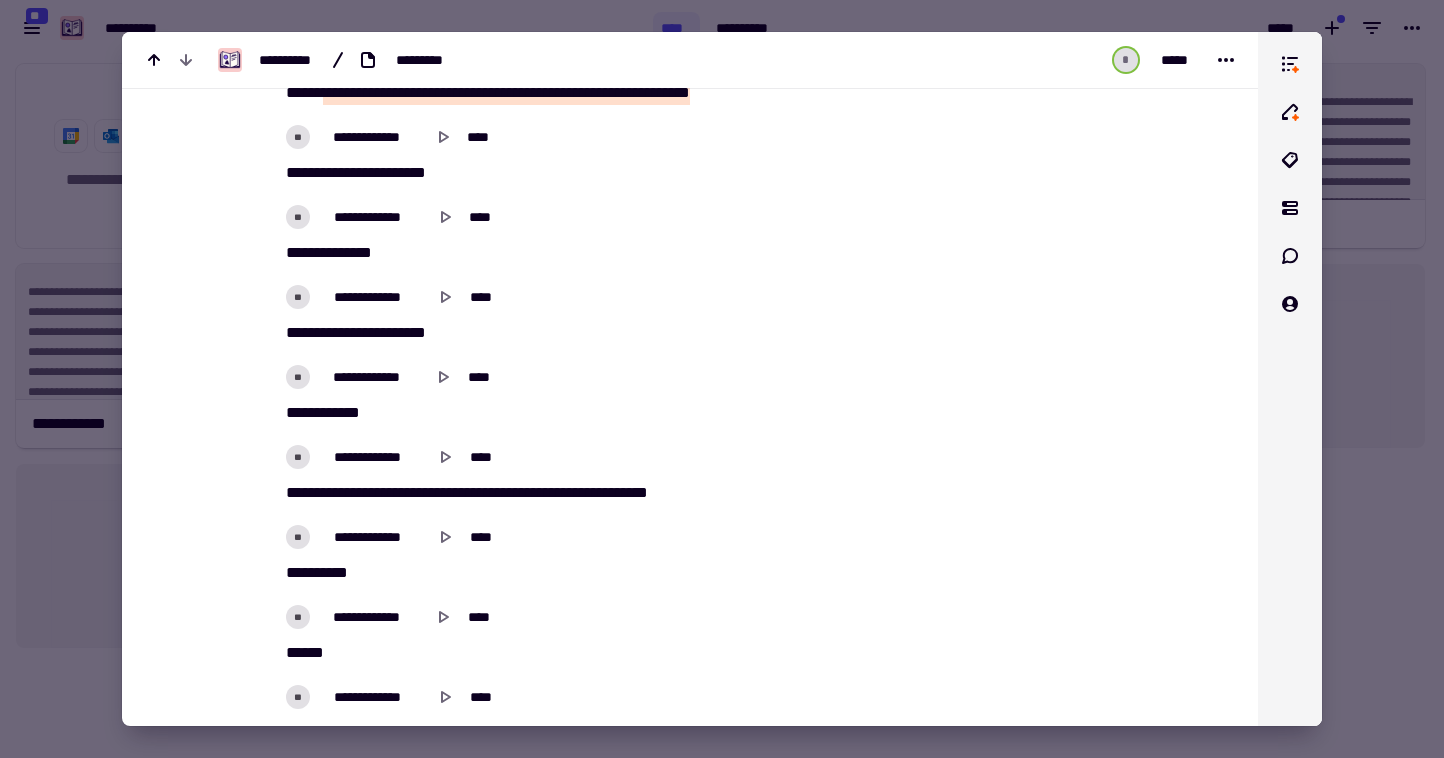 scroll, scrollTop: 765, scrollLeft: 0, axis: vertical 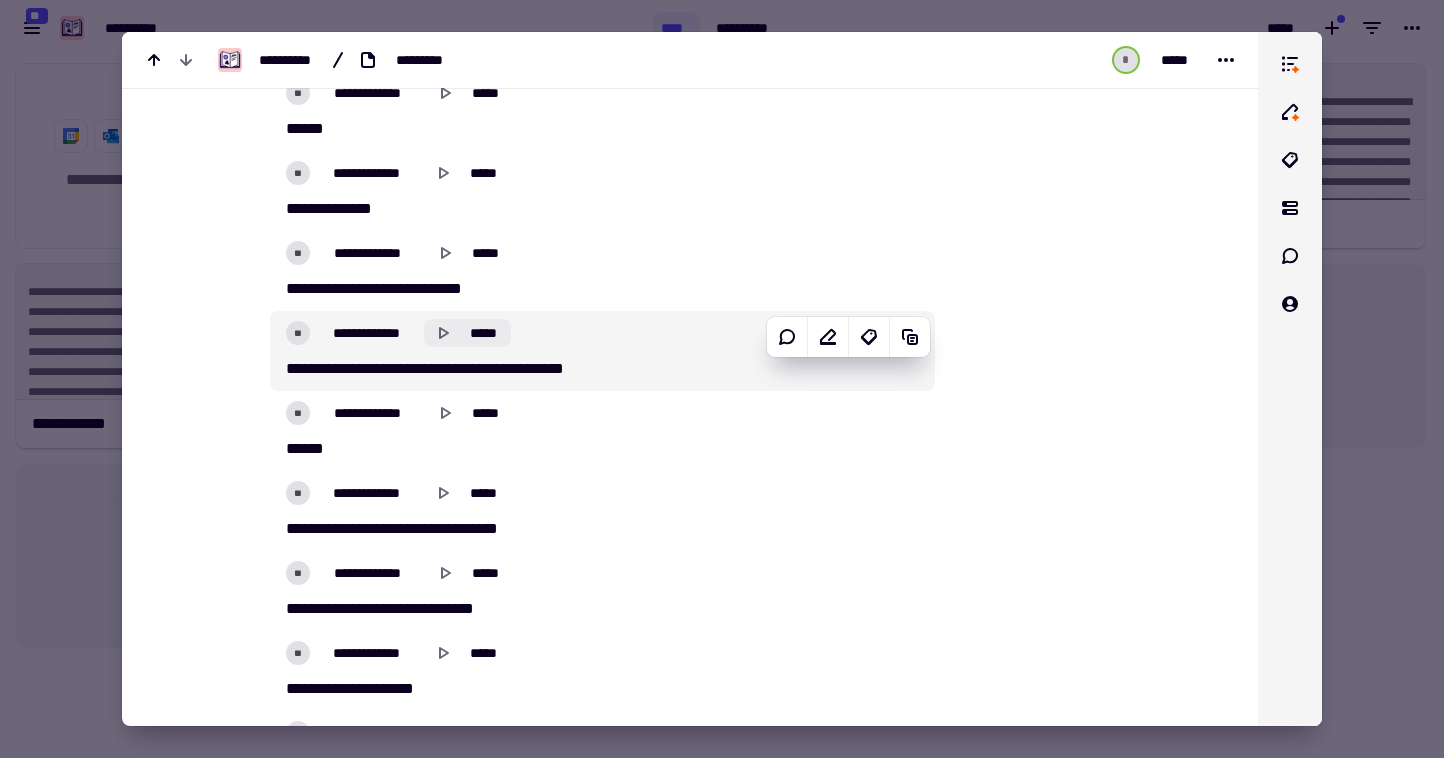 click 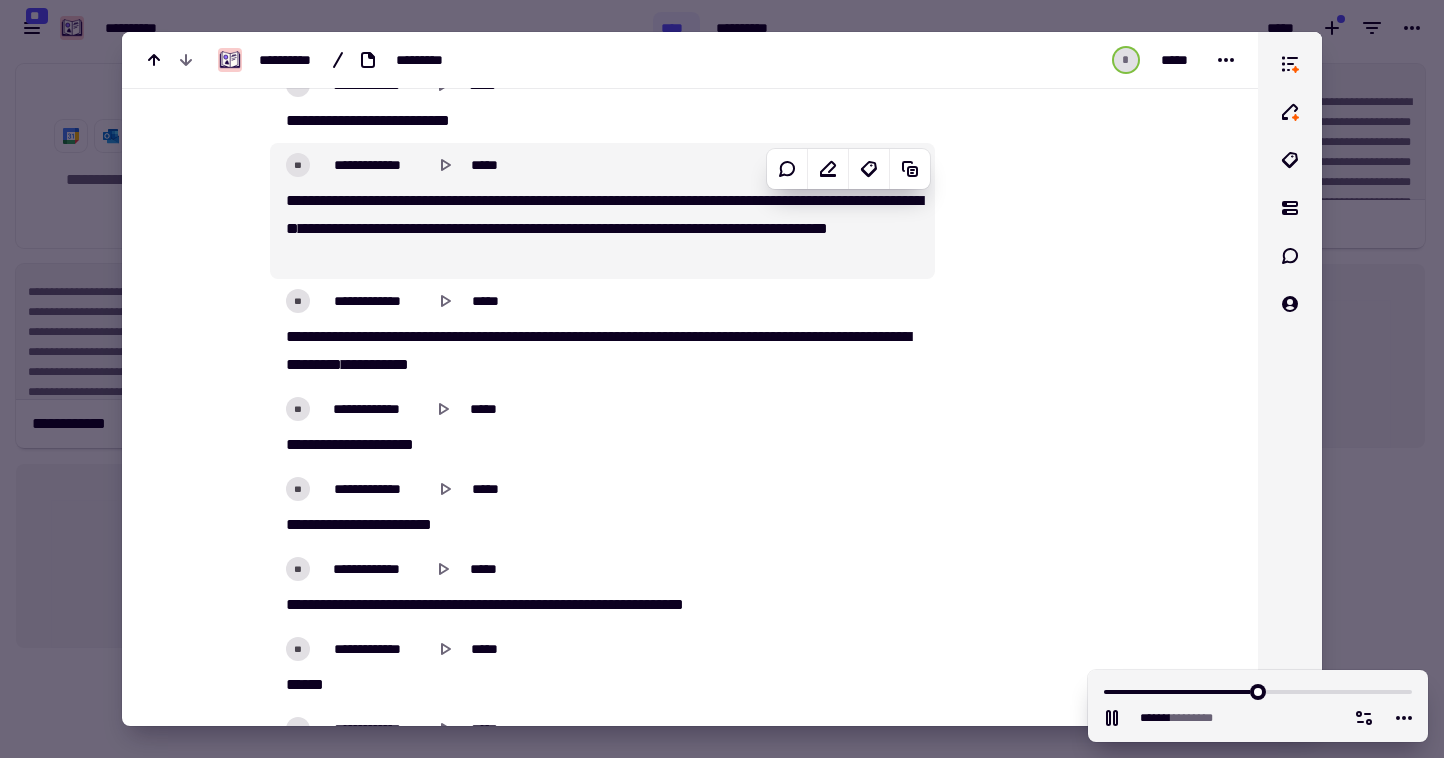 scroll, scrollTop: 43097, scrollLeft: 0, axis: vertical 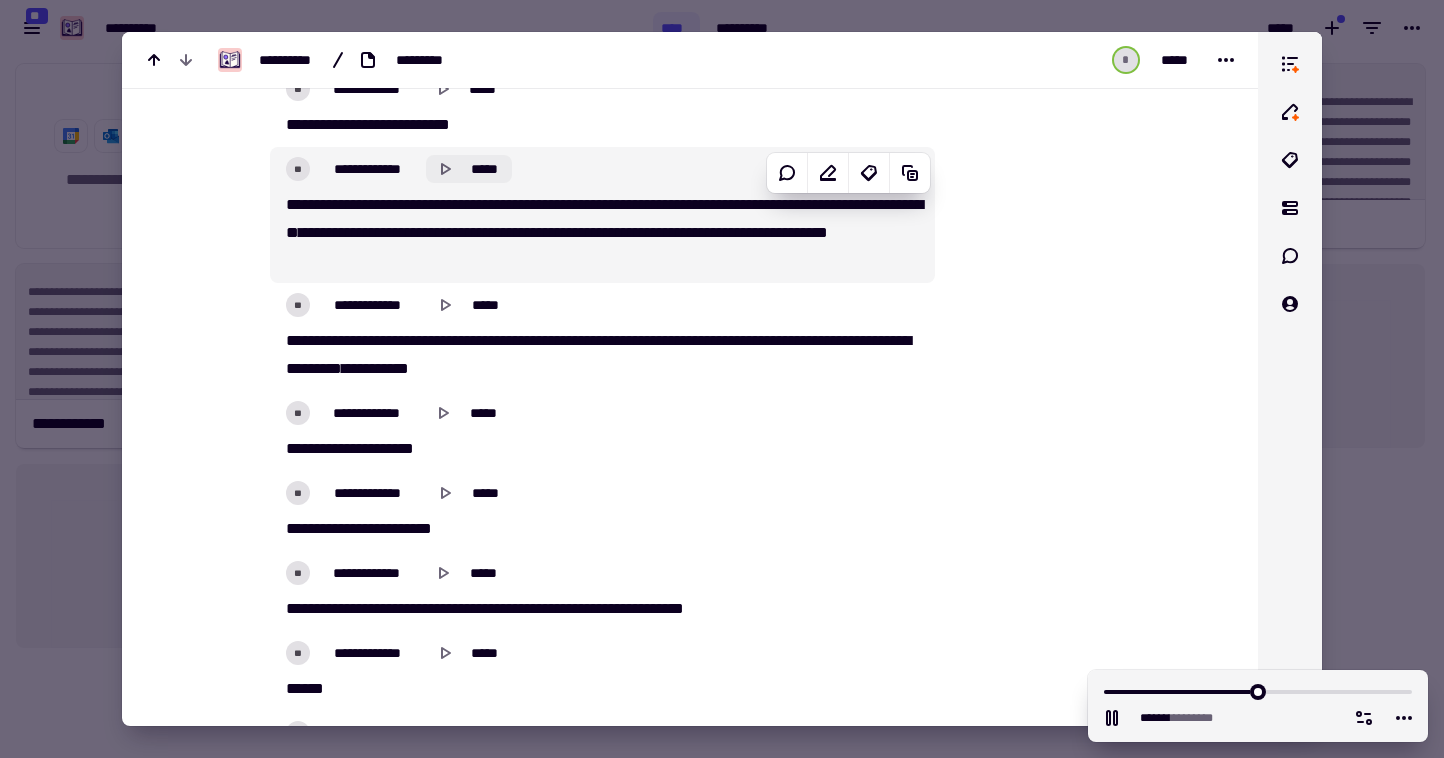 click 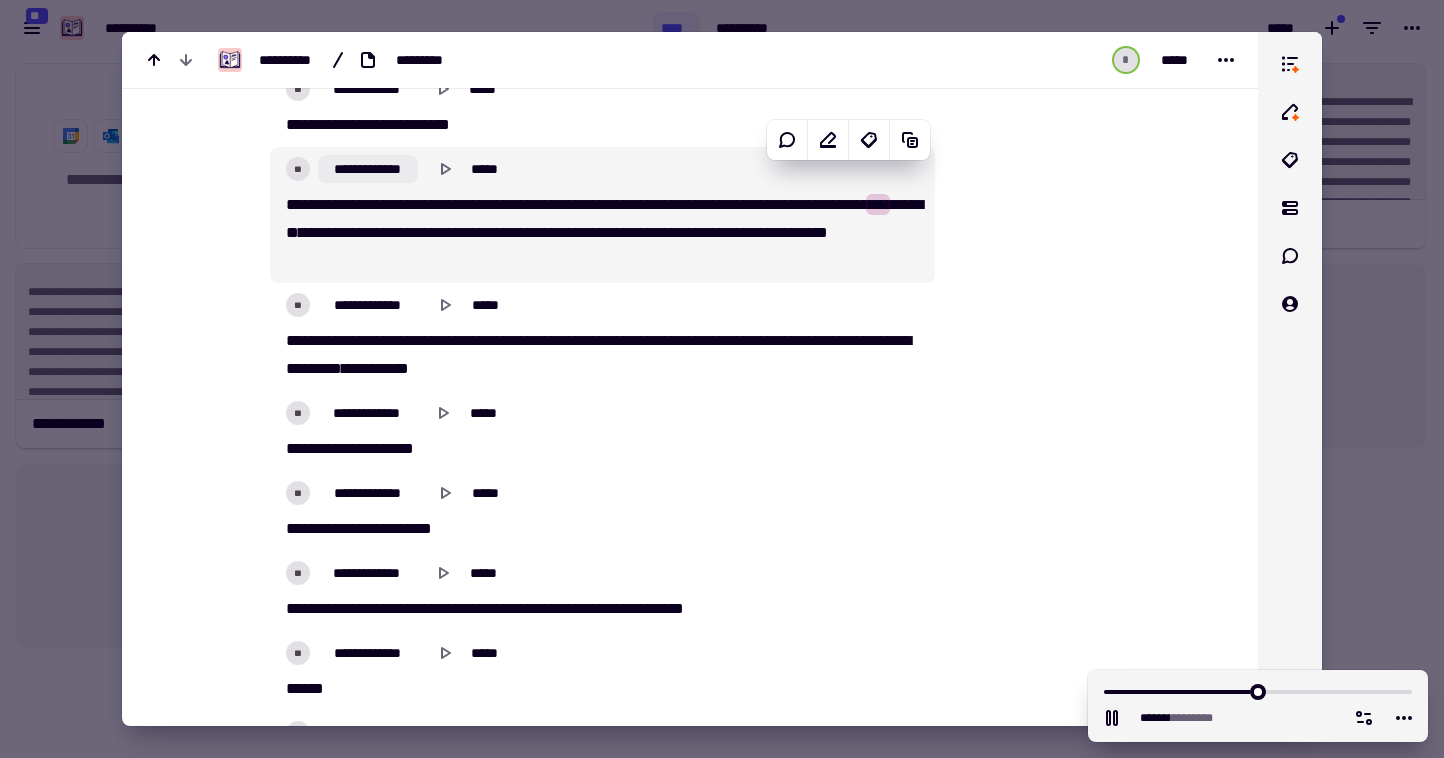 click on "**********" 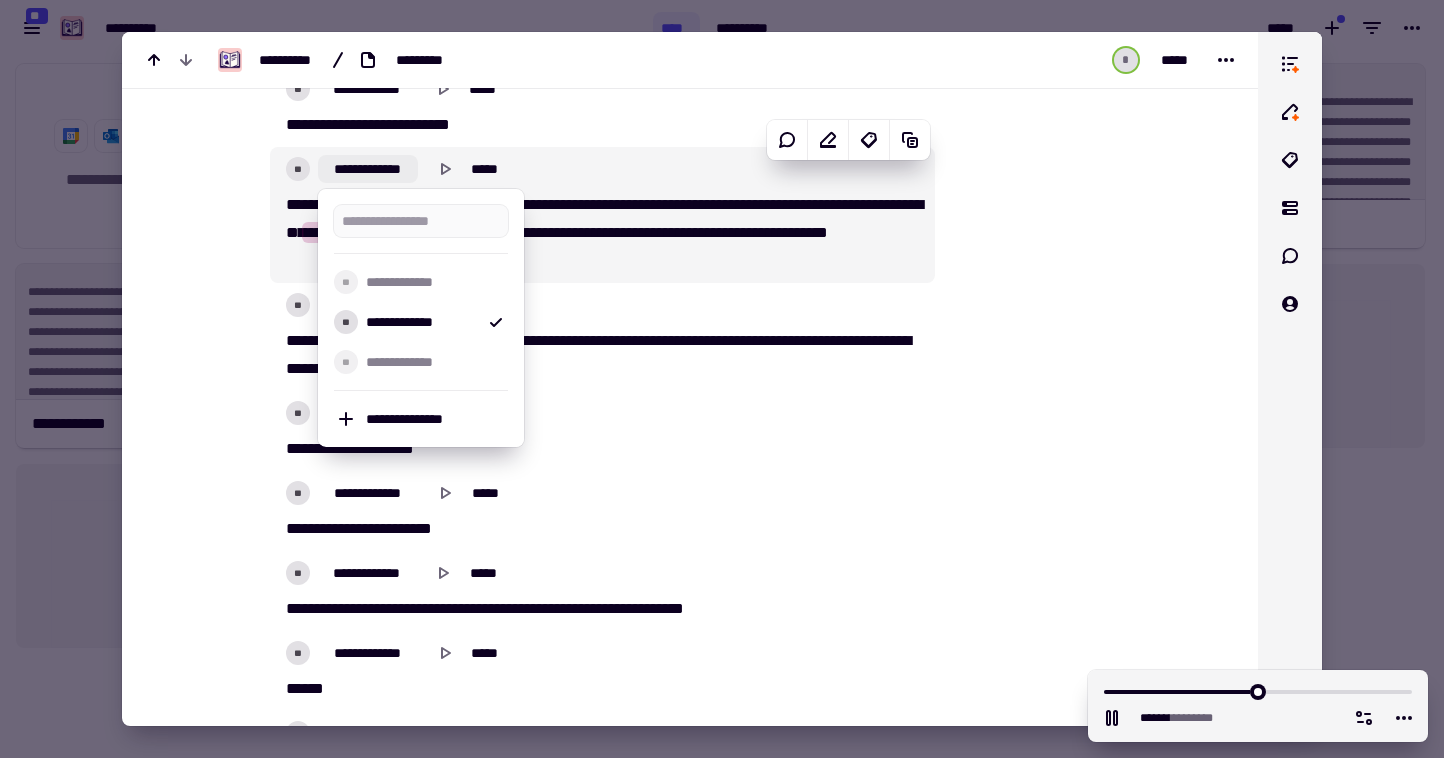 type on "*******" 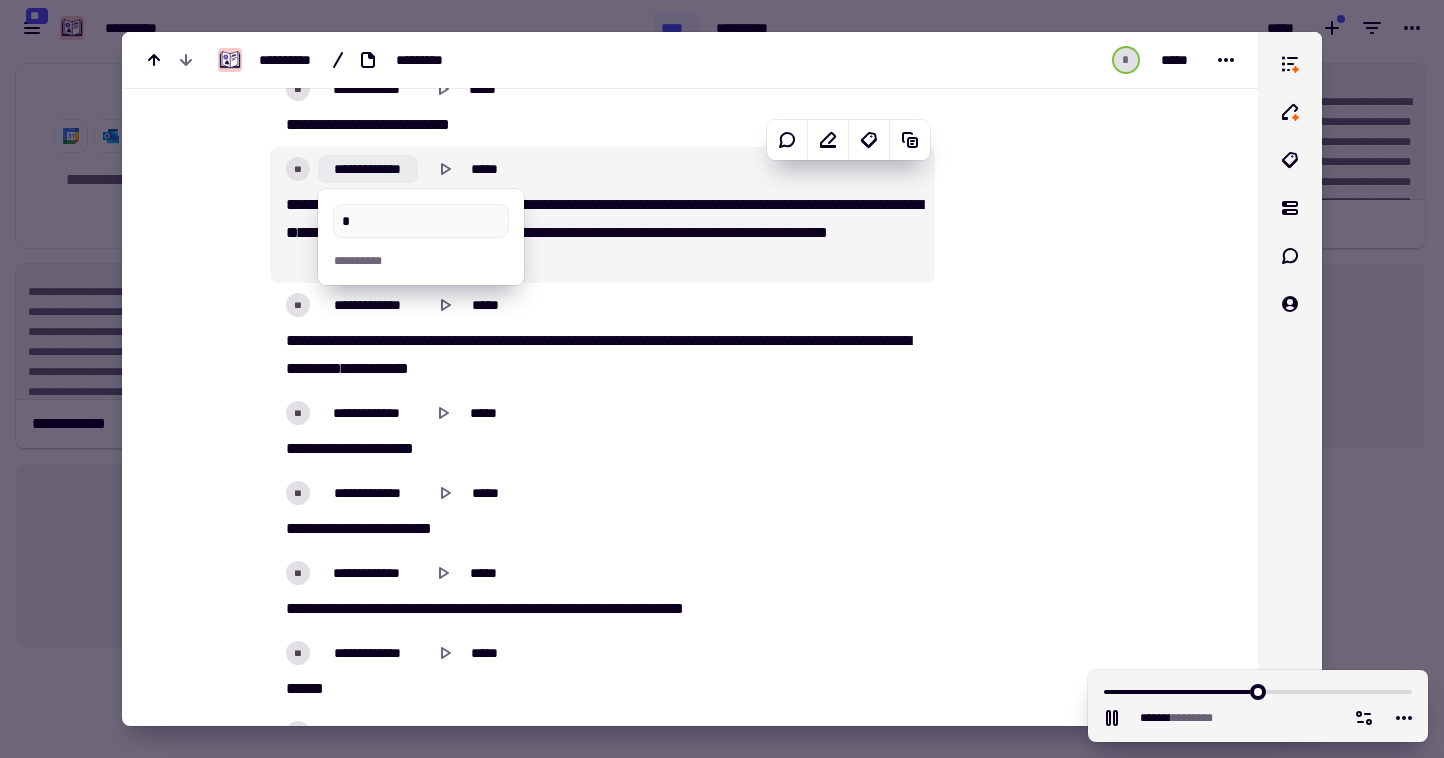 type on "*******" 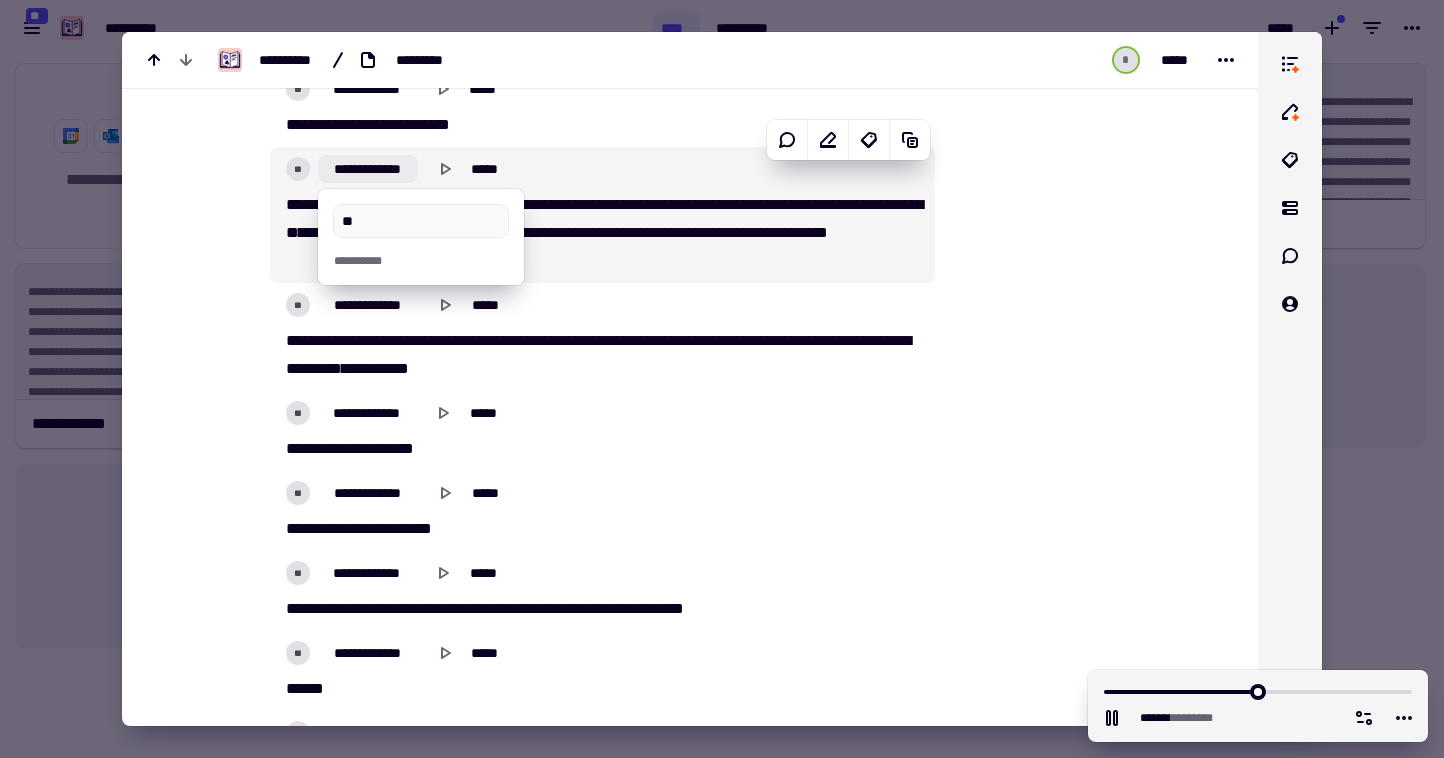 type on "***" 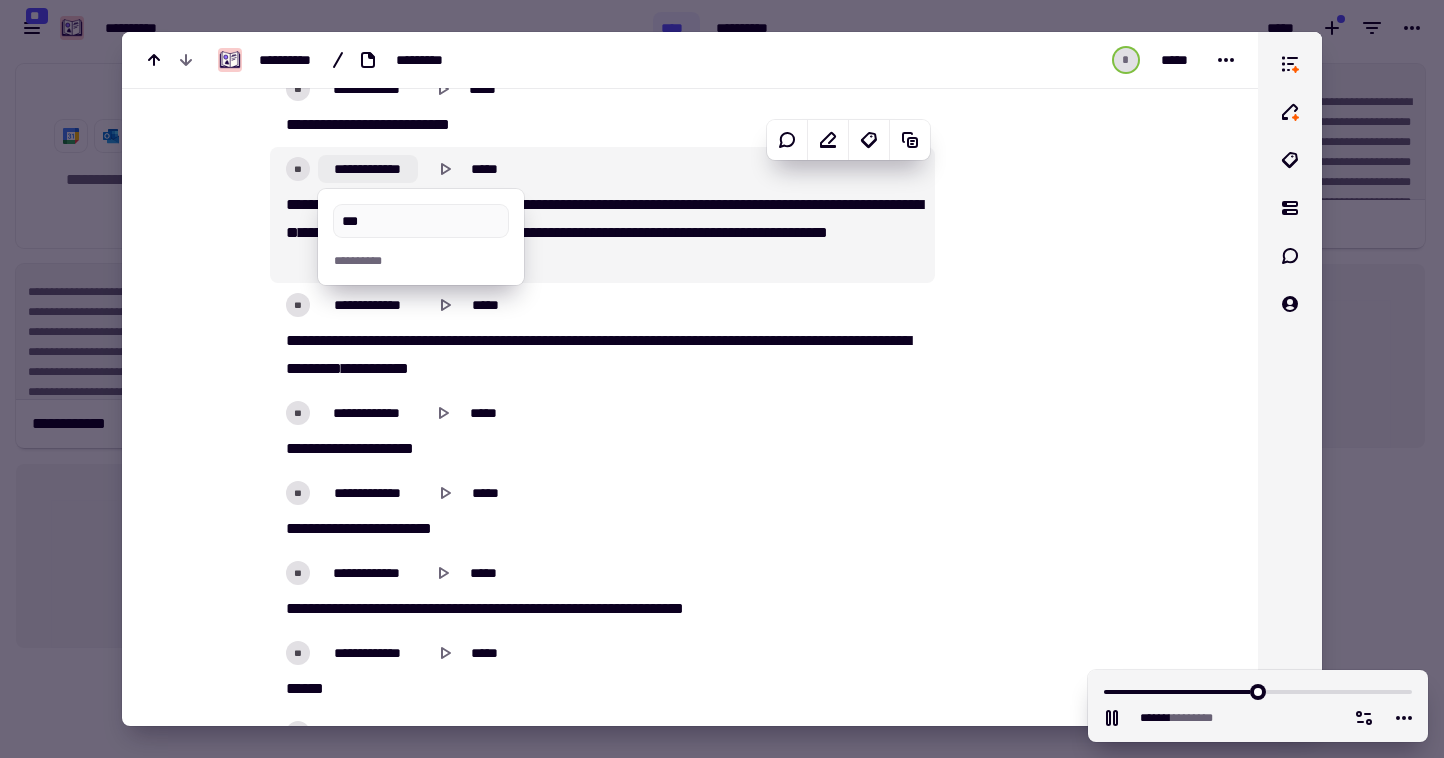 type on "*******" 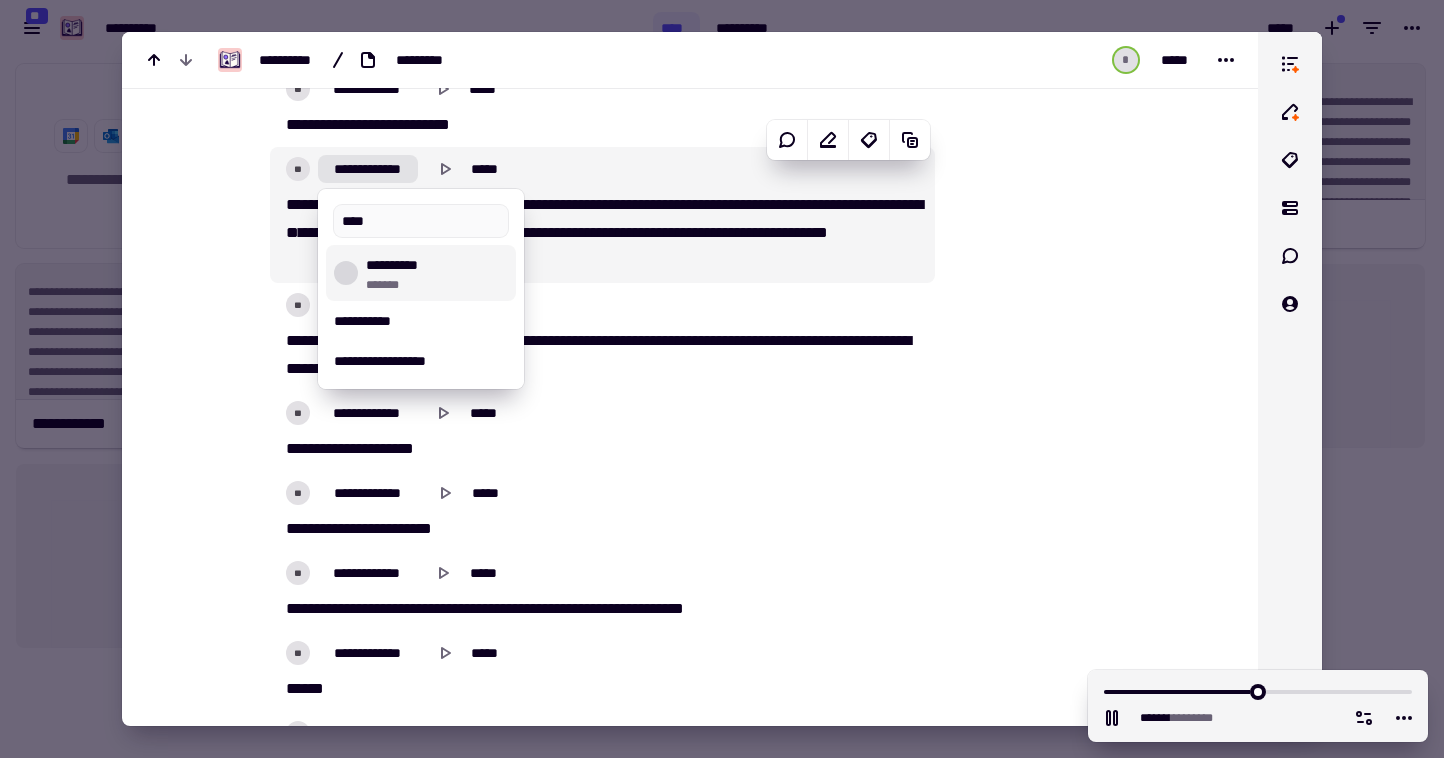 type on "*******" 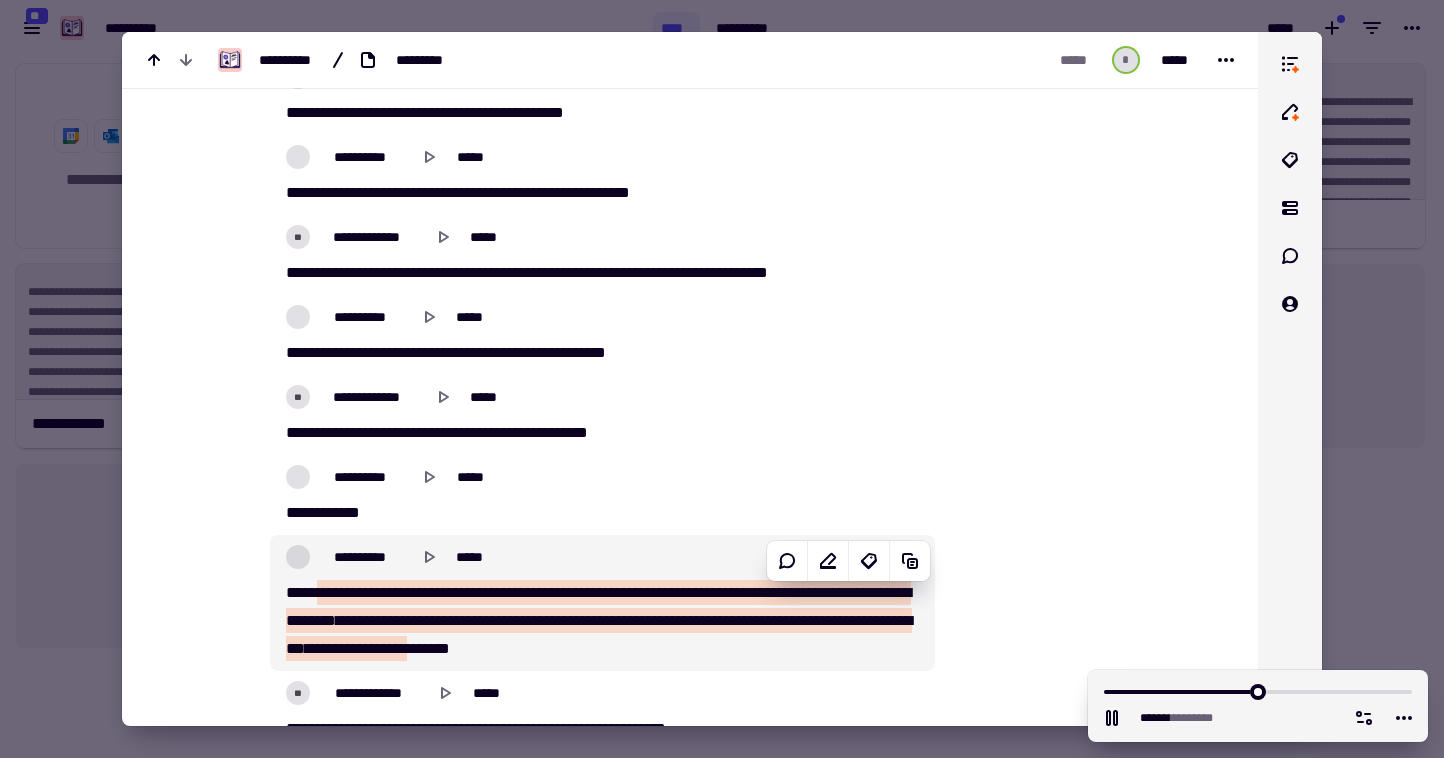 scroll, scrollTop: 45099, scrollLeft: 0, axis: vertical 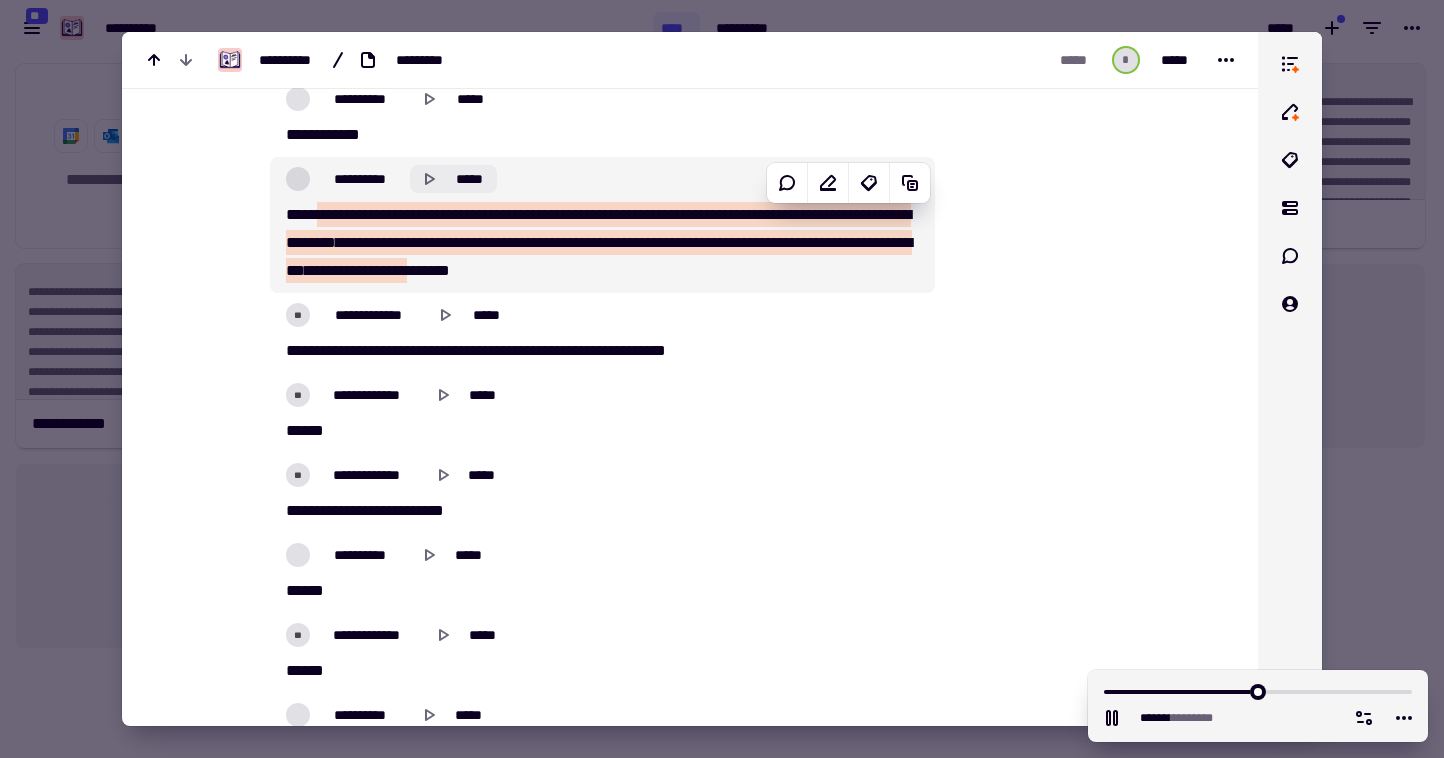 click 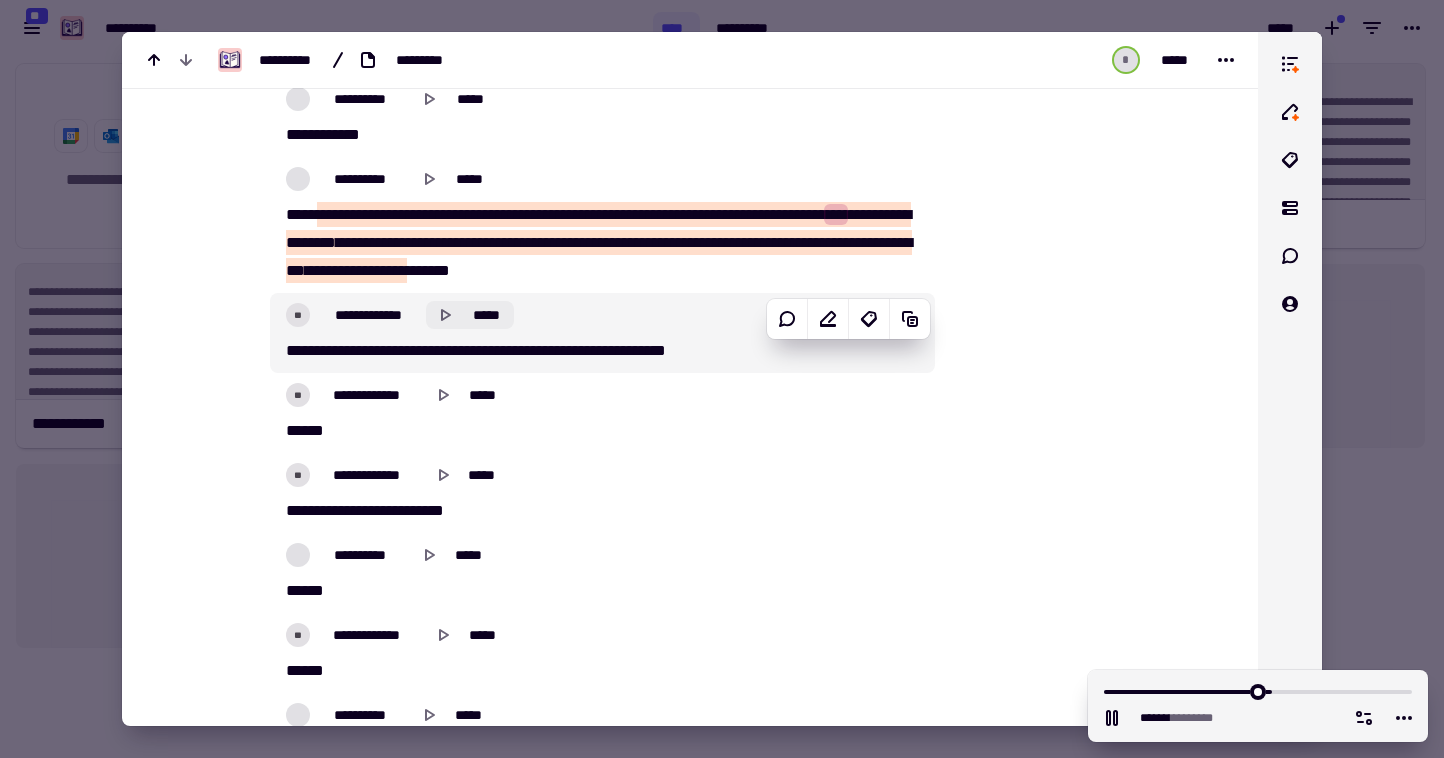 click 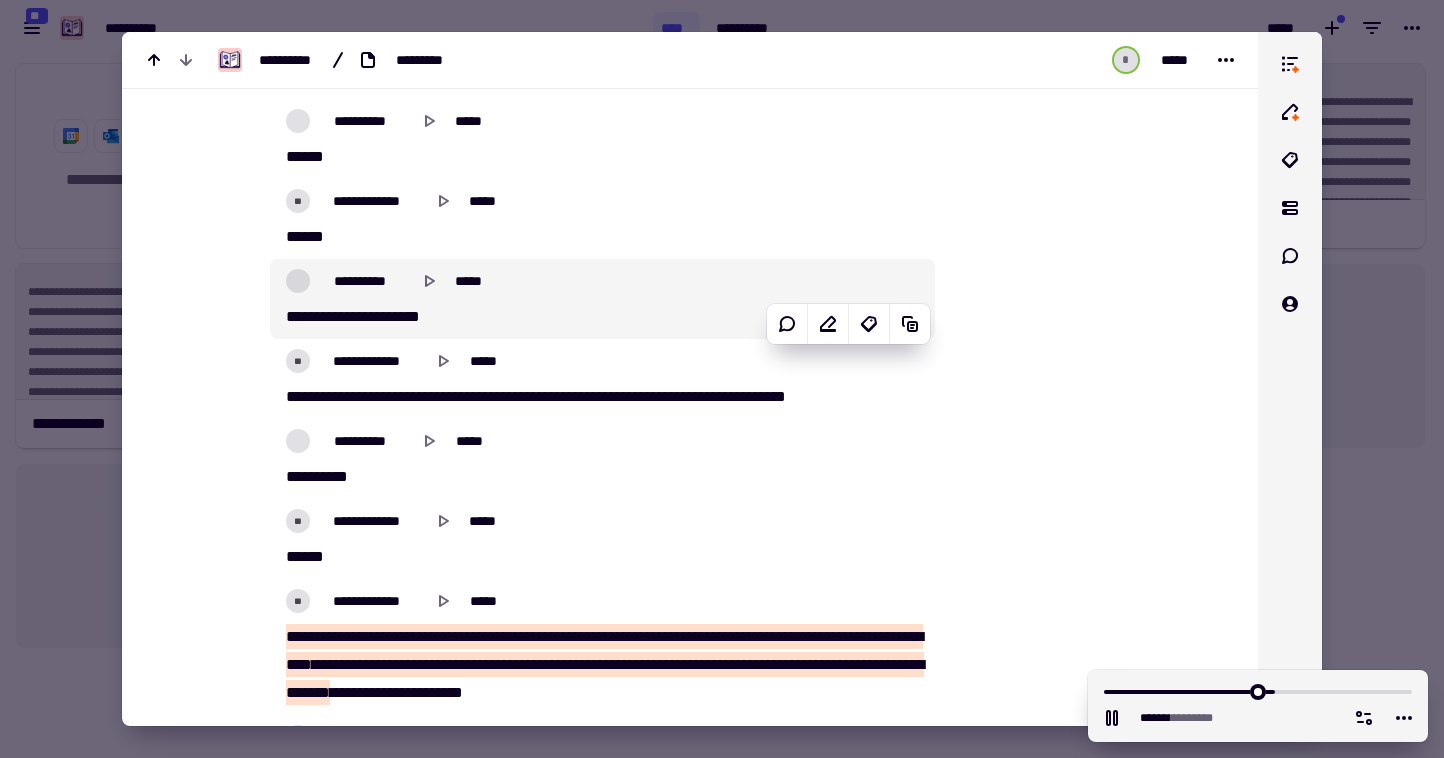 scroll, scrollTop: 45543, scrollLeft: 0, axis: vertical 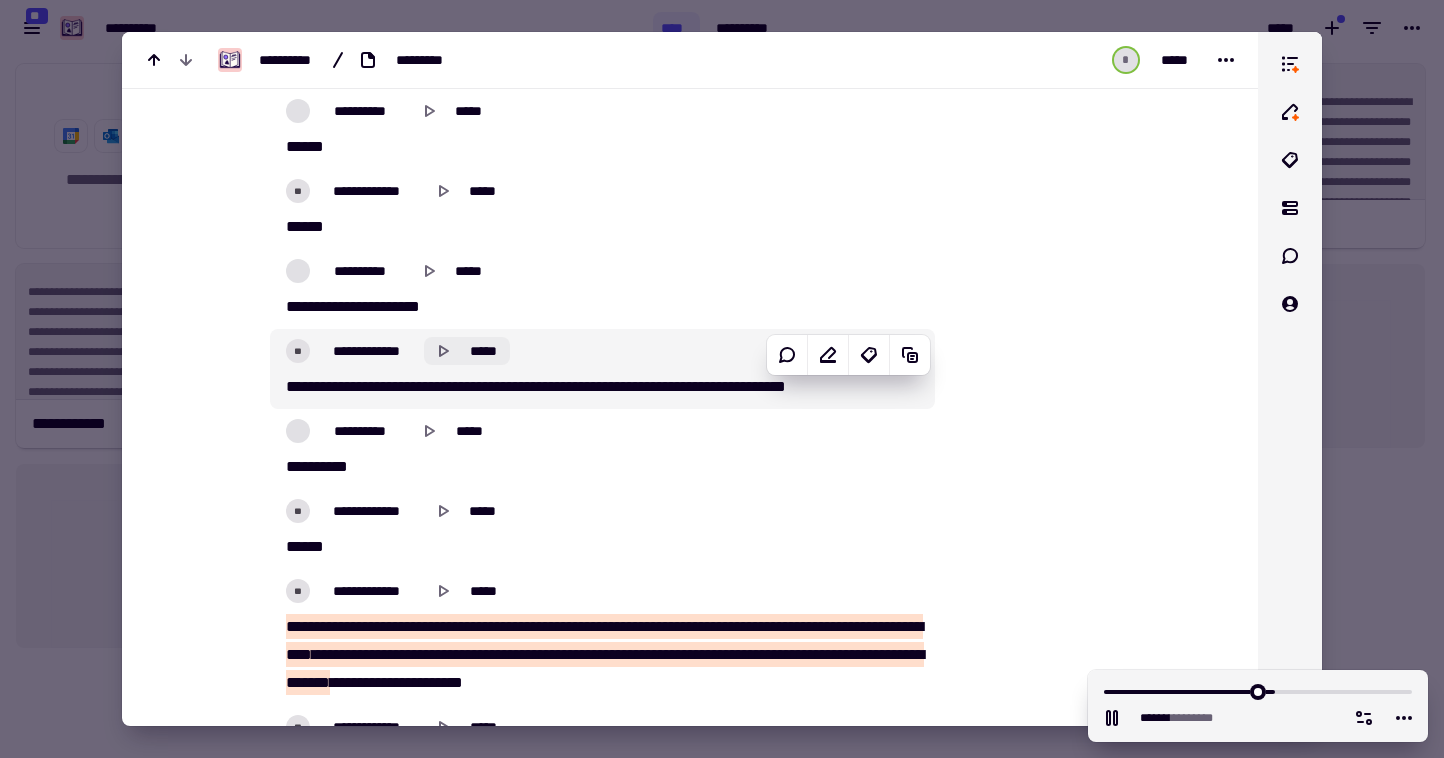 click 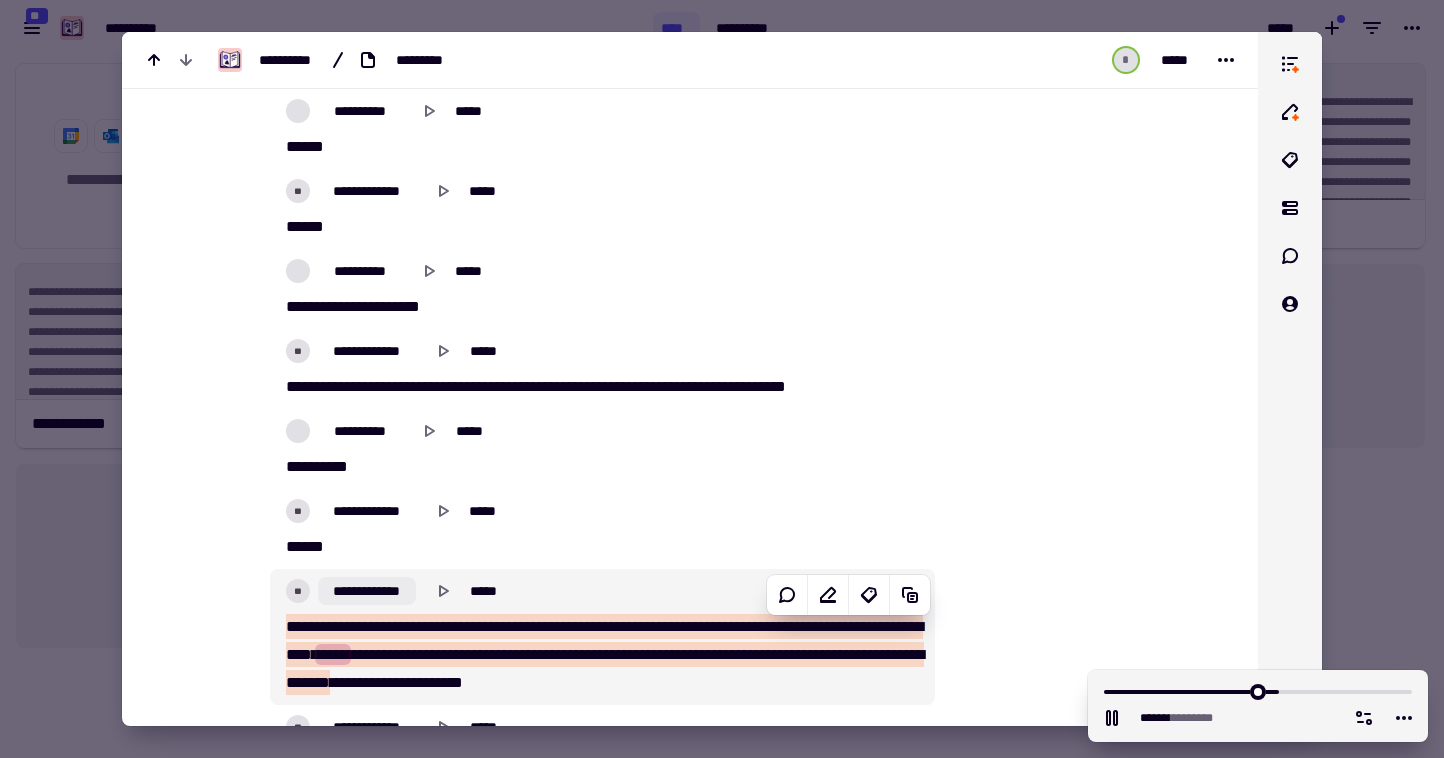 click on "**********" 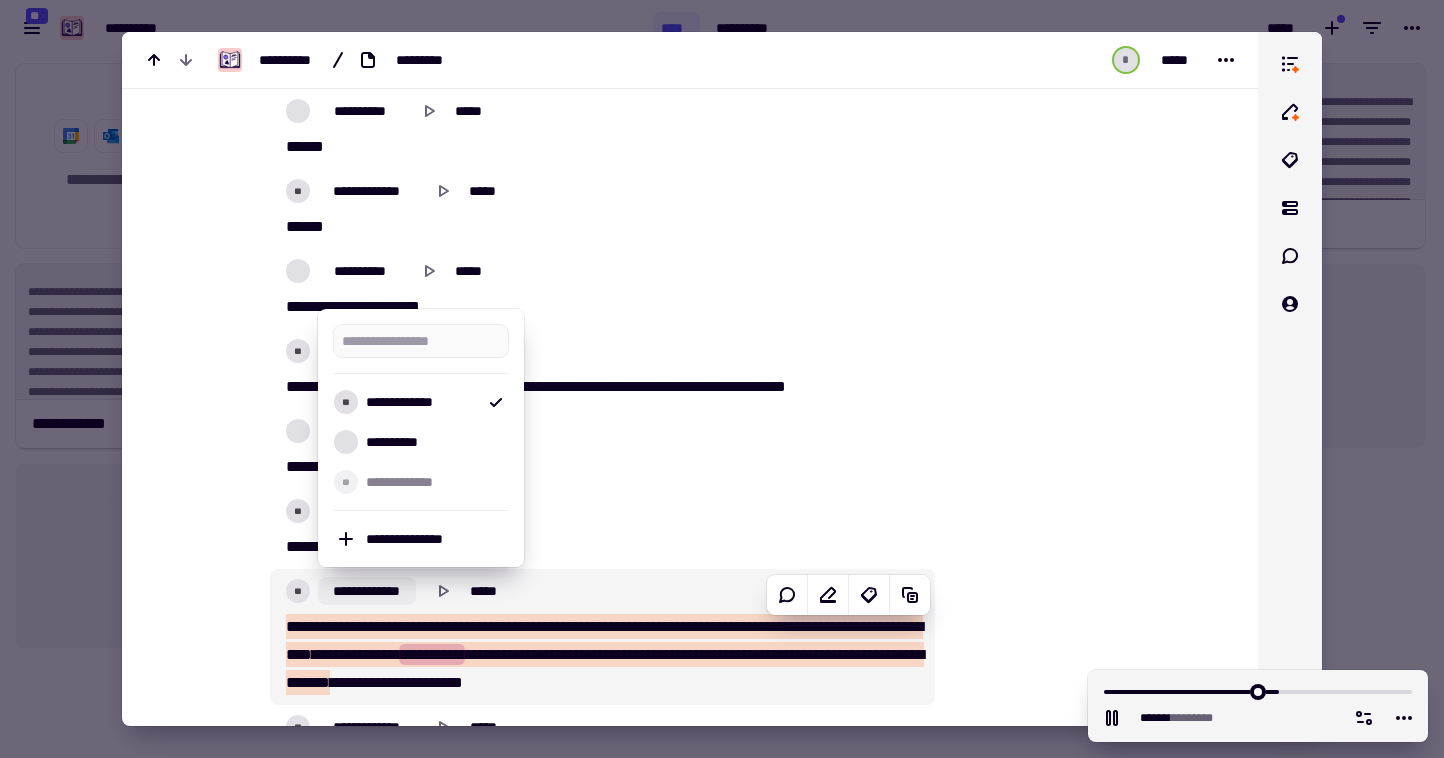 type on "*******" 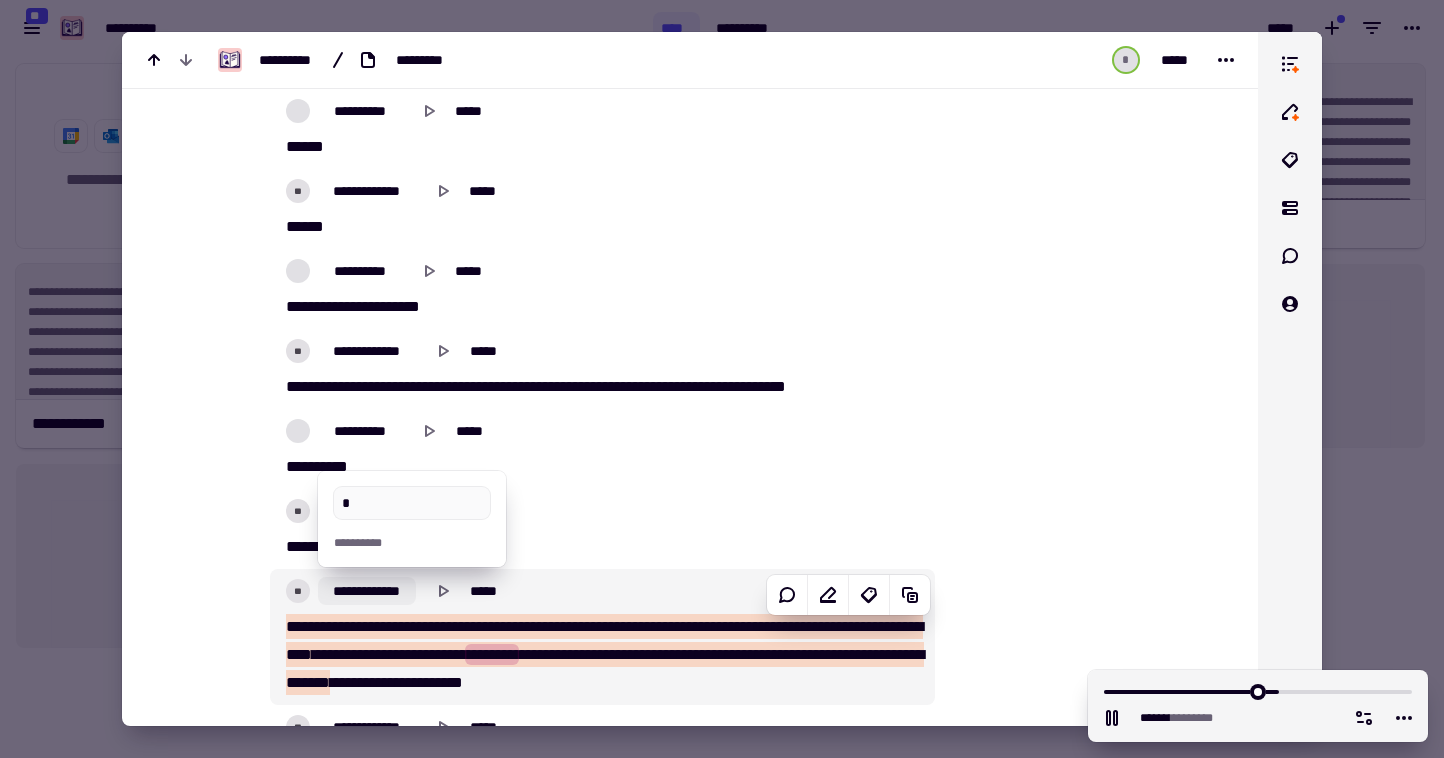 type on "*" 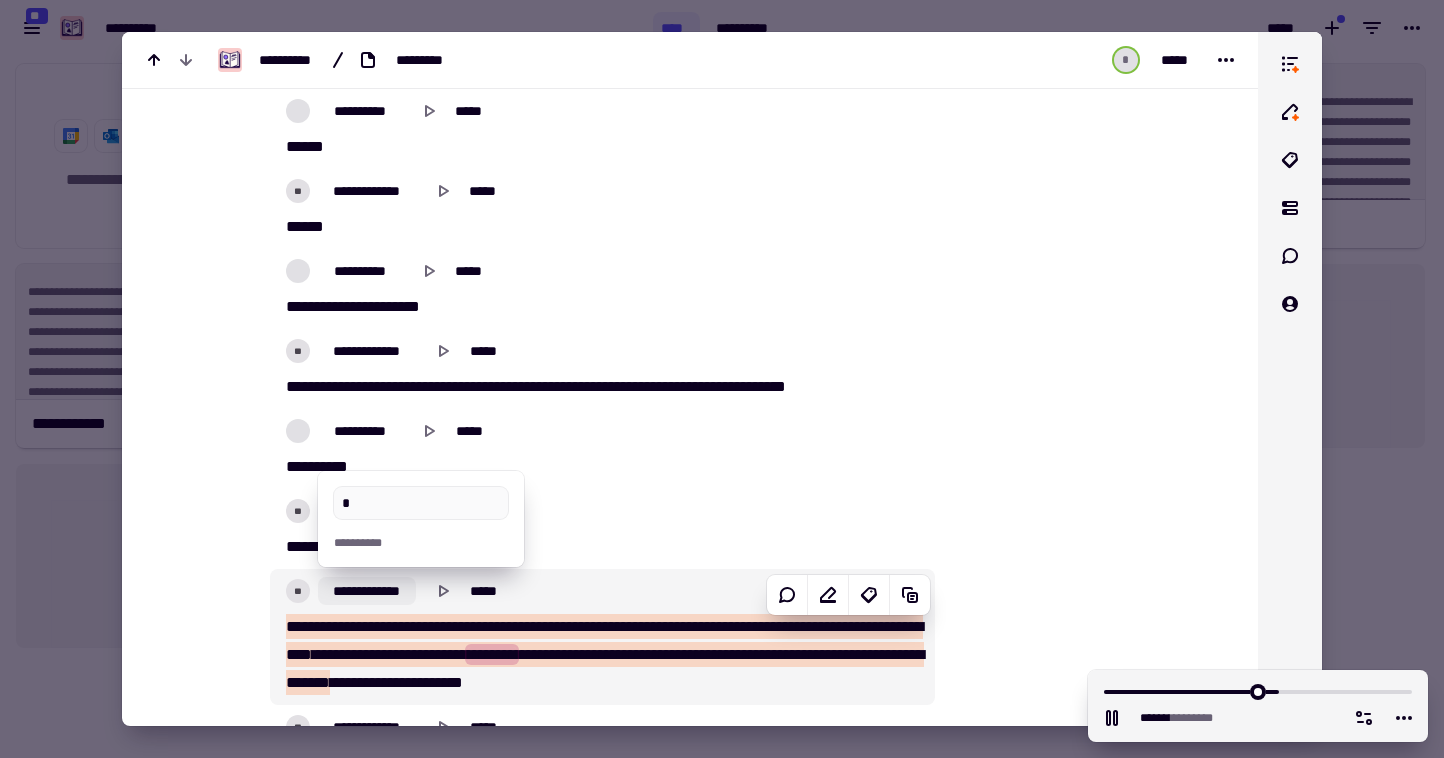 type on "*******" 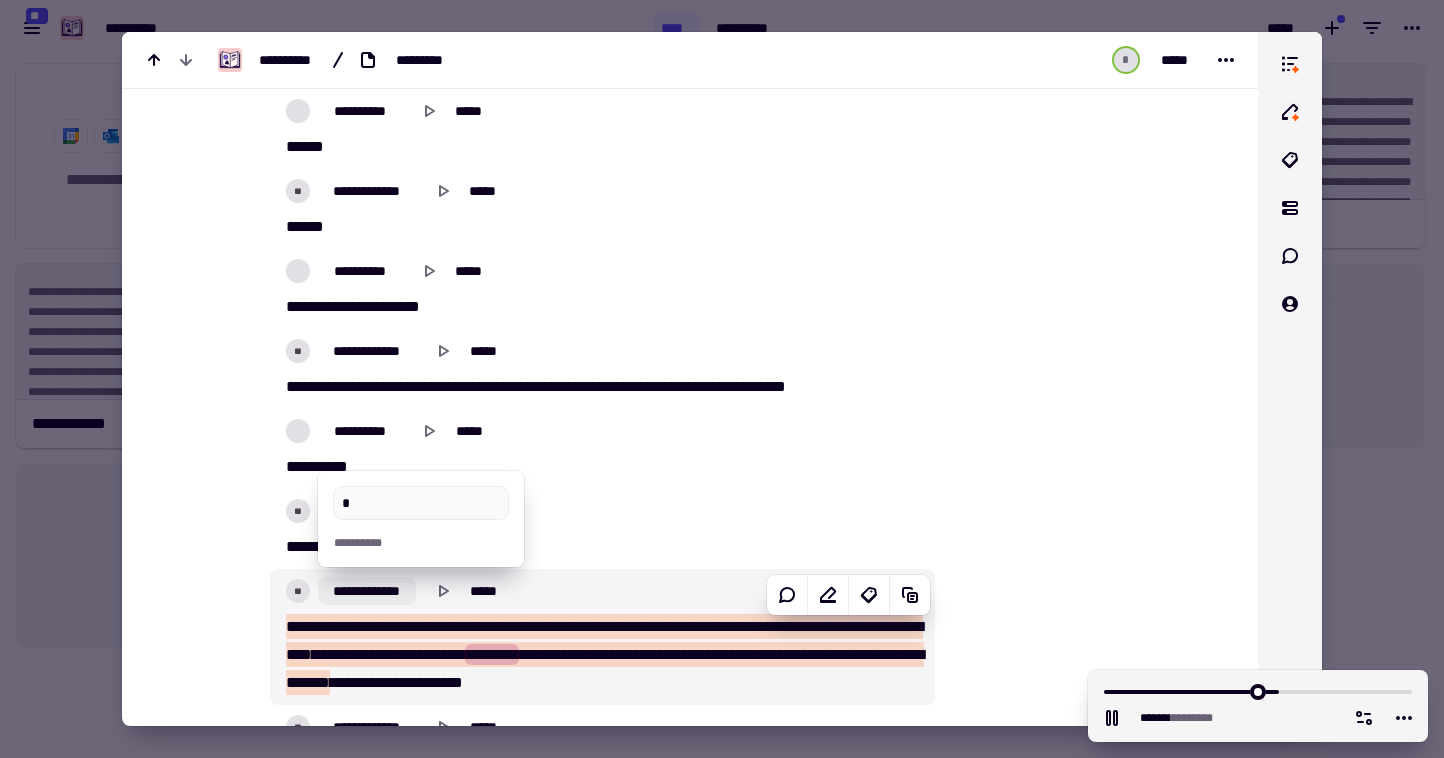type on "**" 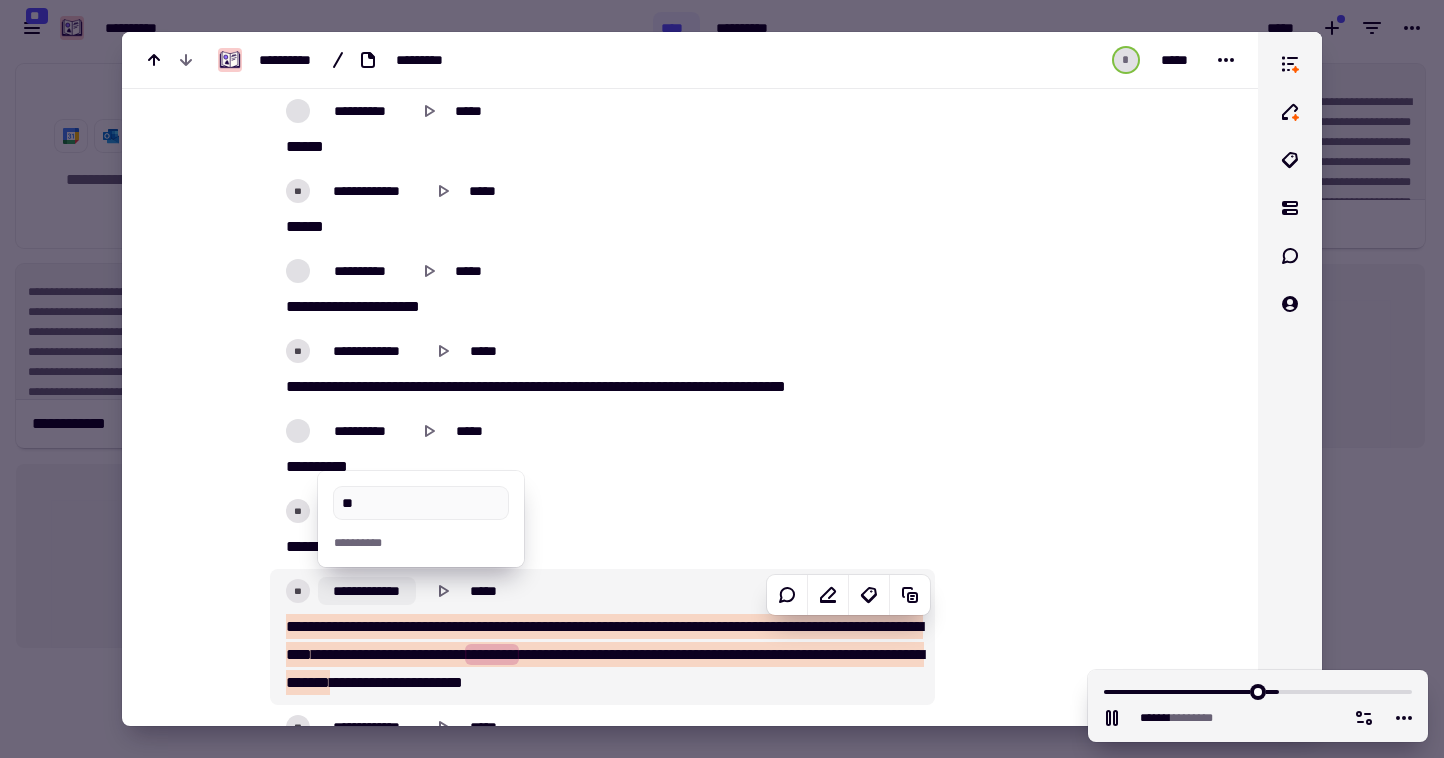 type on "*******" 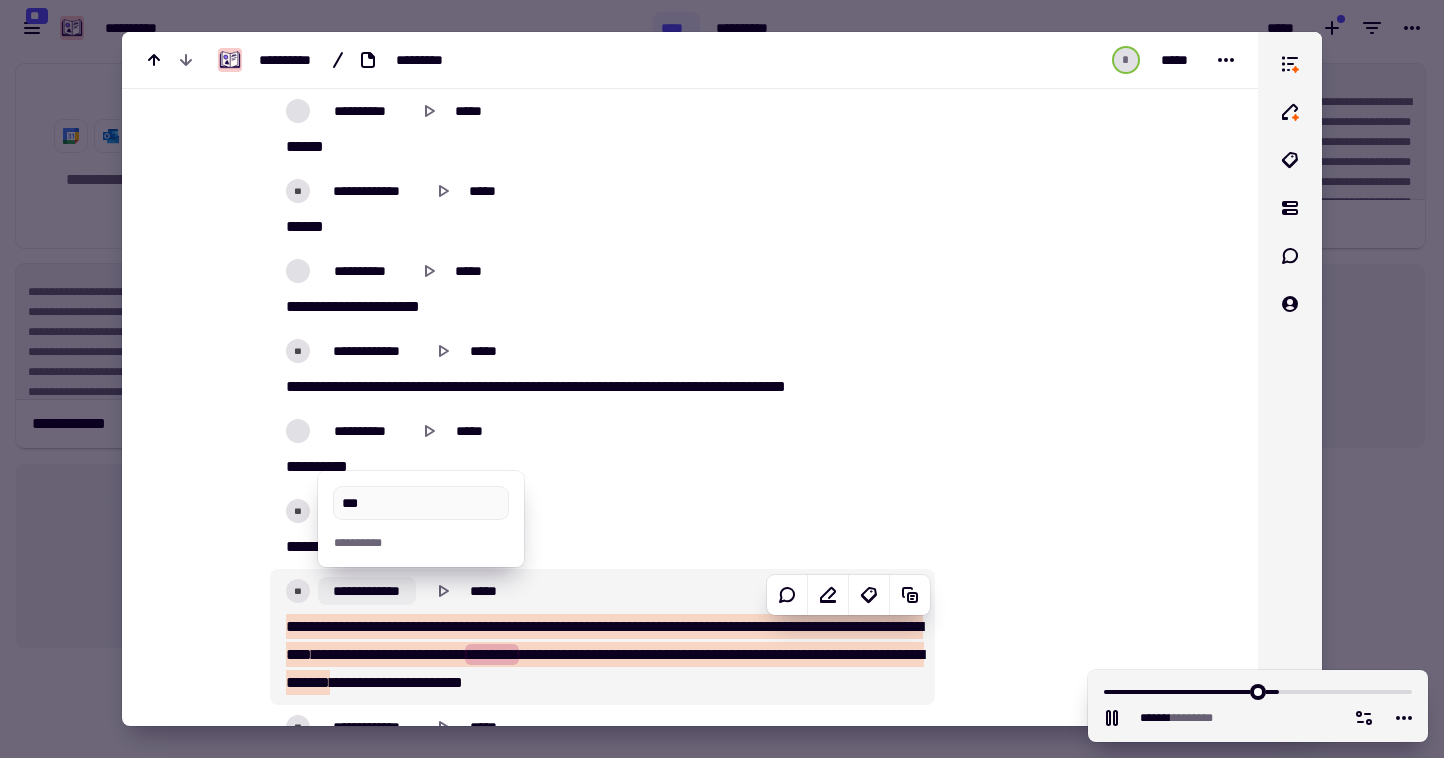 type on "*******" 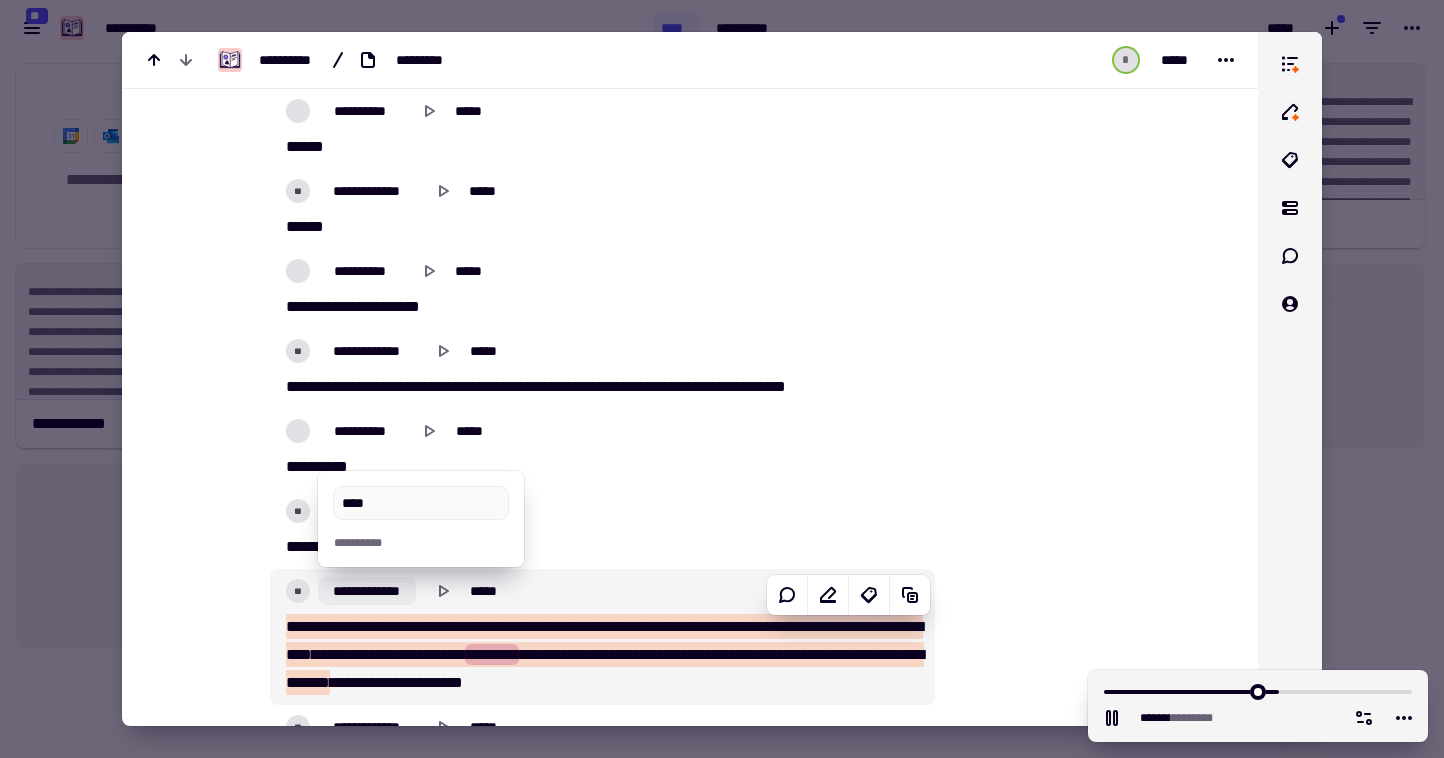type on "*****" 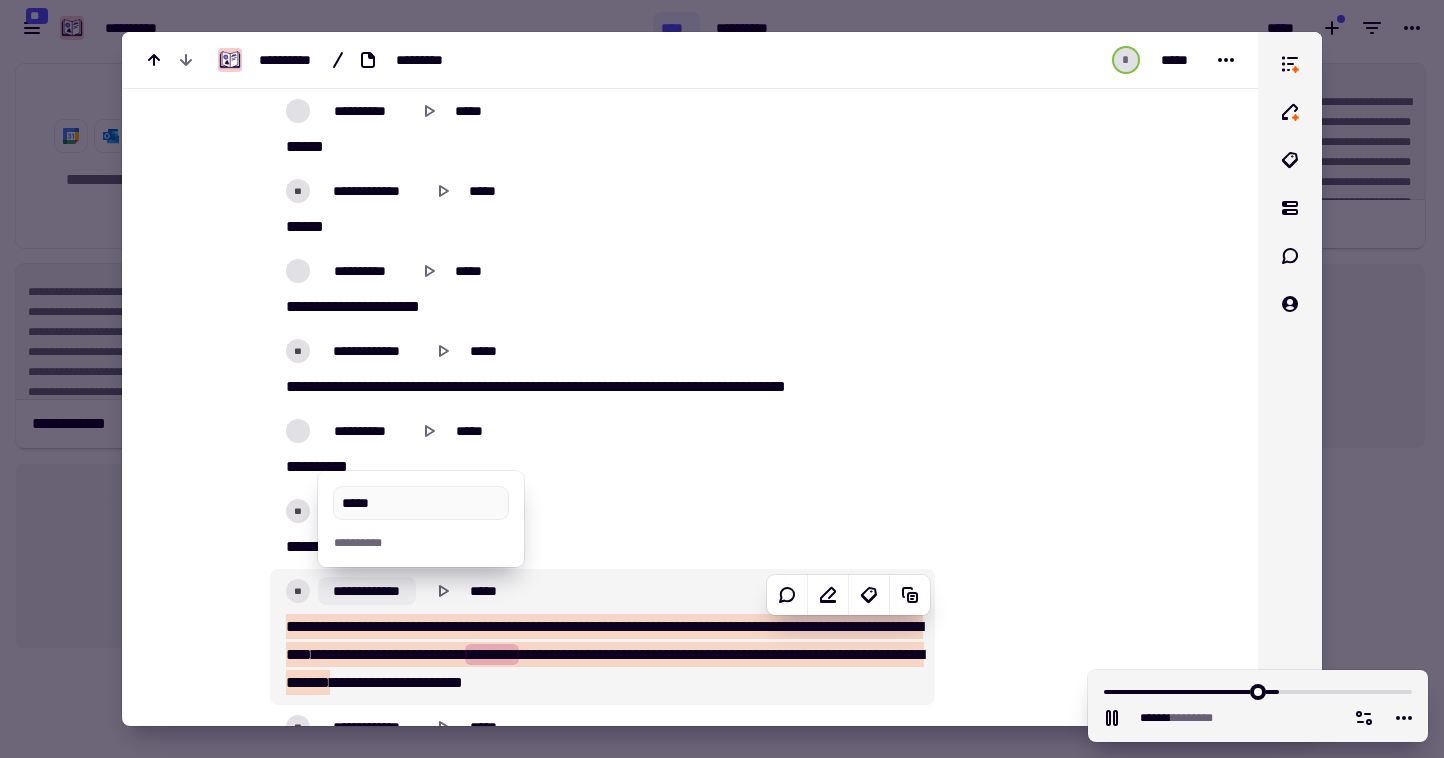 type on "*******" 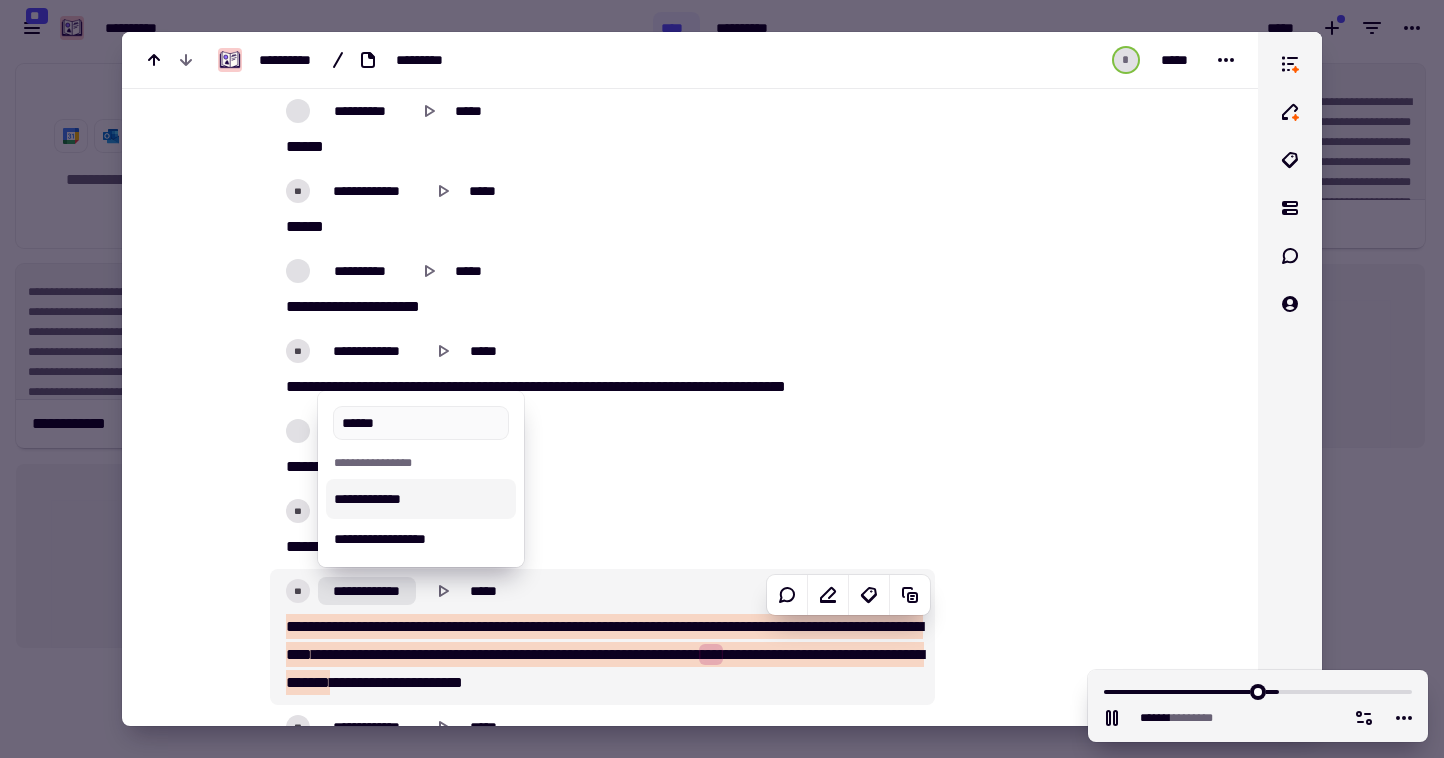 type on "*******" 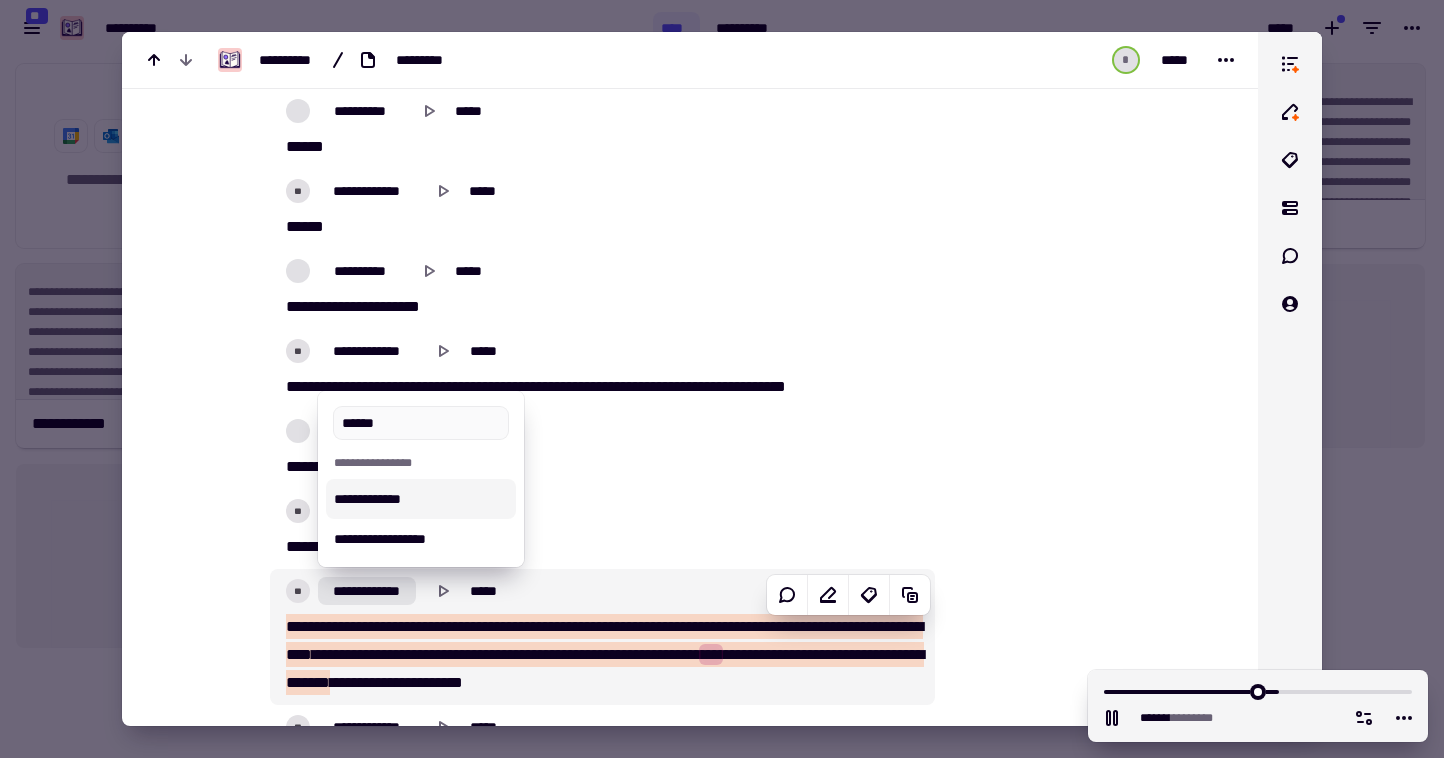type on "******" 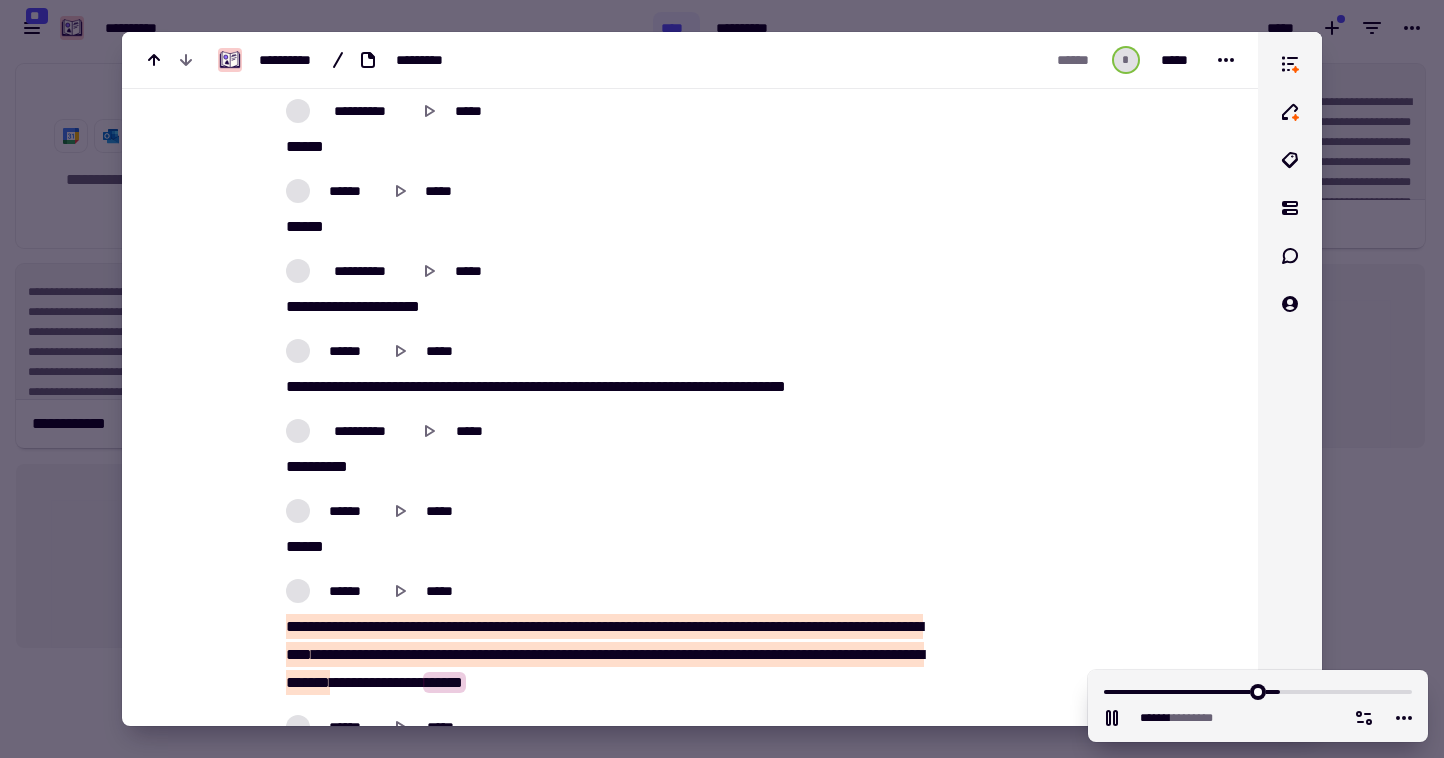click at bounding box center [722, 379] 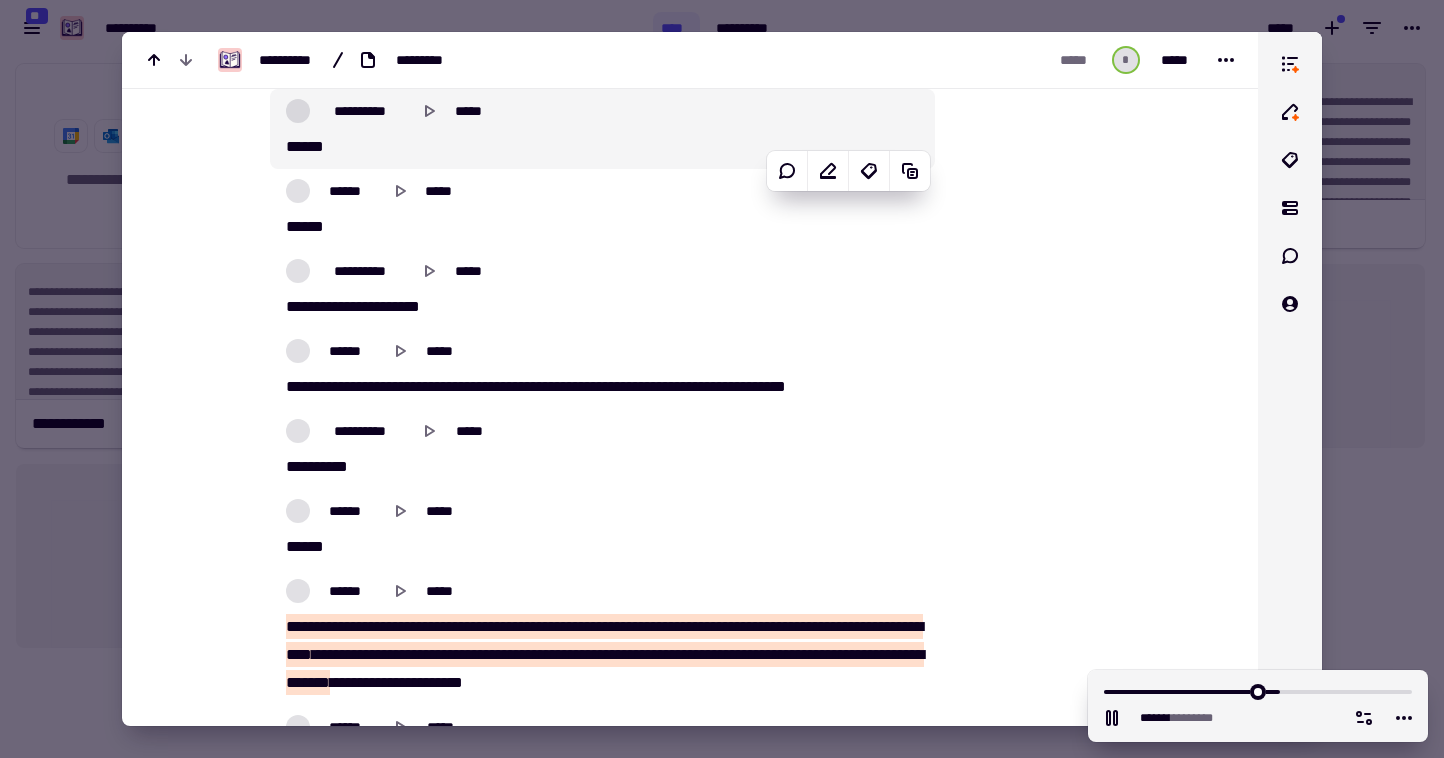 type on "*******" 